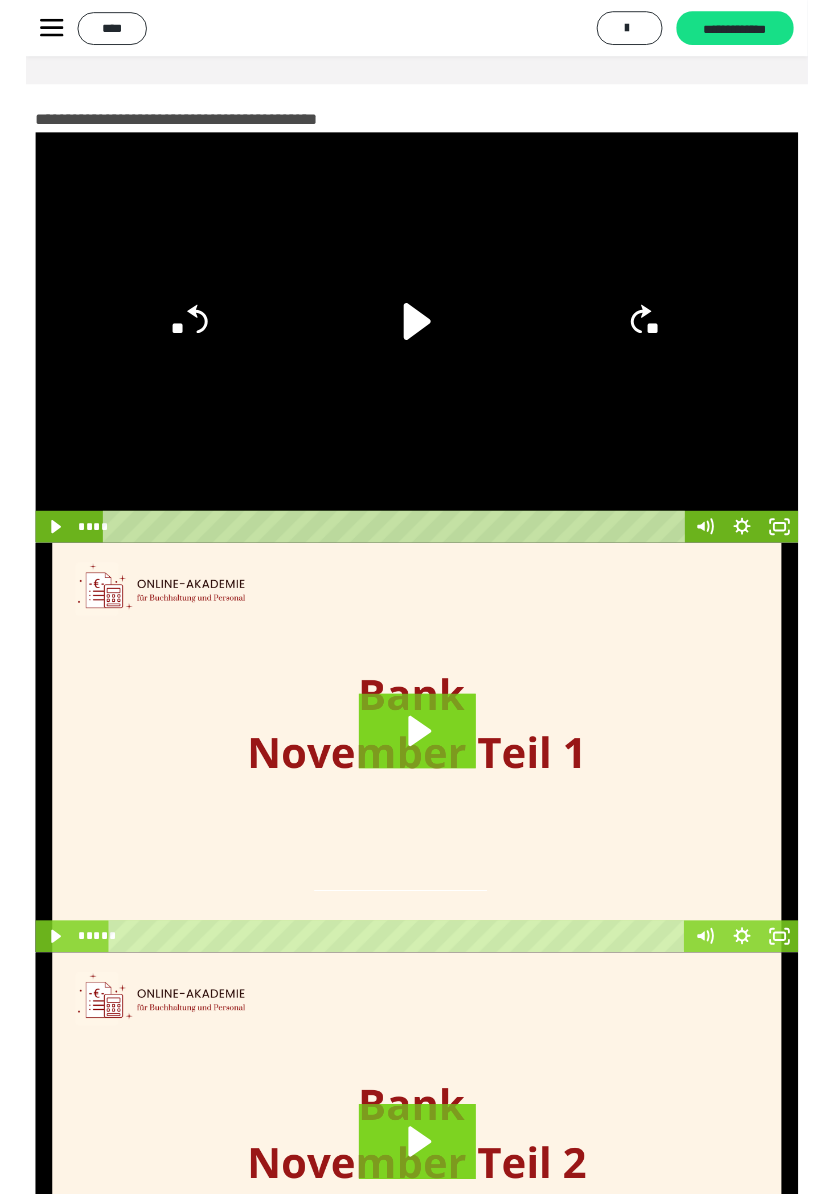 scroll, scrollTop: 1251, scrollLeft: 0, axis: vertical 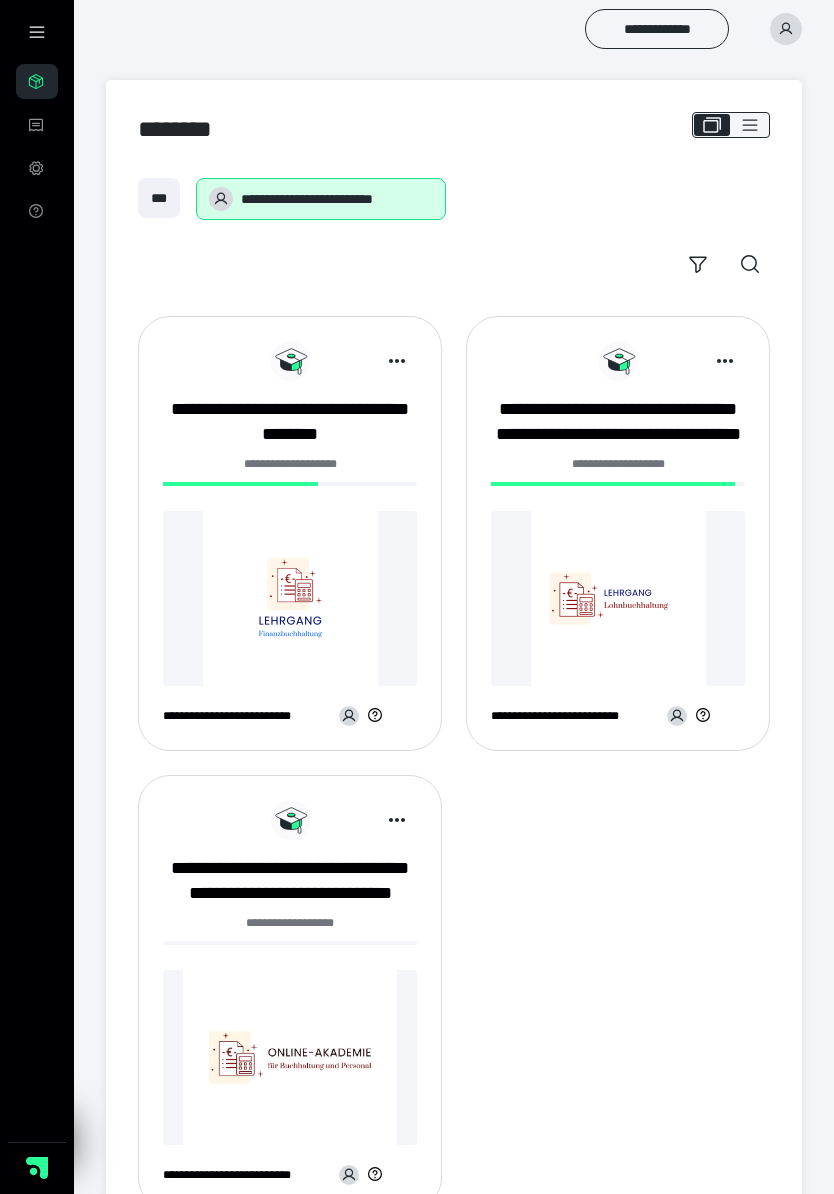 click at bounding box center (290, 598) 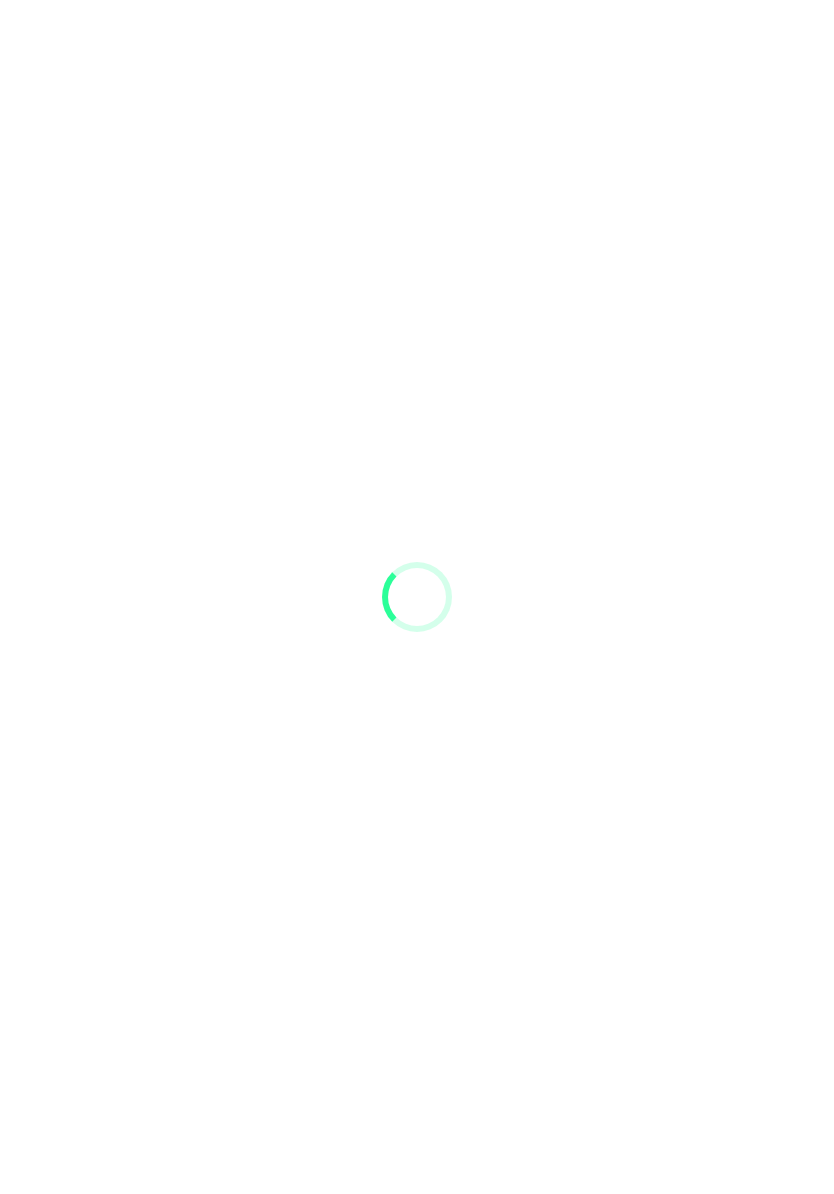 scroll, scrollTop: 0, scrollLeft: 0, axis: both 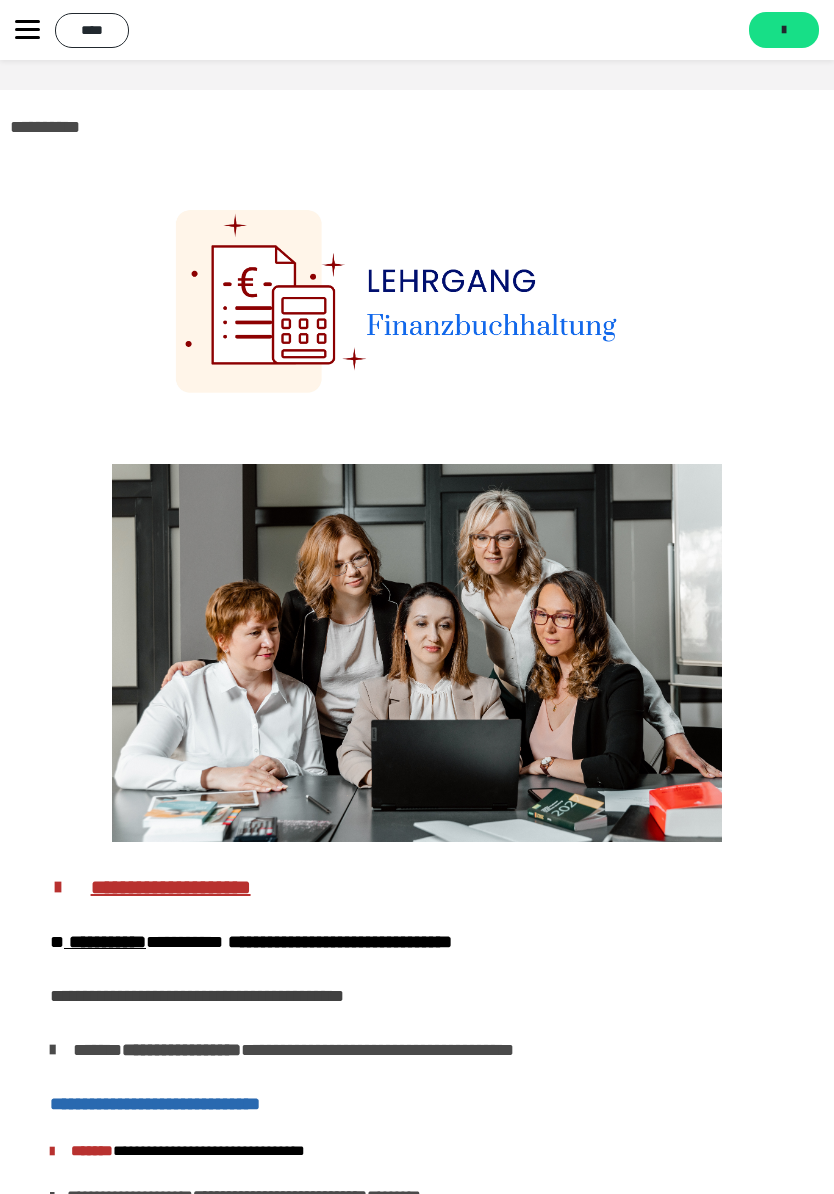 click 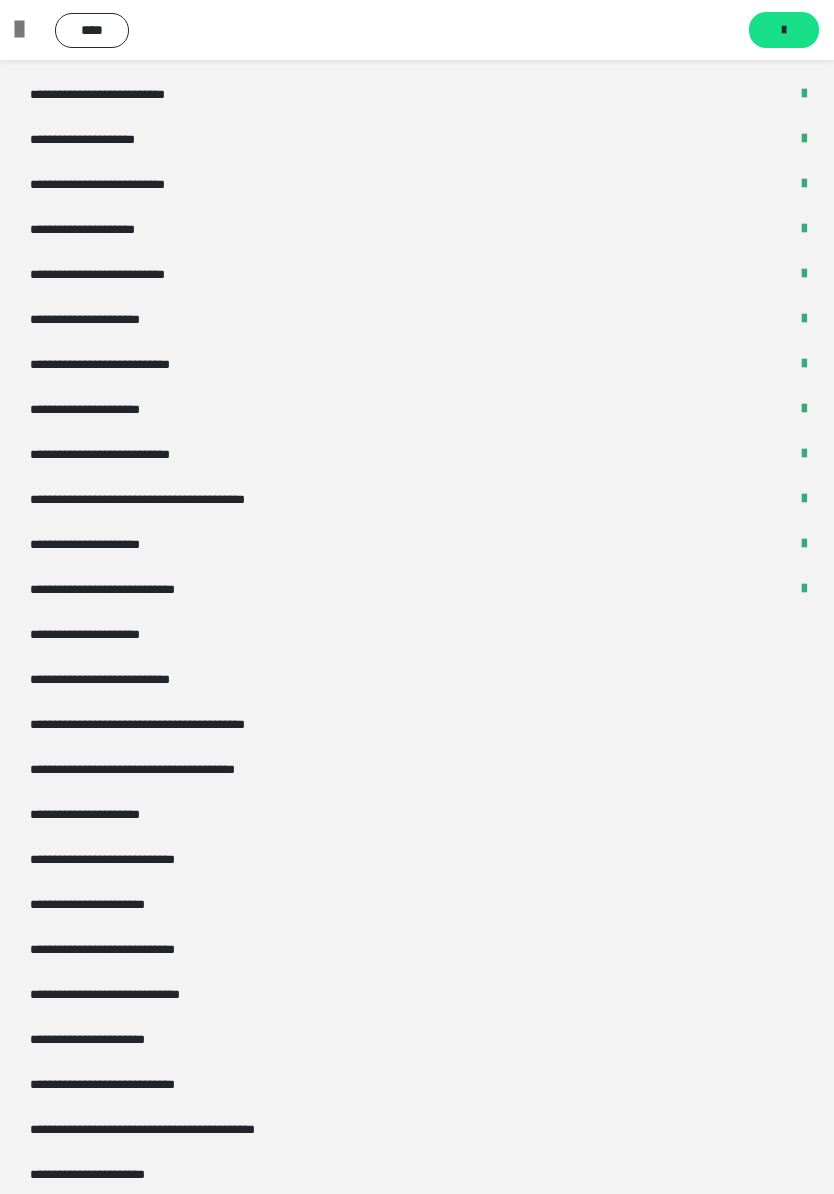 scroll, scrollTop: 2771, scrollLeft: 0, axis: vertical 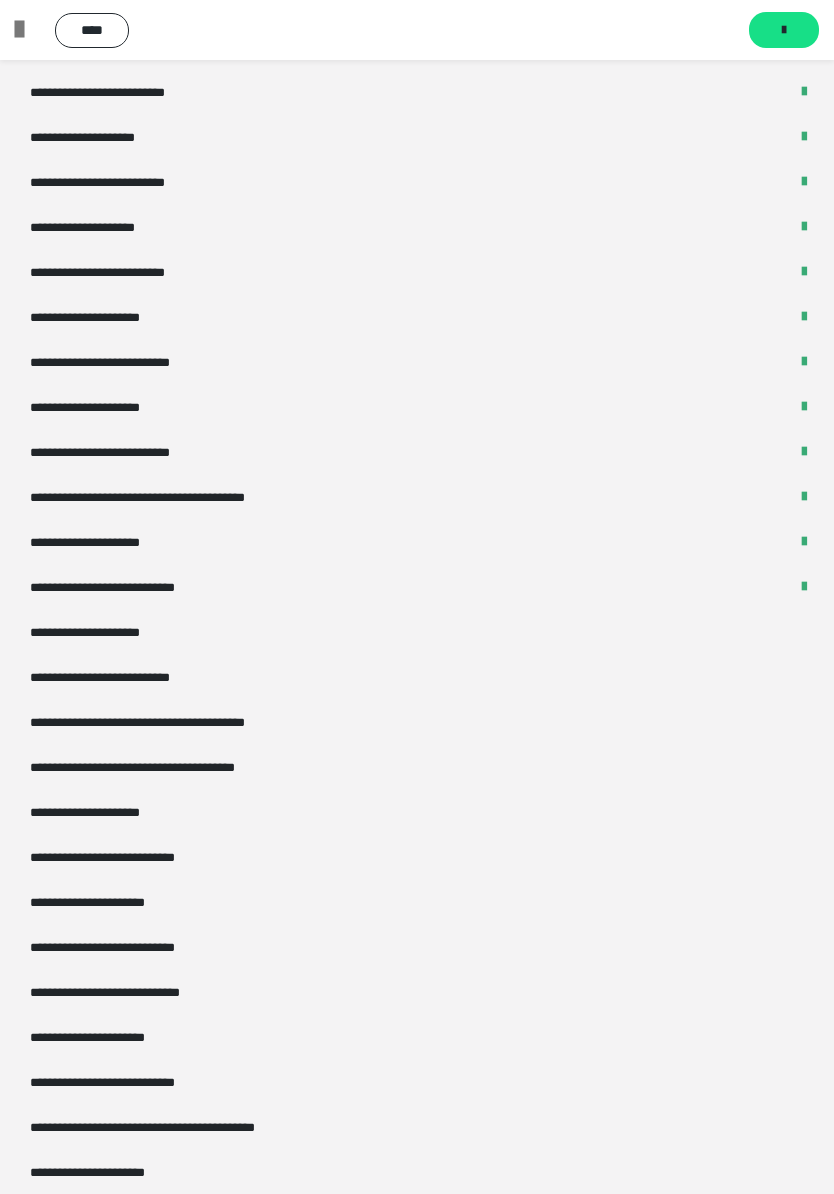 click on "**********" at bounding box center (129, 677) 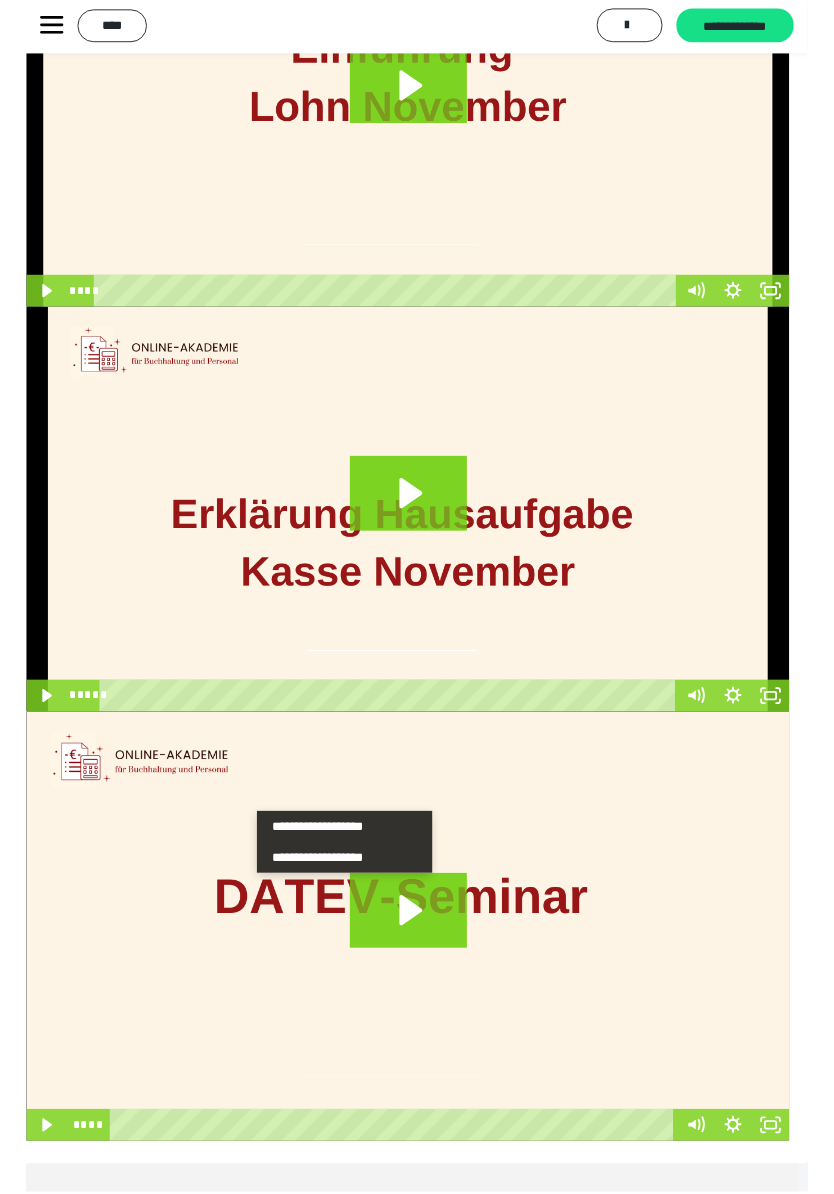 scroll, scrollTop: 329, scrollLeft: 10, axis: both 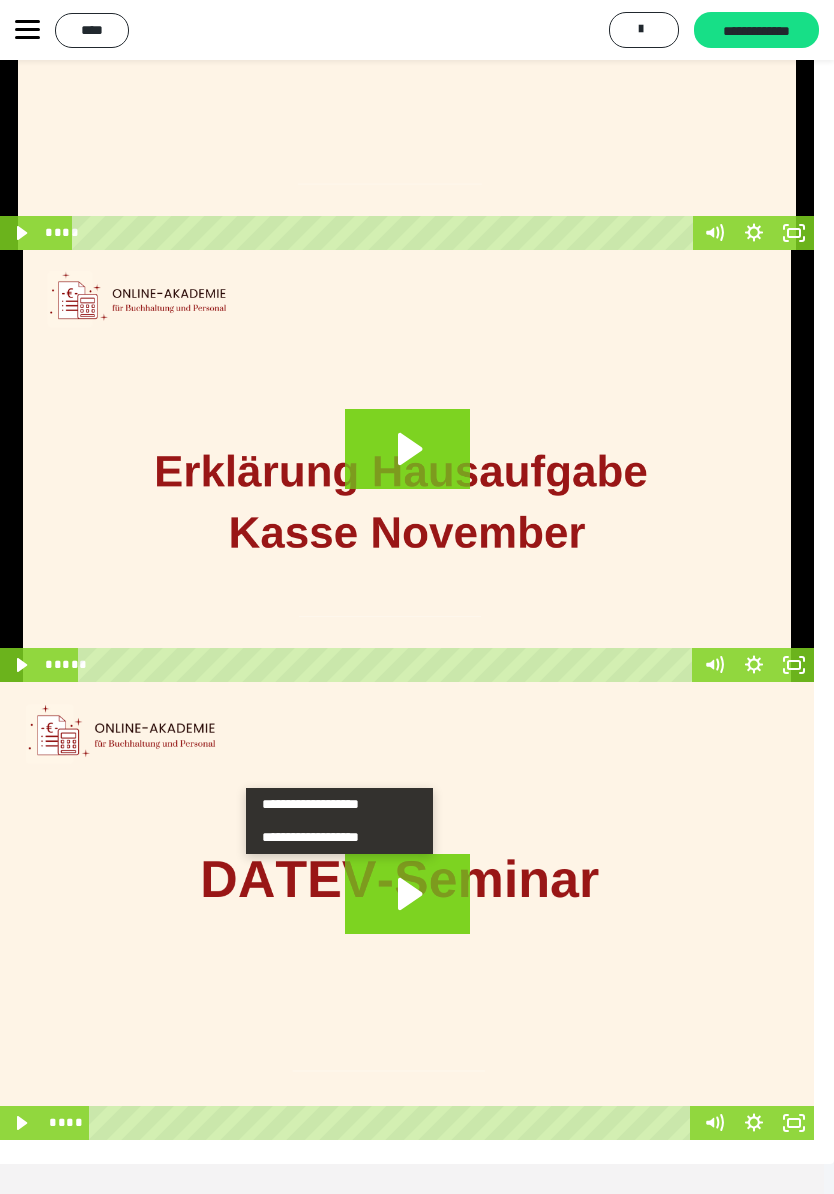 click 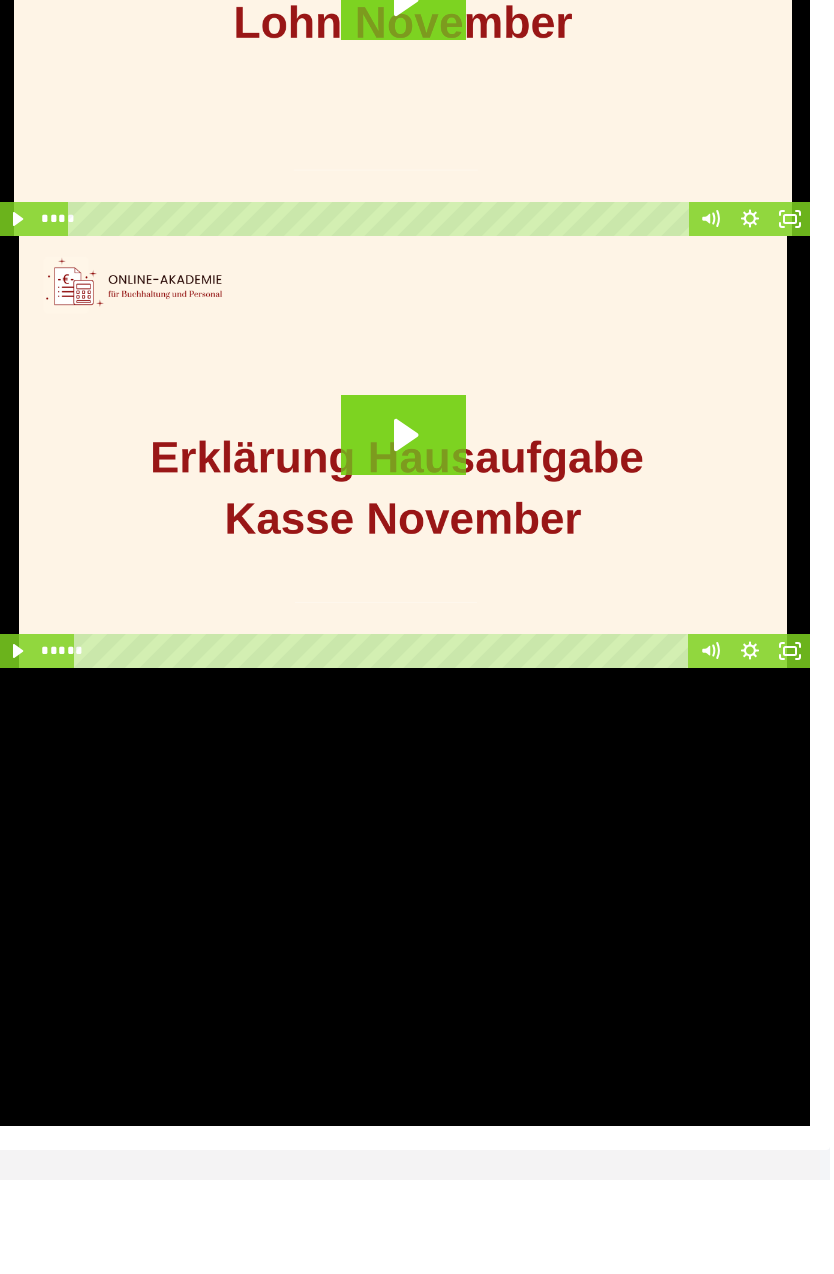 scroll, scrollTop: 249, scrollLeft: 0, axis: vertical 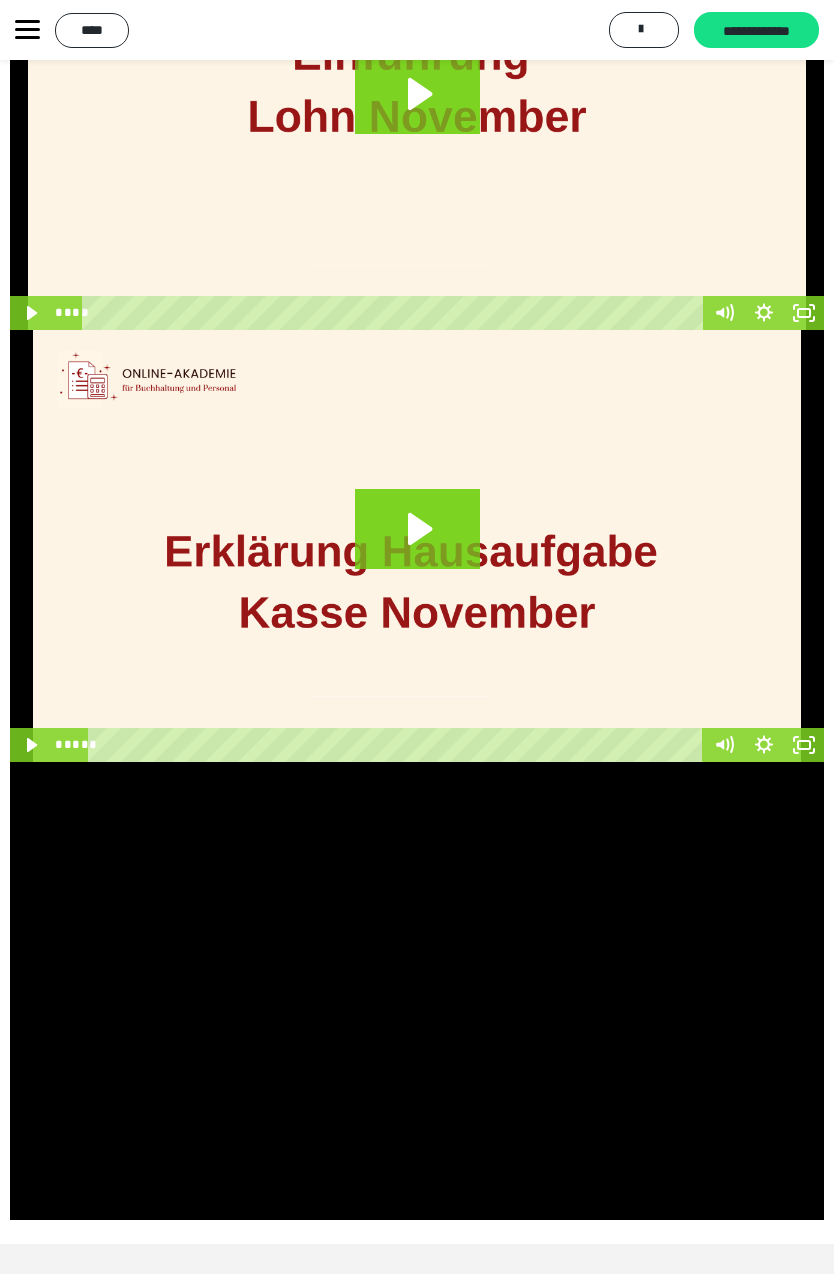 click at bounding box center (417, 991) 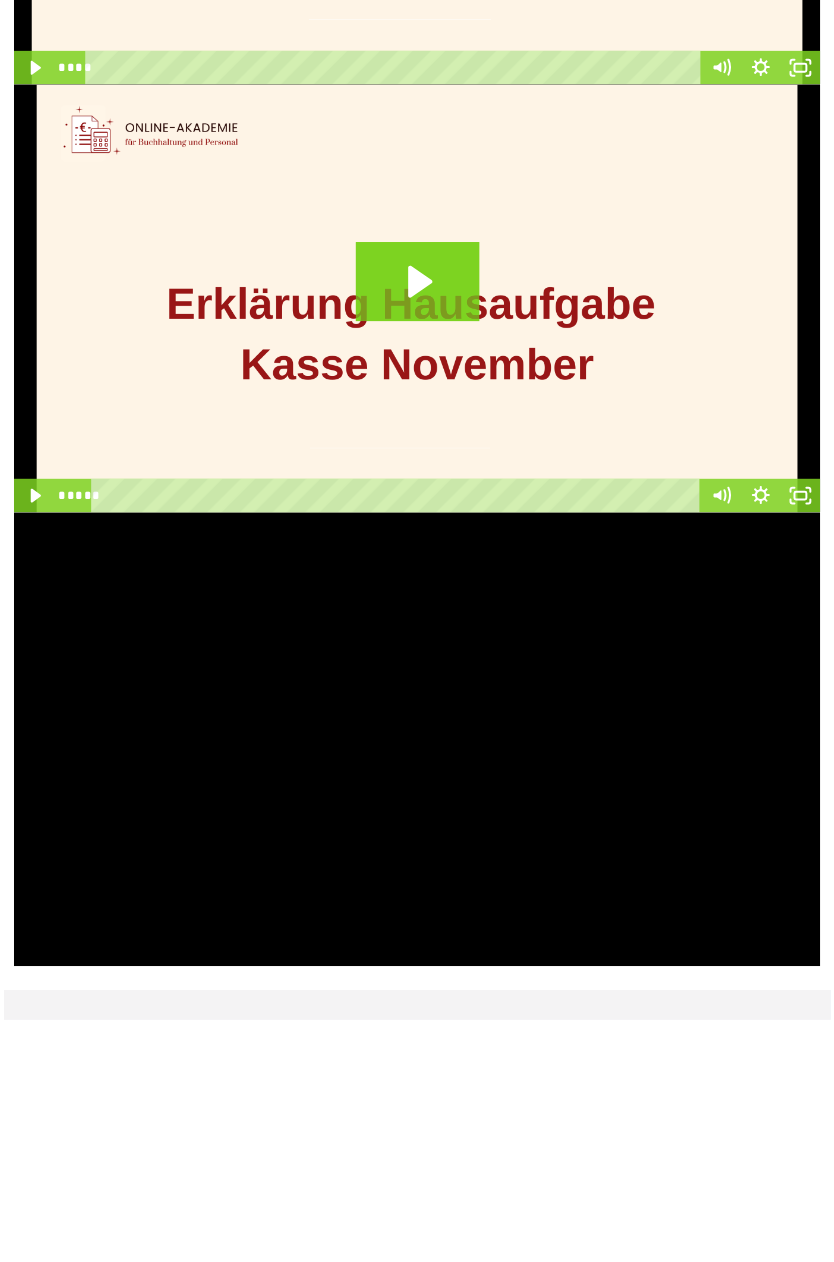 scroll, scrollTop: 261, scrollLeft: 0, axis: vertical 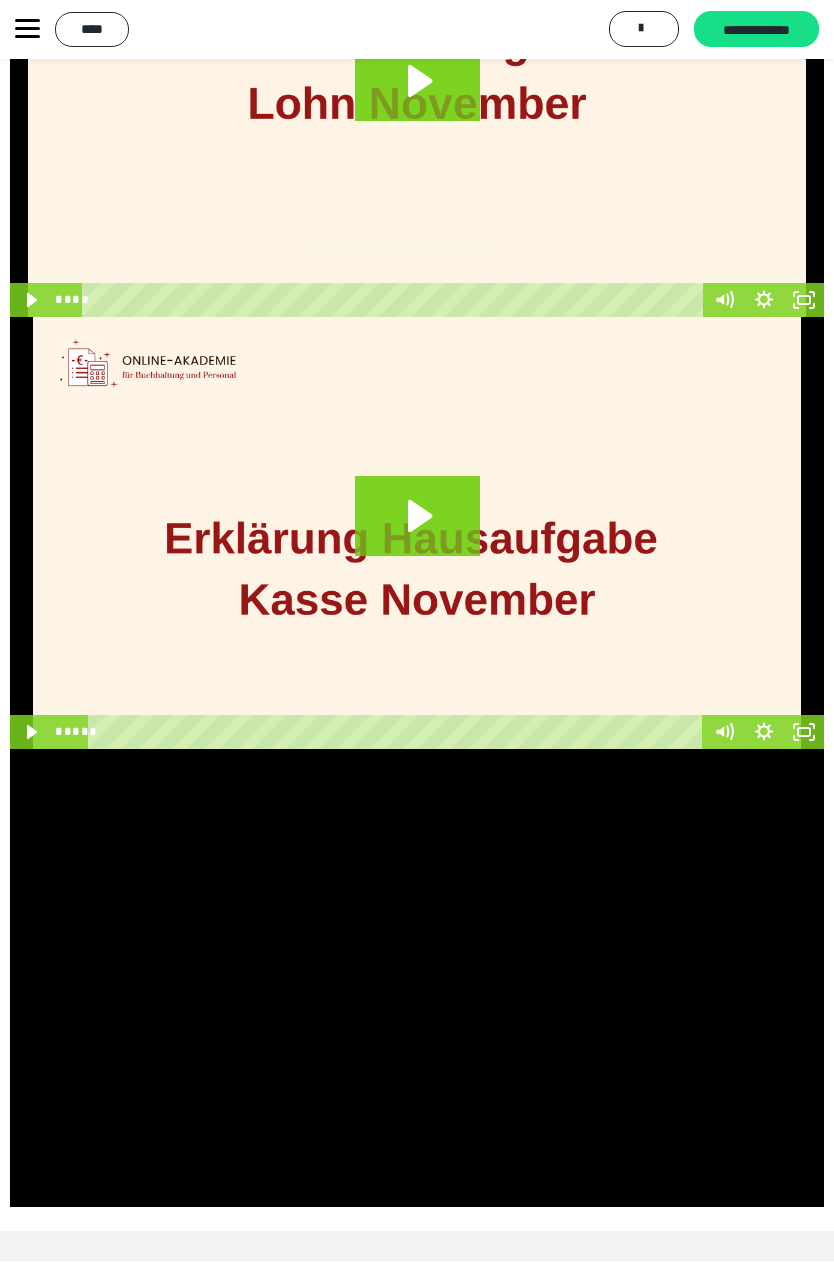 click at bounding box center (417, 979) 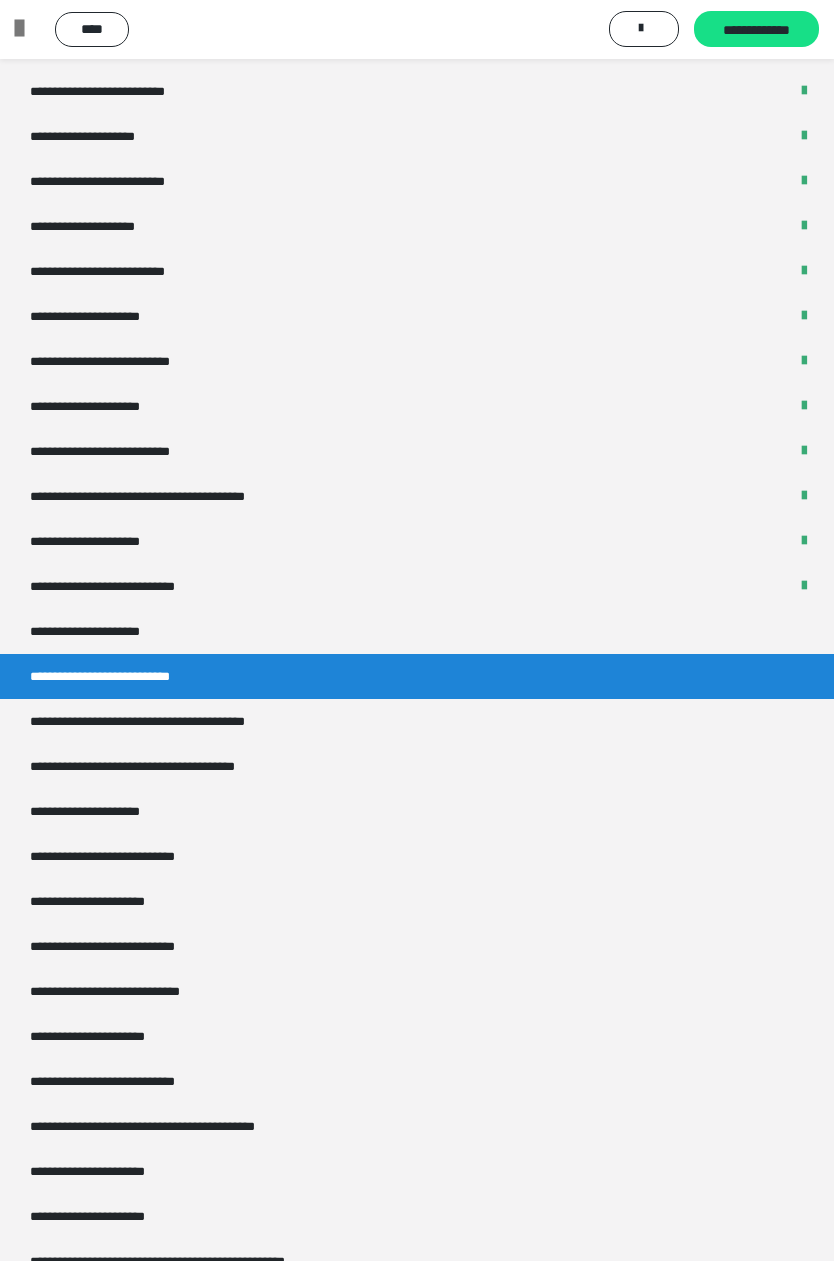 click on "**********" at bounding box center [175, 722] 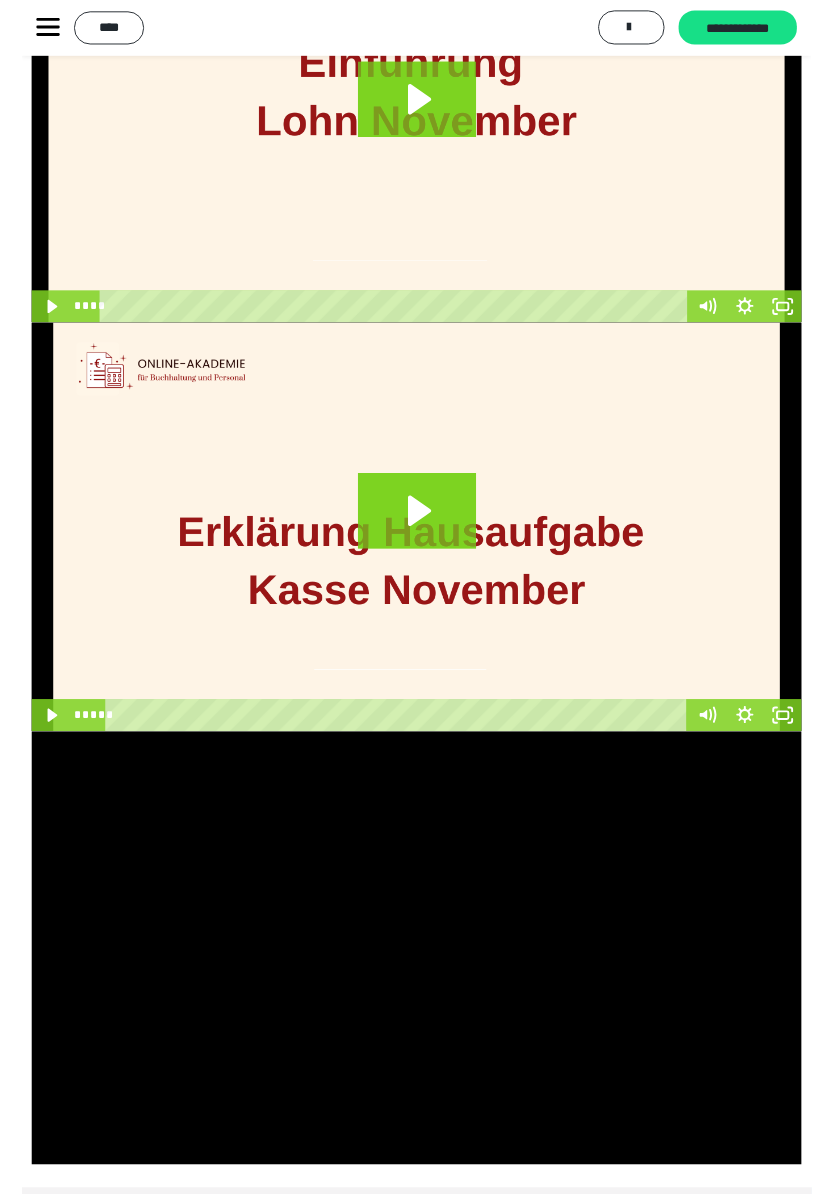 scroll, scrollTop: 0, scrollLeft: 0, axis: both 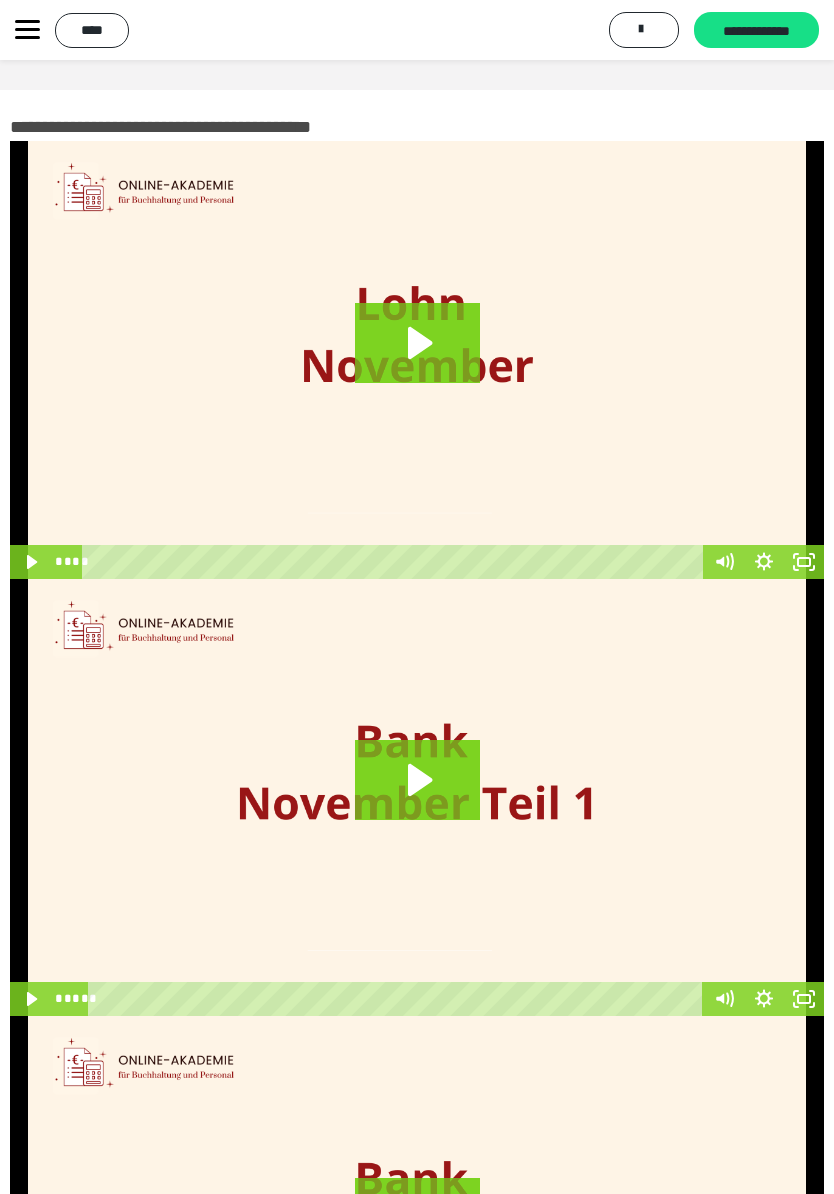 click 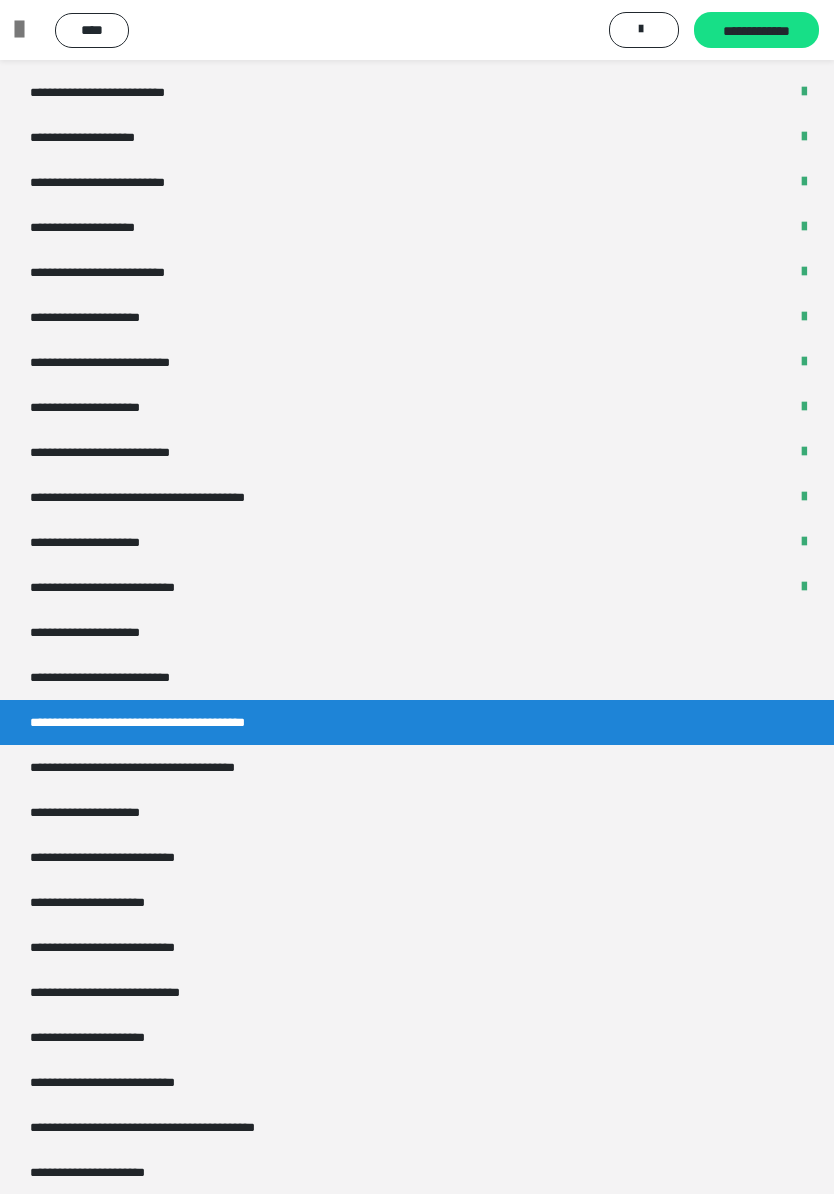 click on "**********" at bounding box center [417, 722] 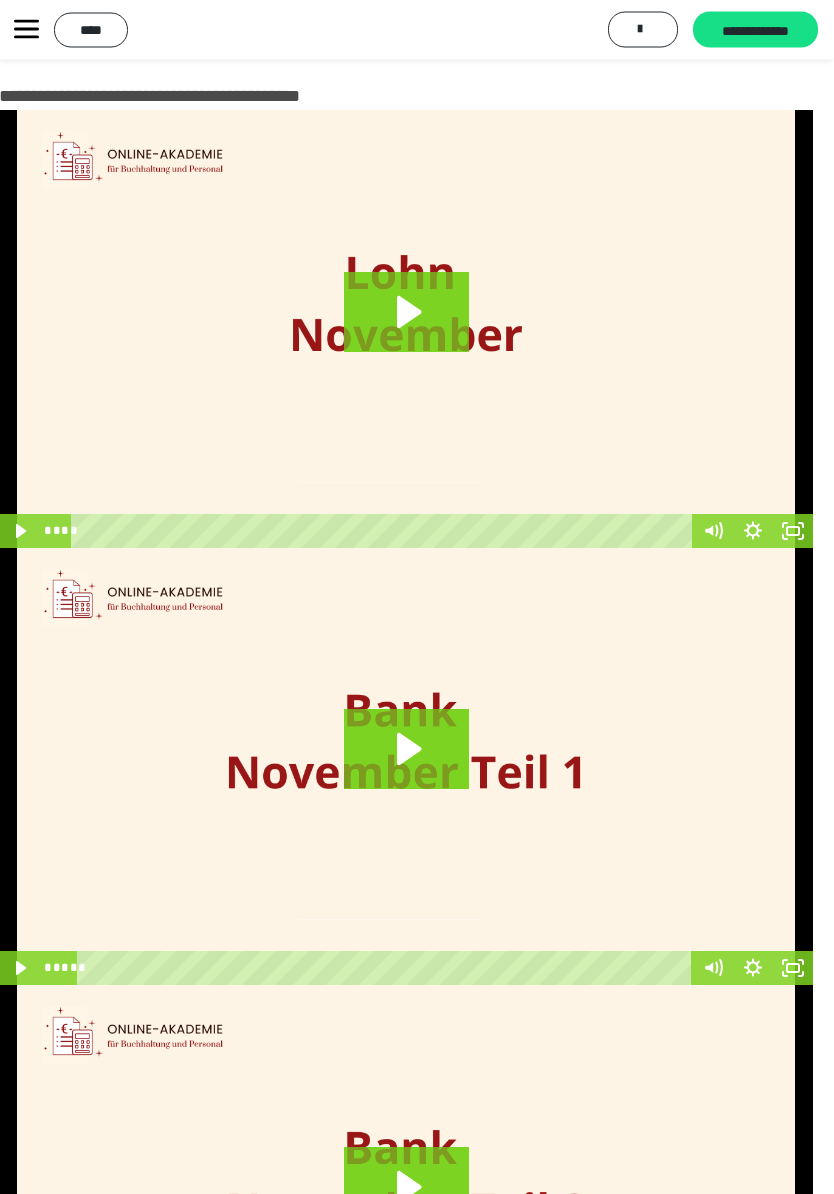 scroll, scrollTop: 0, scrollLeft: 10, axis: horizontal 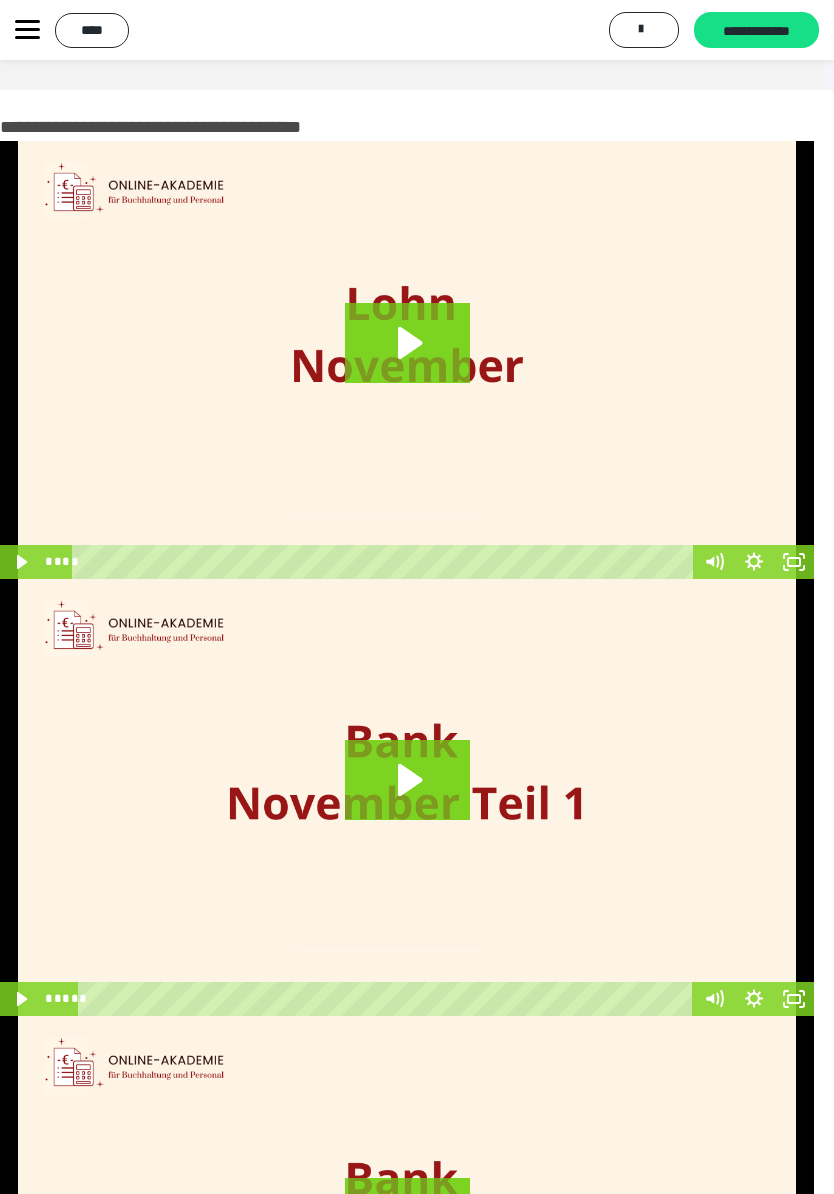 click 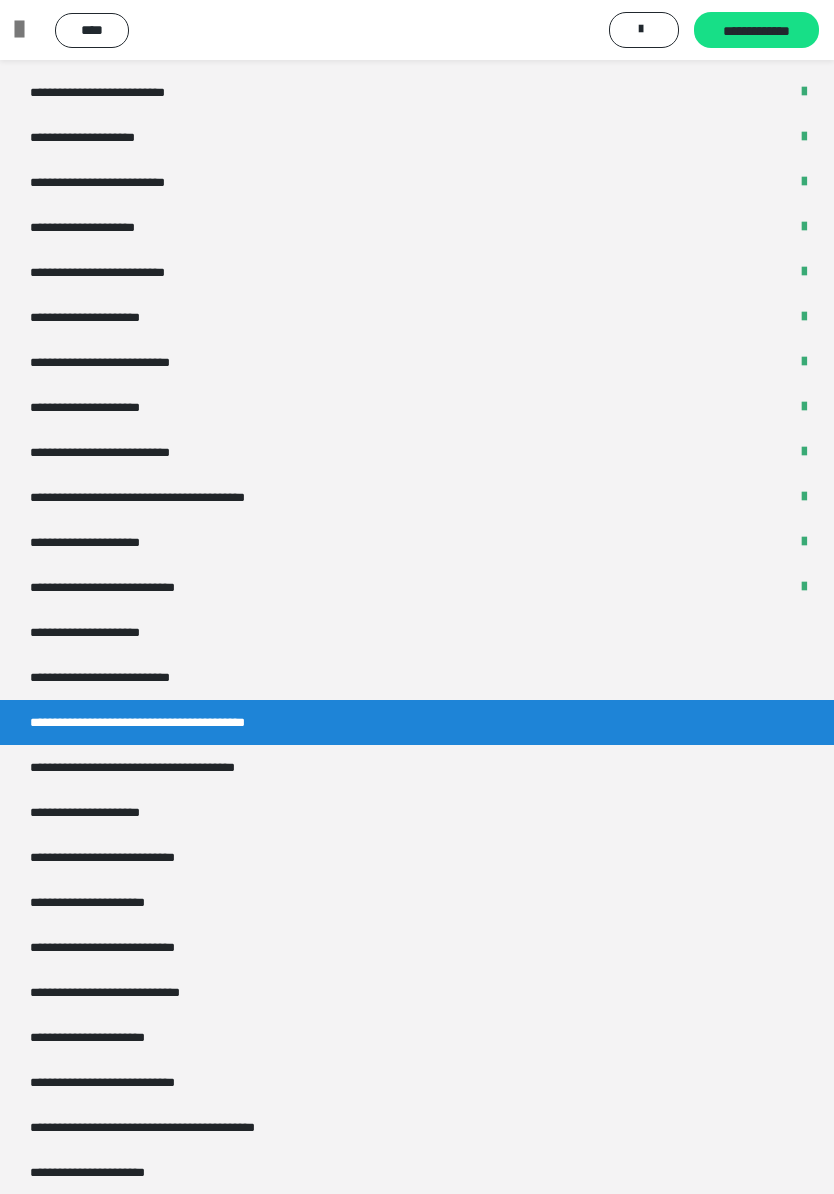 click on "**********" at bounding box center (129, 677) 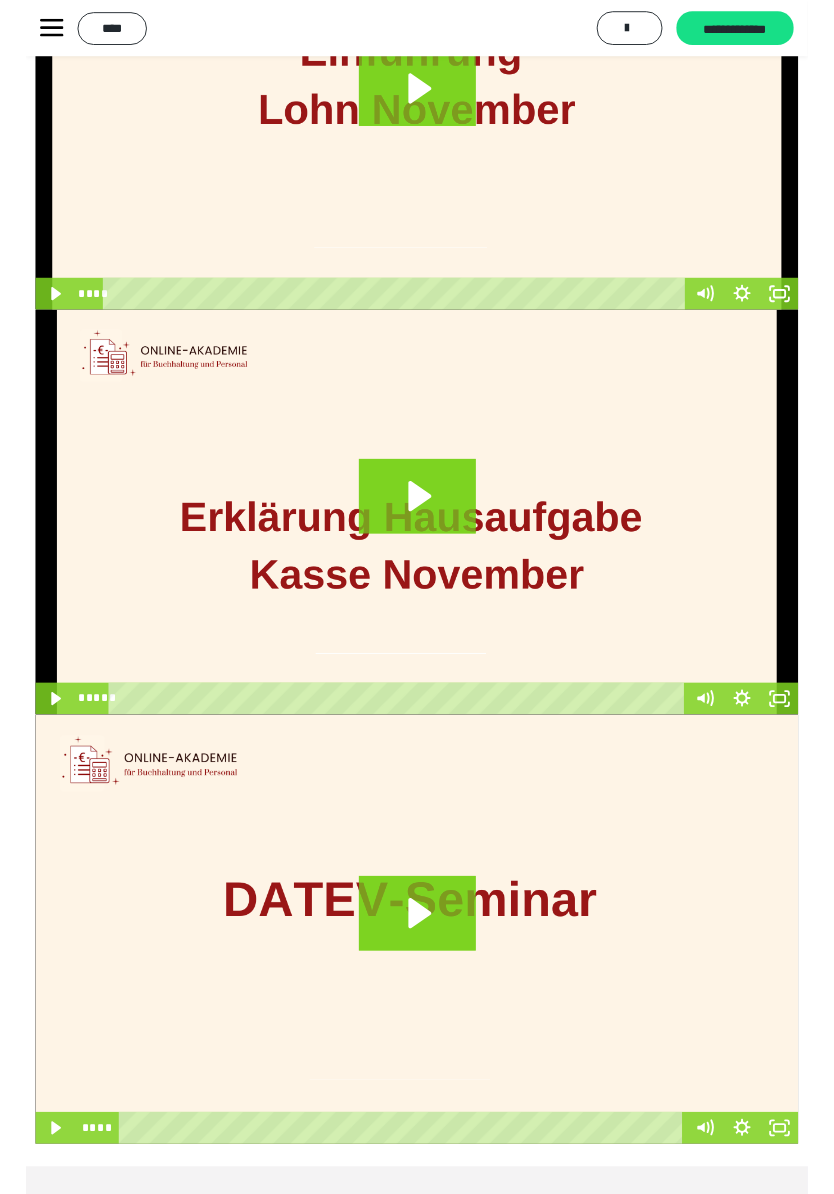 scroll, scrollTop: 329, scrollLeft: 0, axis: vertical 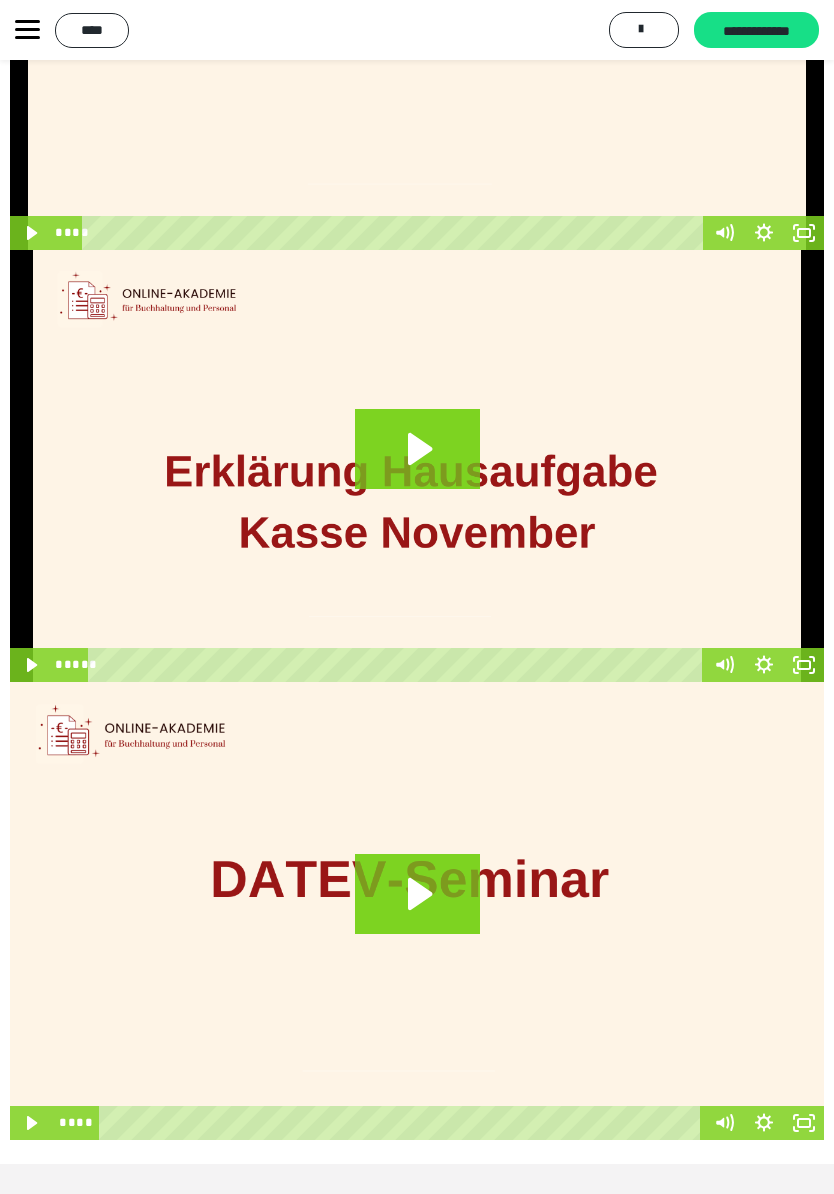 click 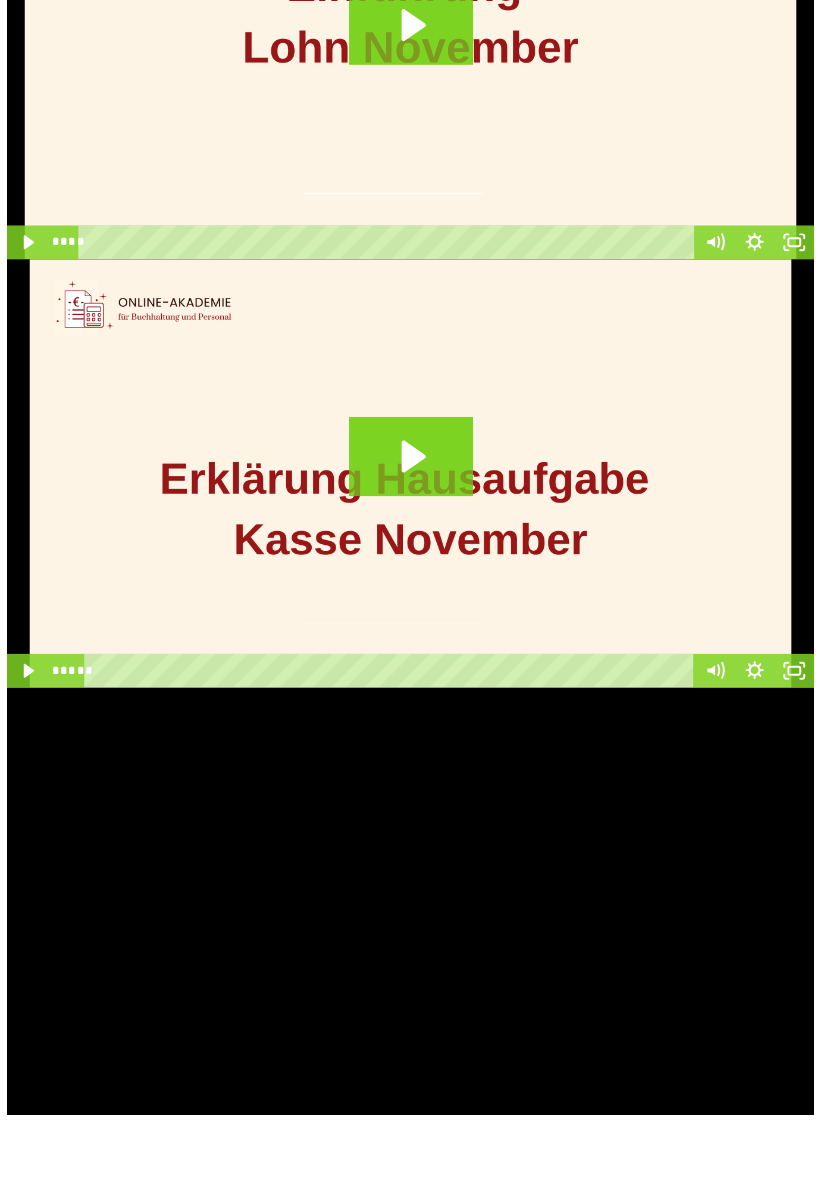 scroll, scrollTop: 319, scrollLeft: 3, axis: both 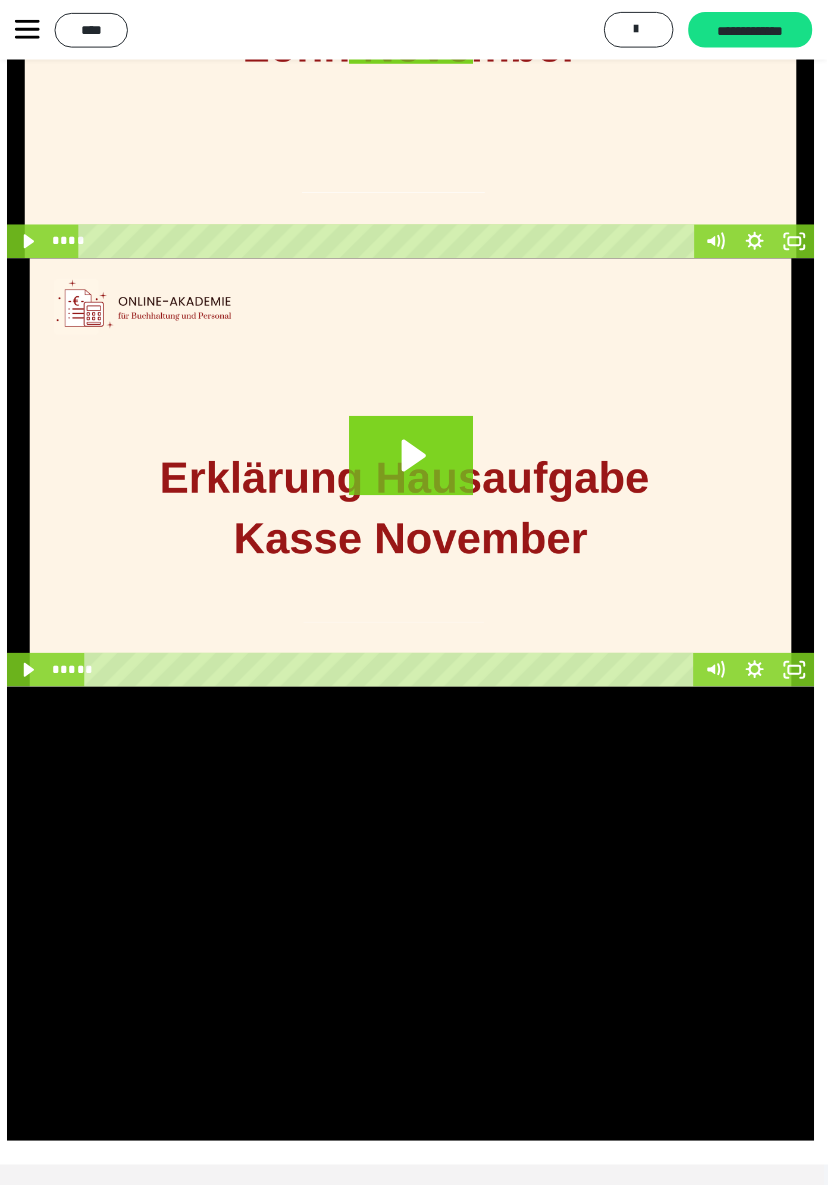 click at bounding box center (414, 921) 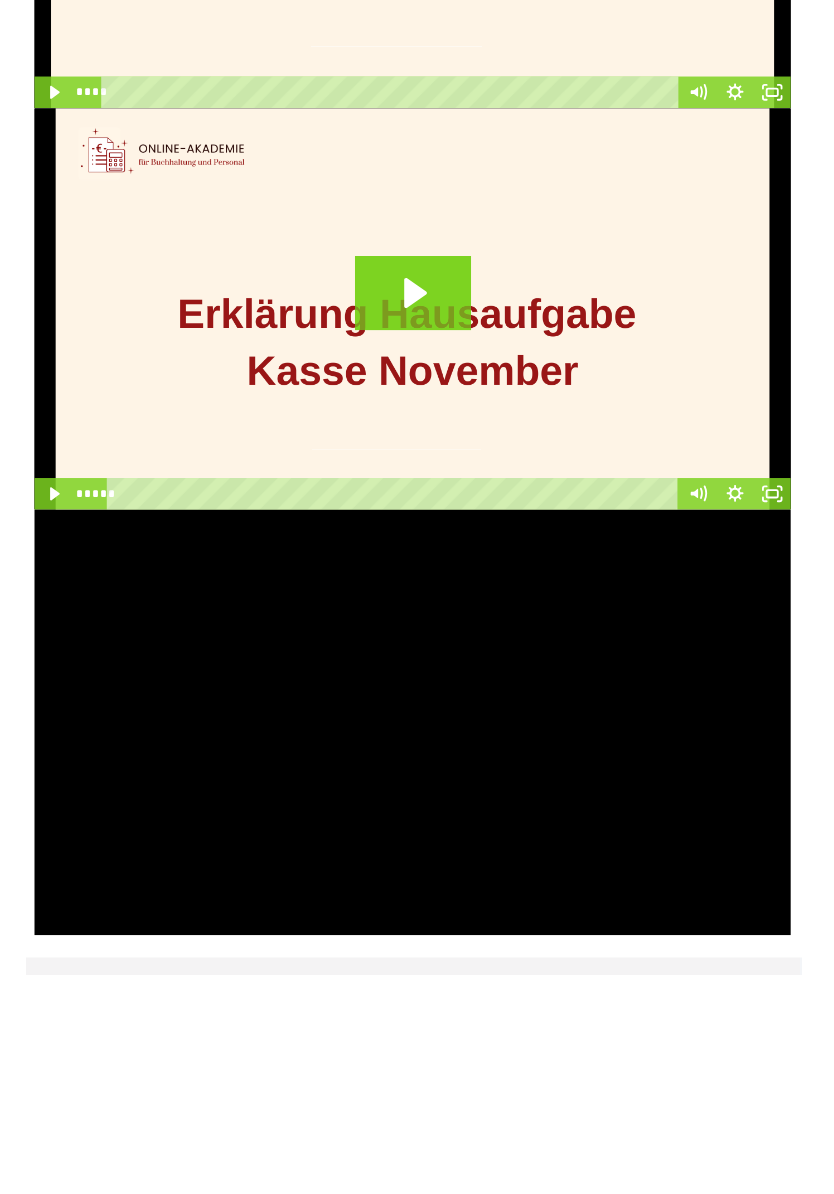 scroll, scrollTop: 319, scrollLeft: 1, axis: both 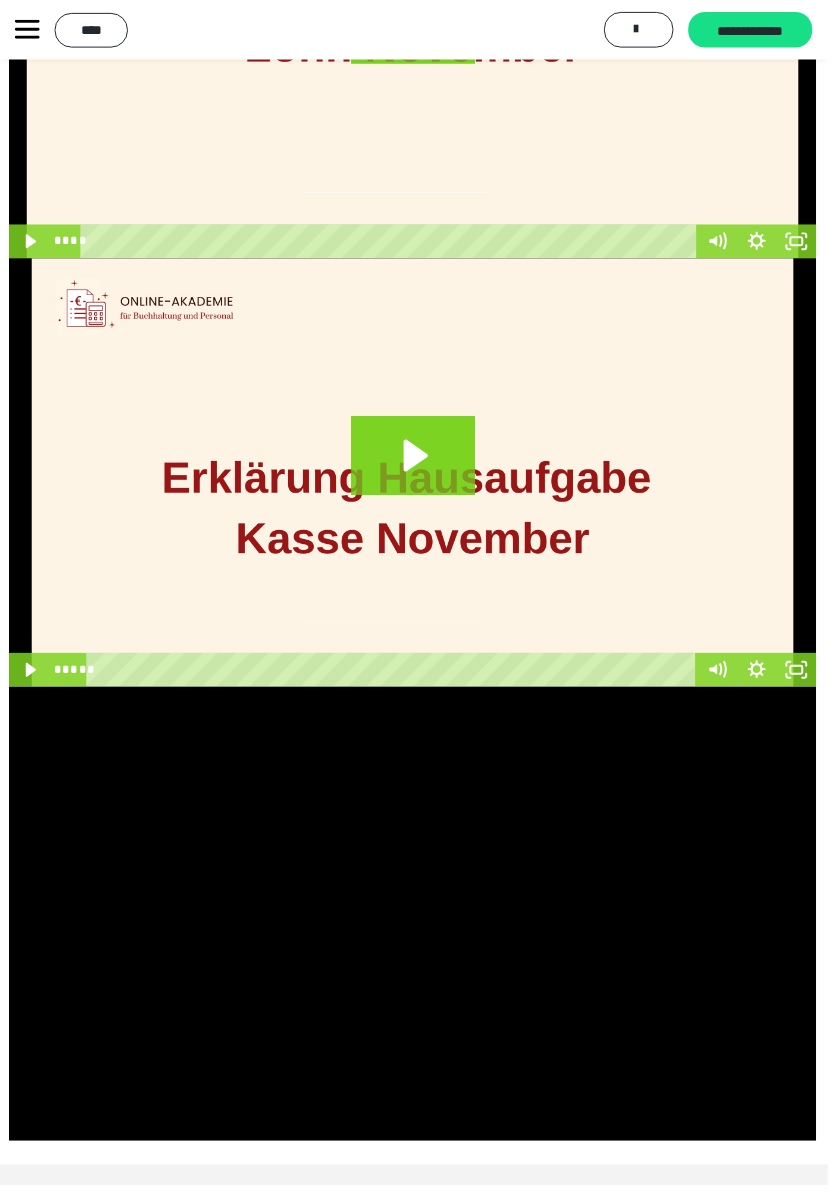 click at bounding box center (416, 921) 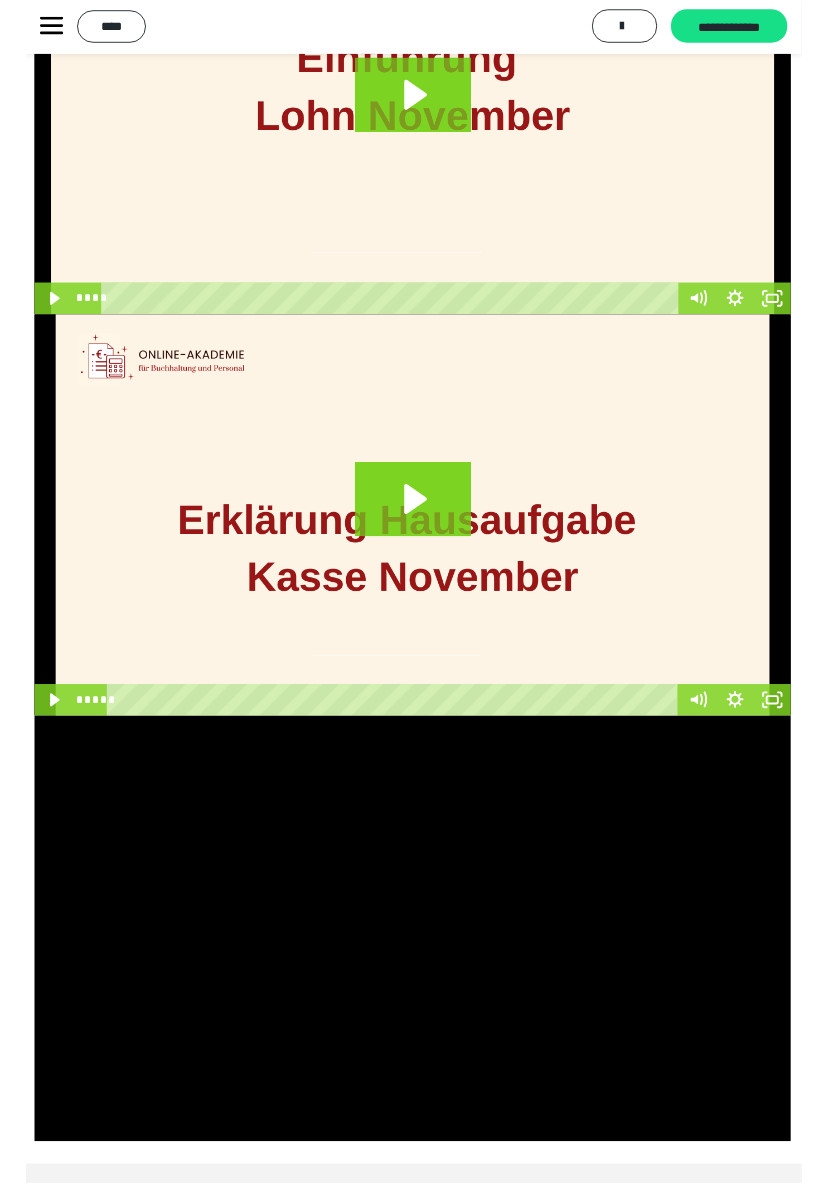scroll, scrollTop: 319, scrollLeft: 1, axis: both 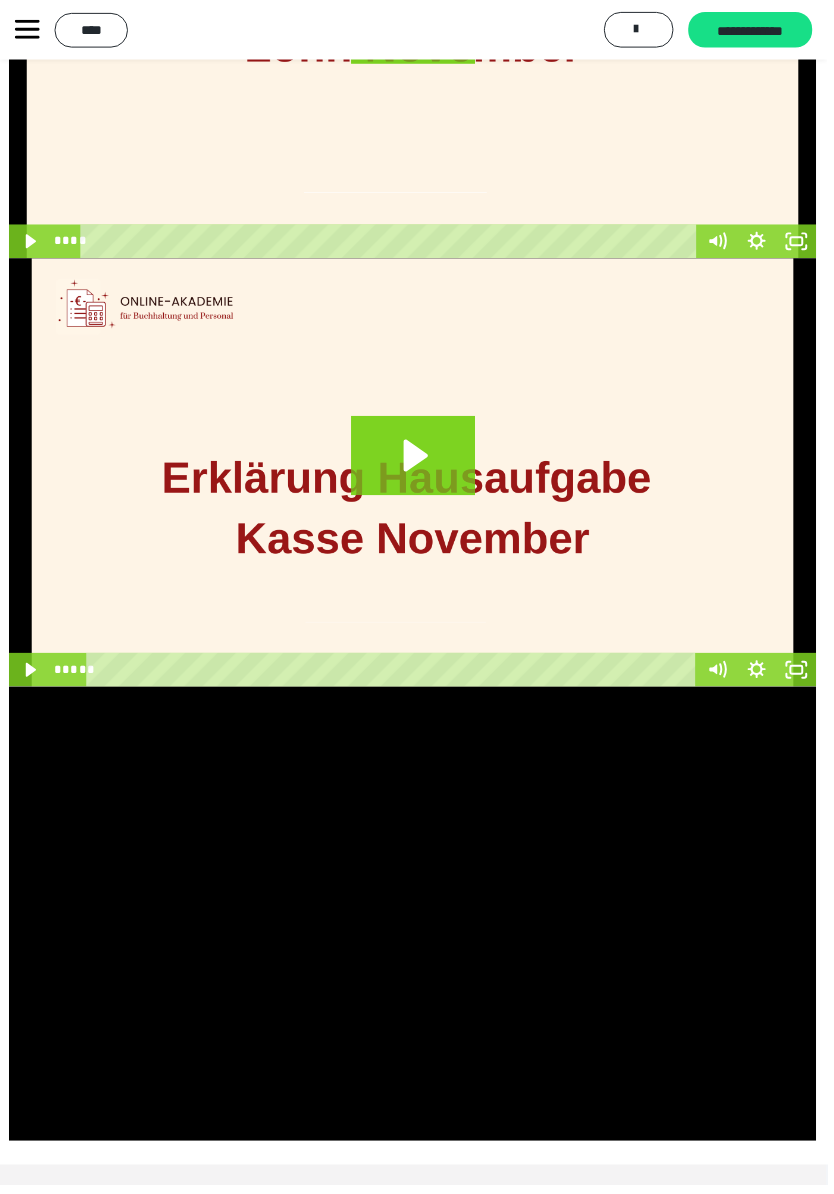 click at bounding box center (416, 921) 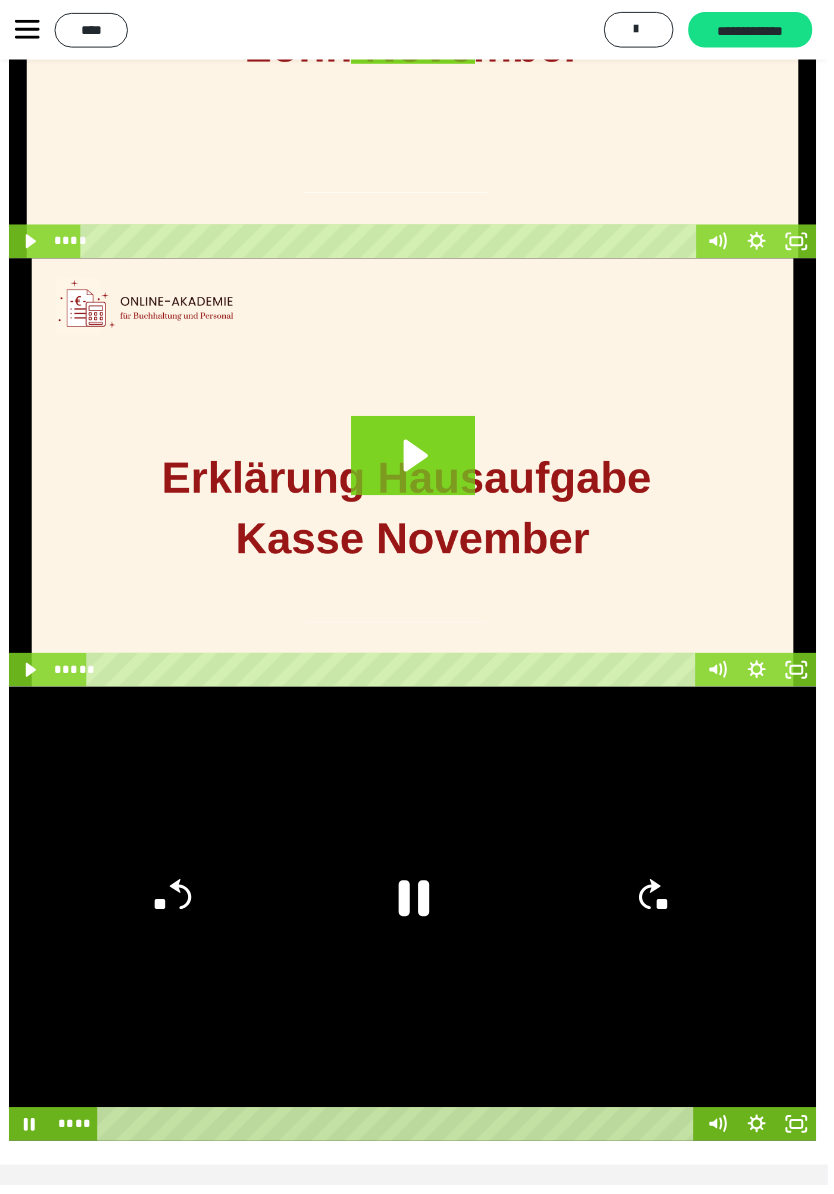 click 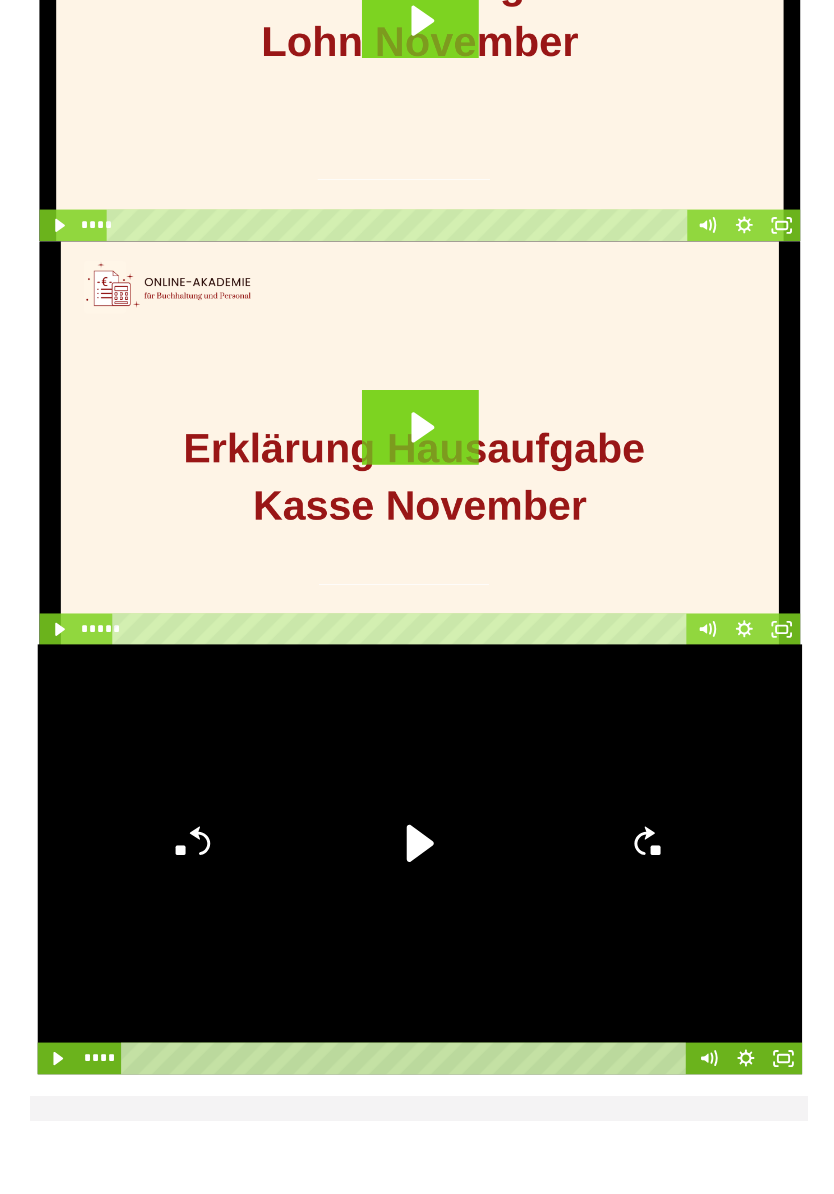 scroll, scrollTop: 325, scrollLeft: 0, axis: vertical 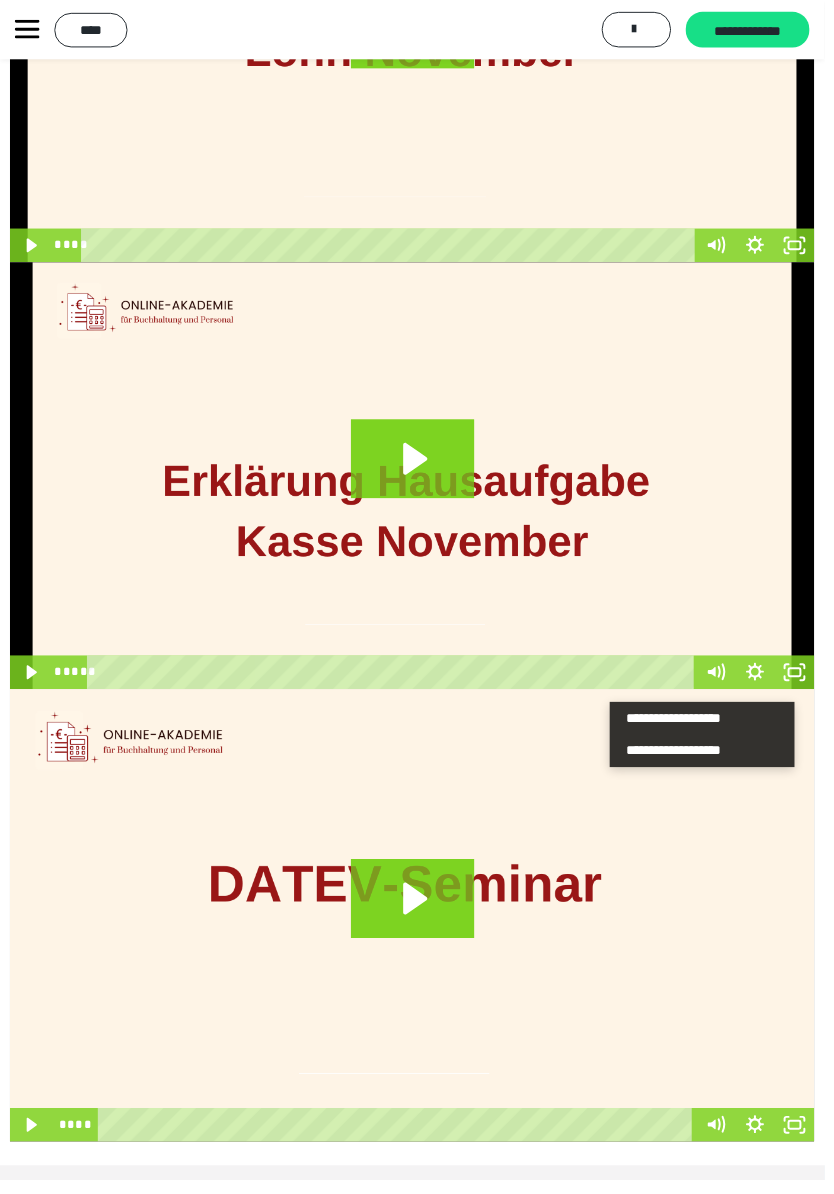 click 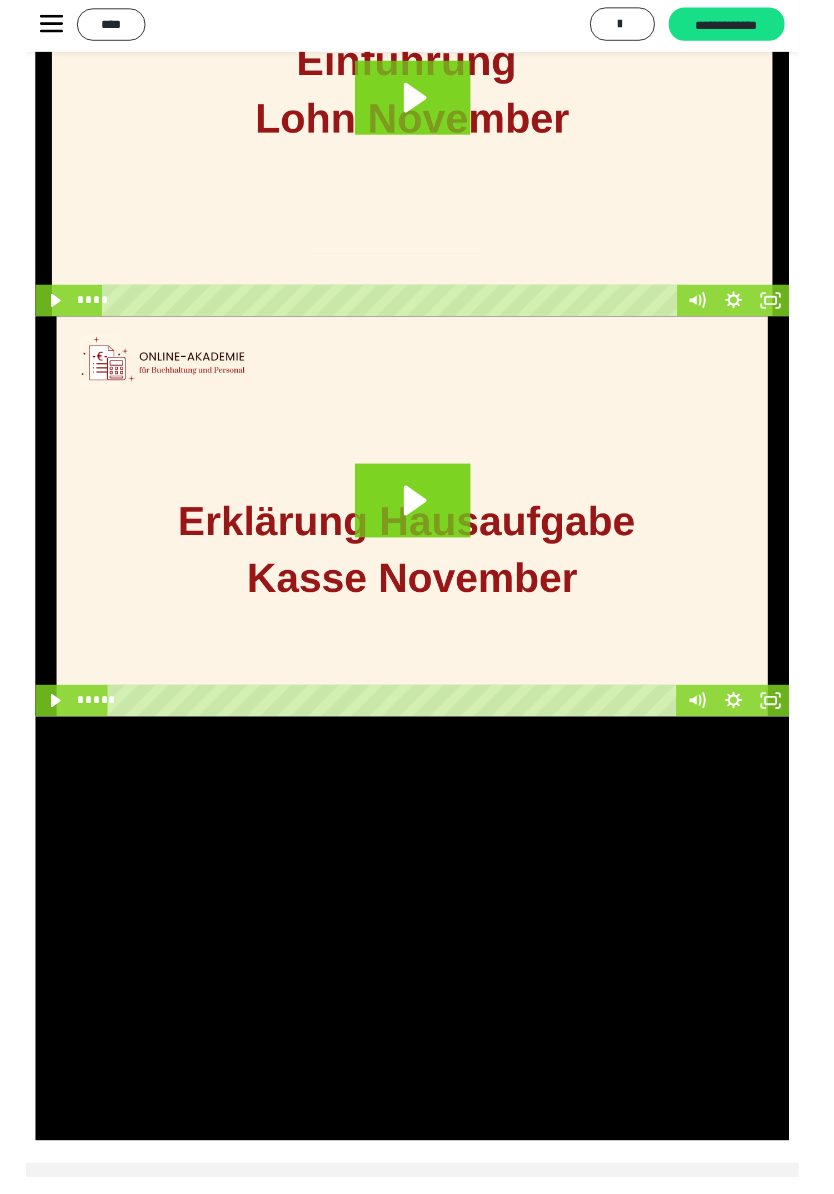 scroll, scrollTop: 314, scrollLeft: 0, axis: vertical 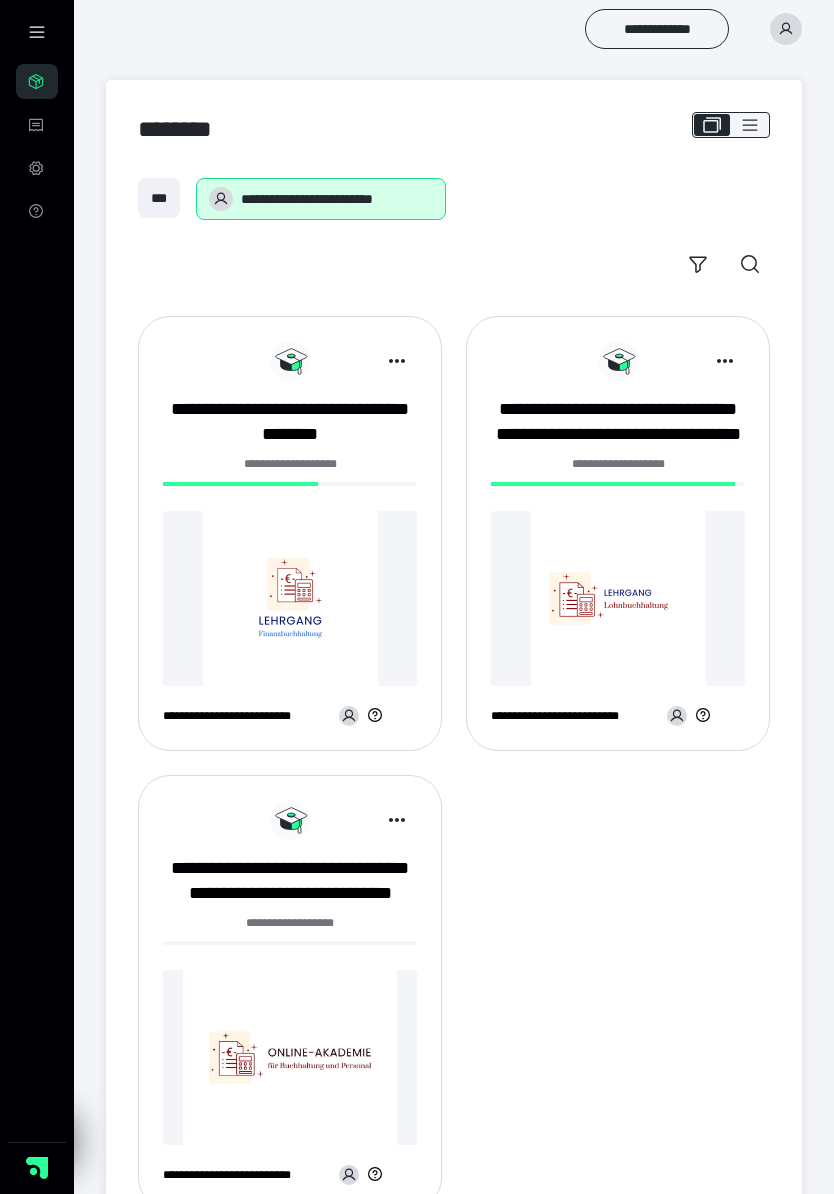 click at bounding box center [290, 598] 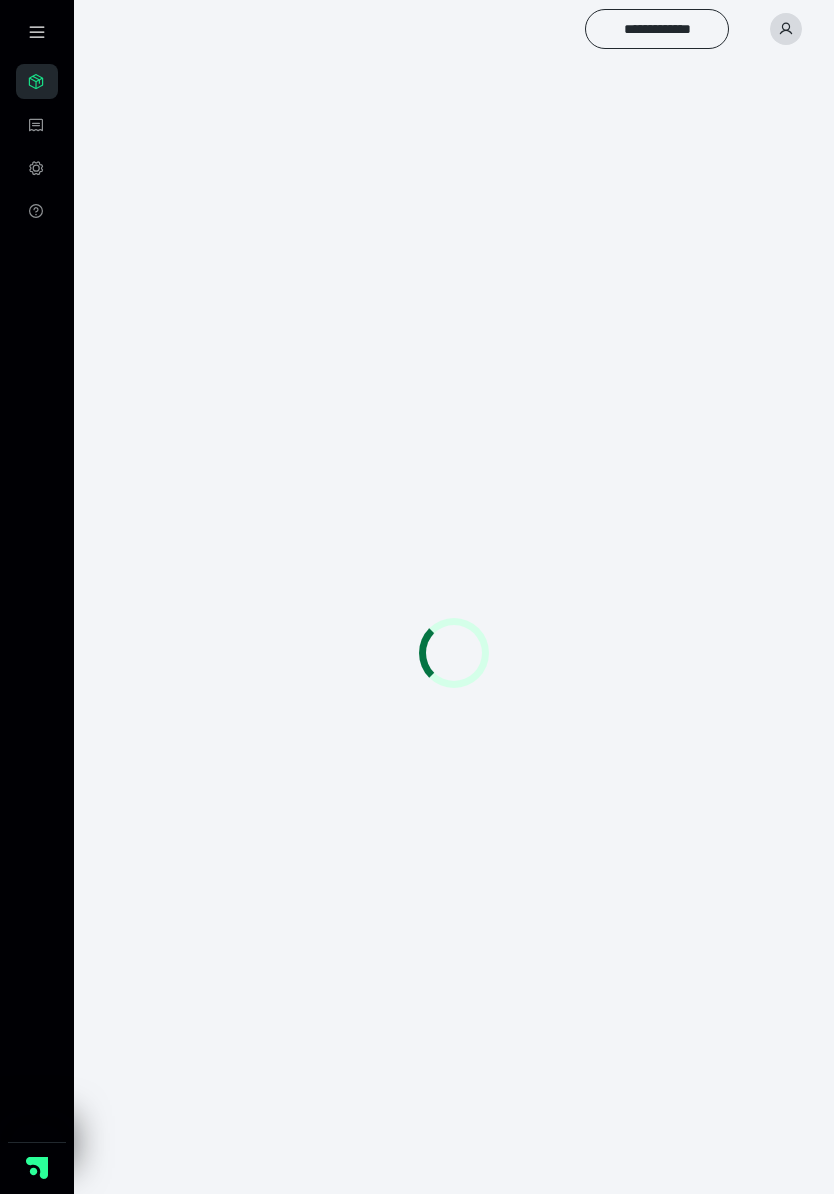 scroll, scrollTop: 0, scrollLeft: 0, axis: both 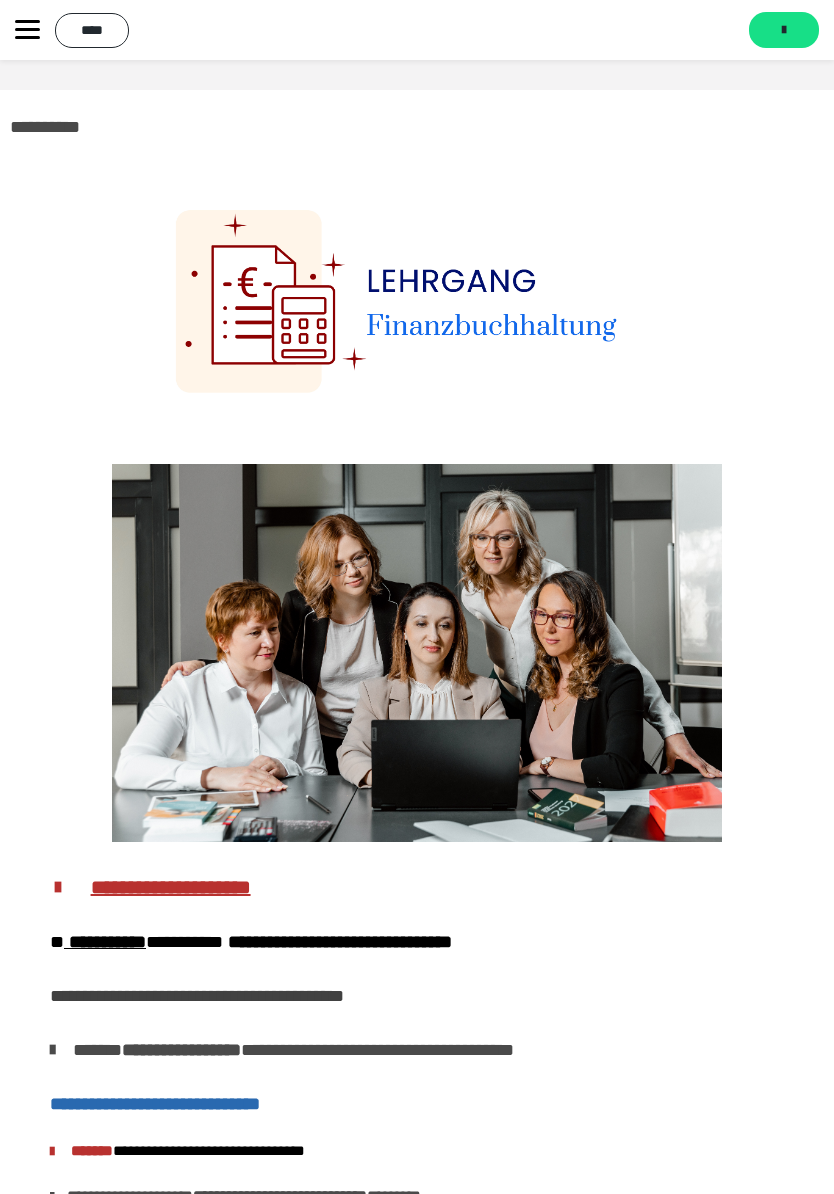 click 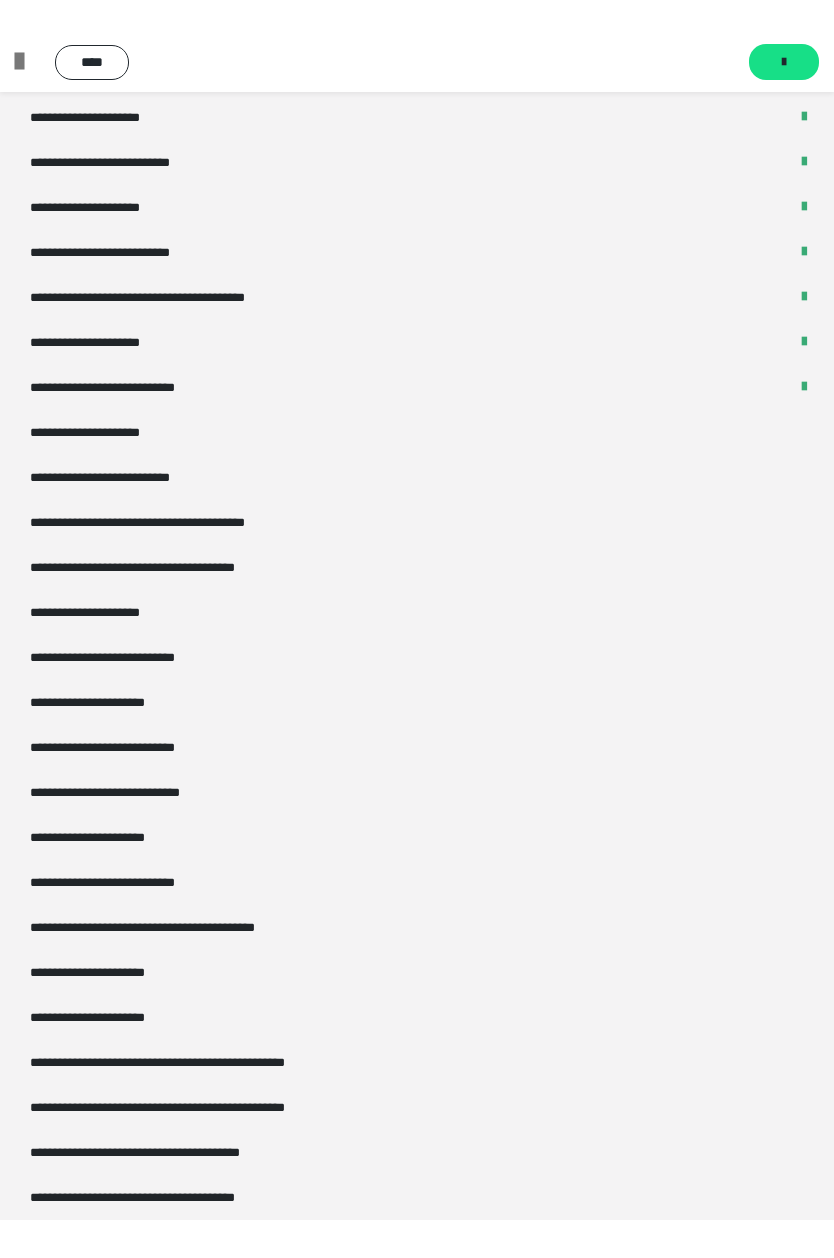 scroll, scrollTop: 3002, scrollLeft: 0, axis: vertical 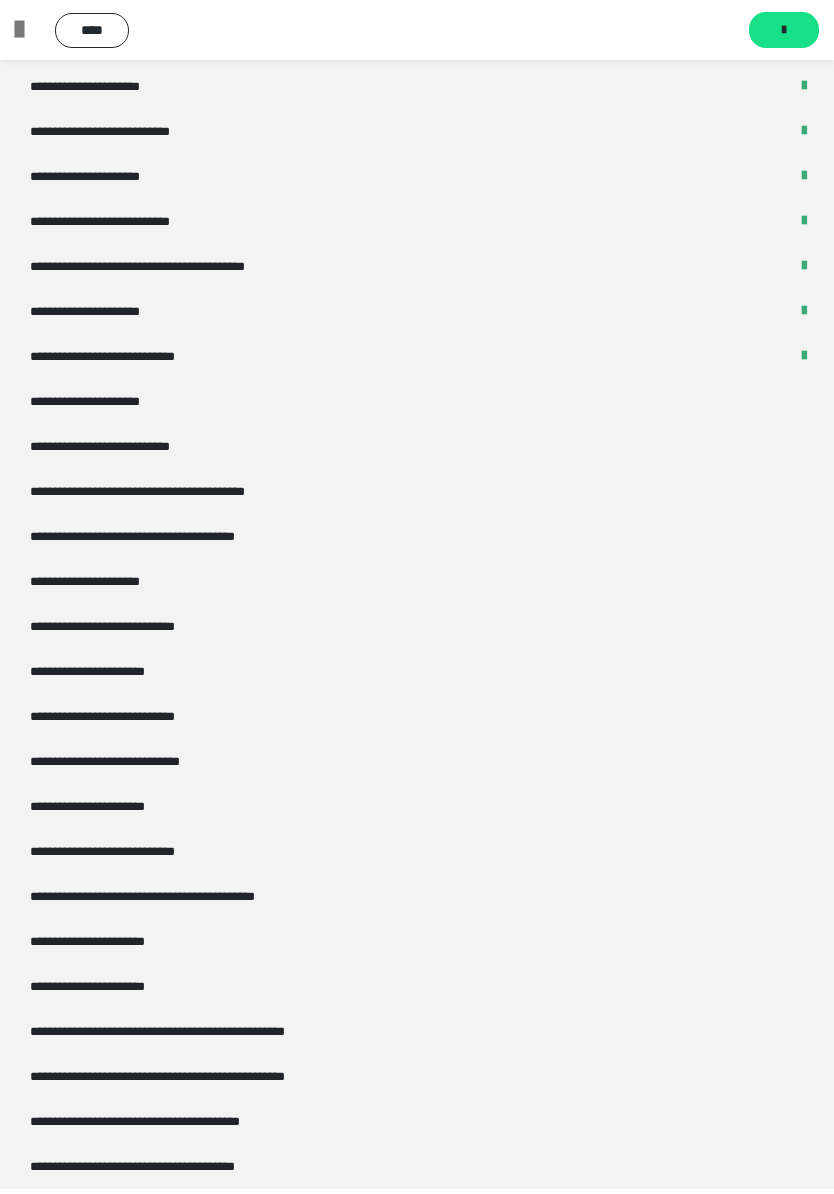 click on "**********" at bounding box center (129, 446) 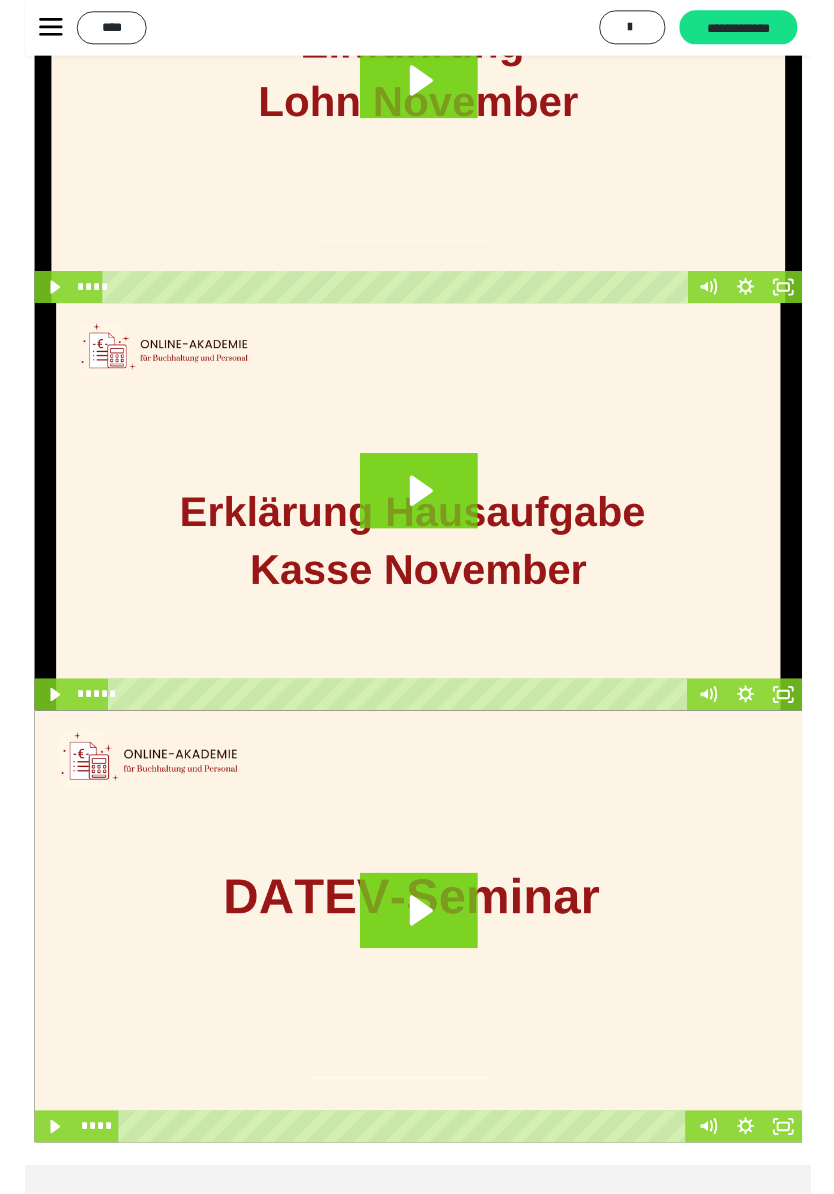 scroll, scrollTop: 329, scrollLeft: 0, axis: vertical 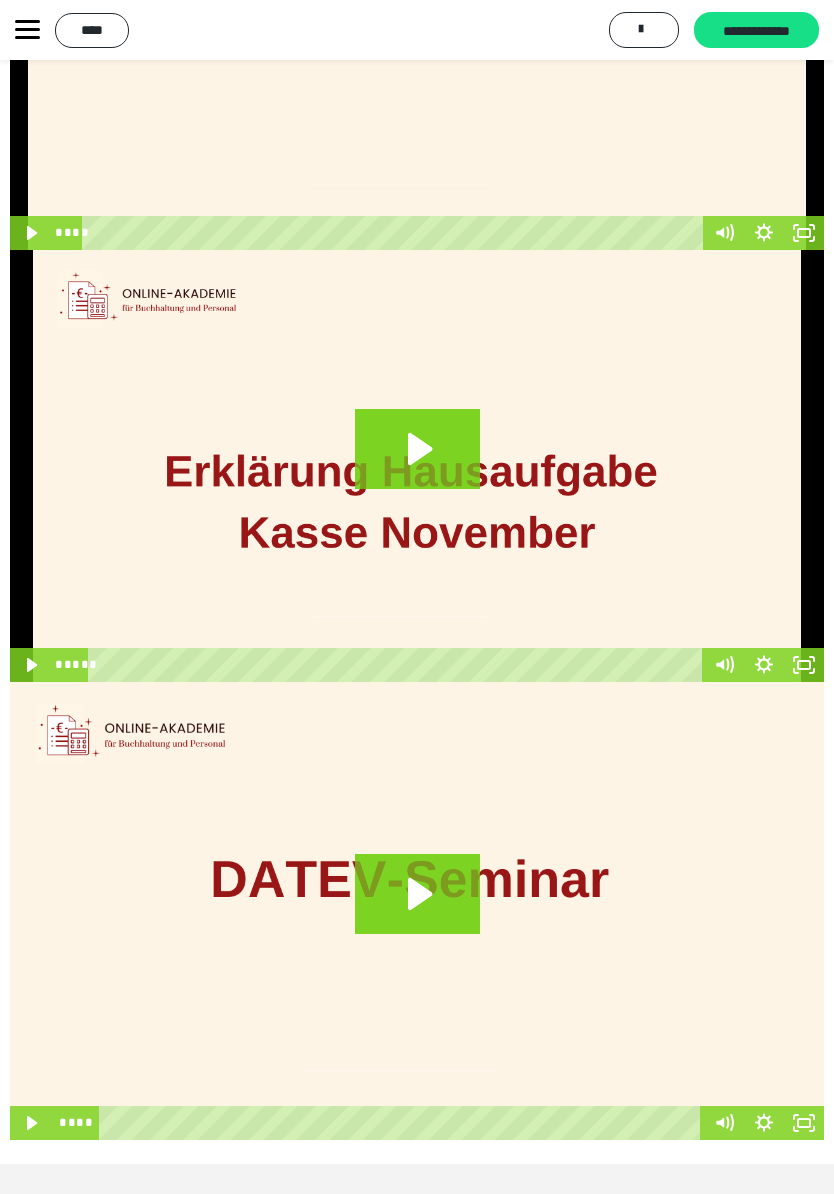 click 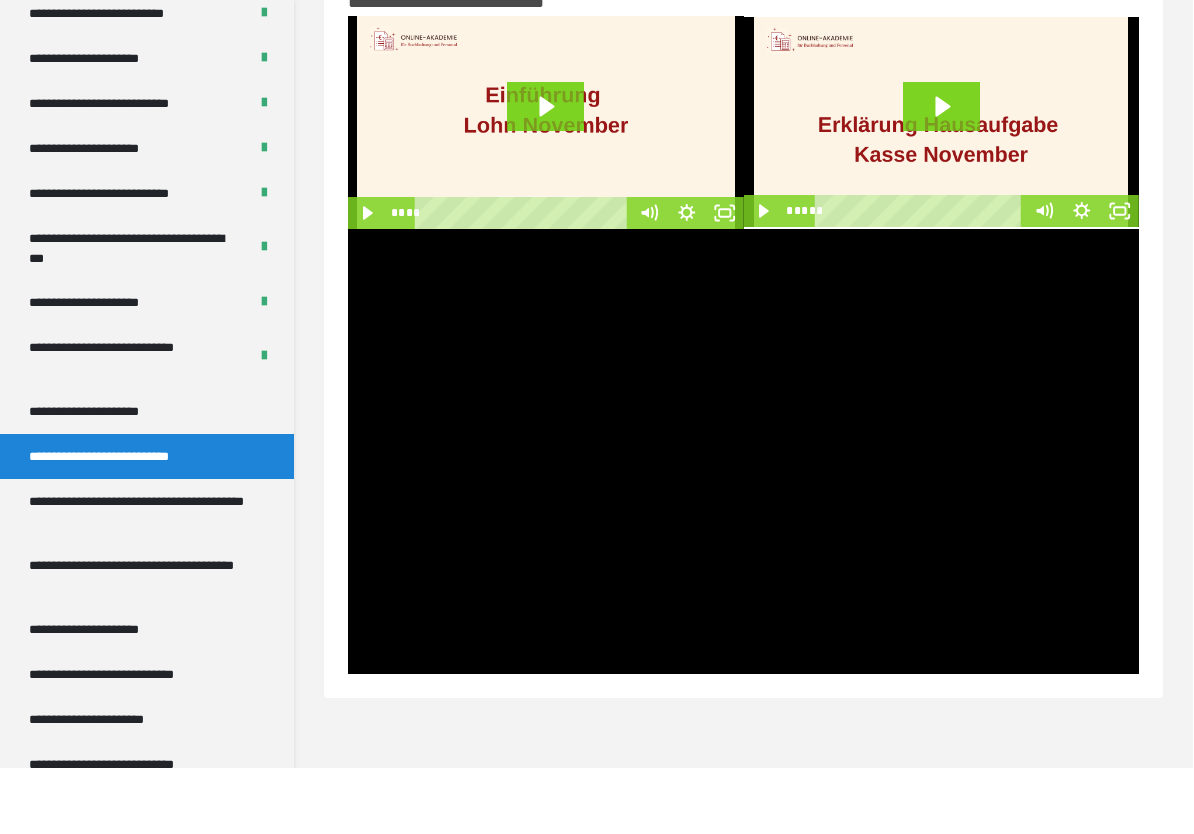scroll, scrollTop: 60, scrollLeft: 0, axis: vertical 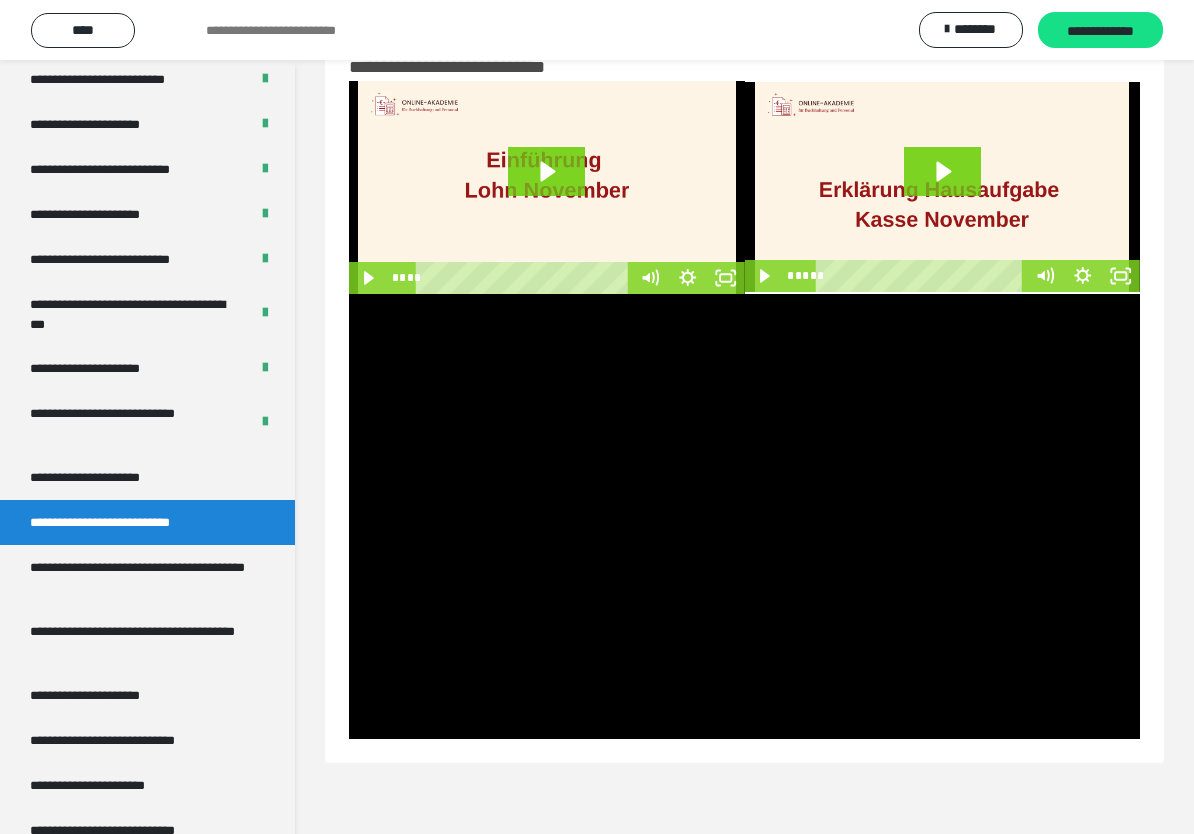 click at bounding box center [744, 516] 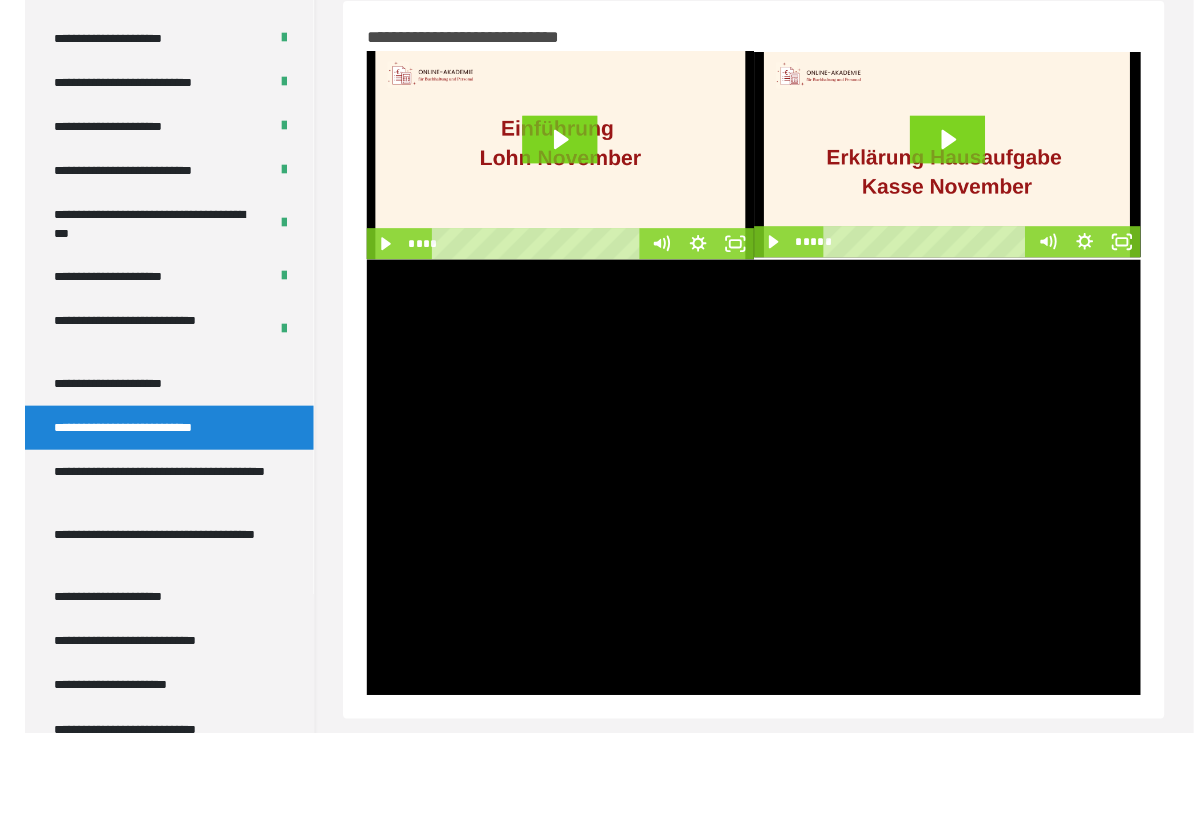 scroll, scrollTop: 60, scrollLeft: 0, axis: vertical 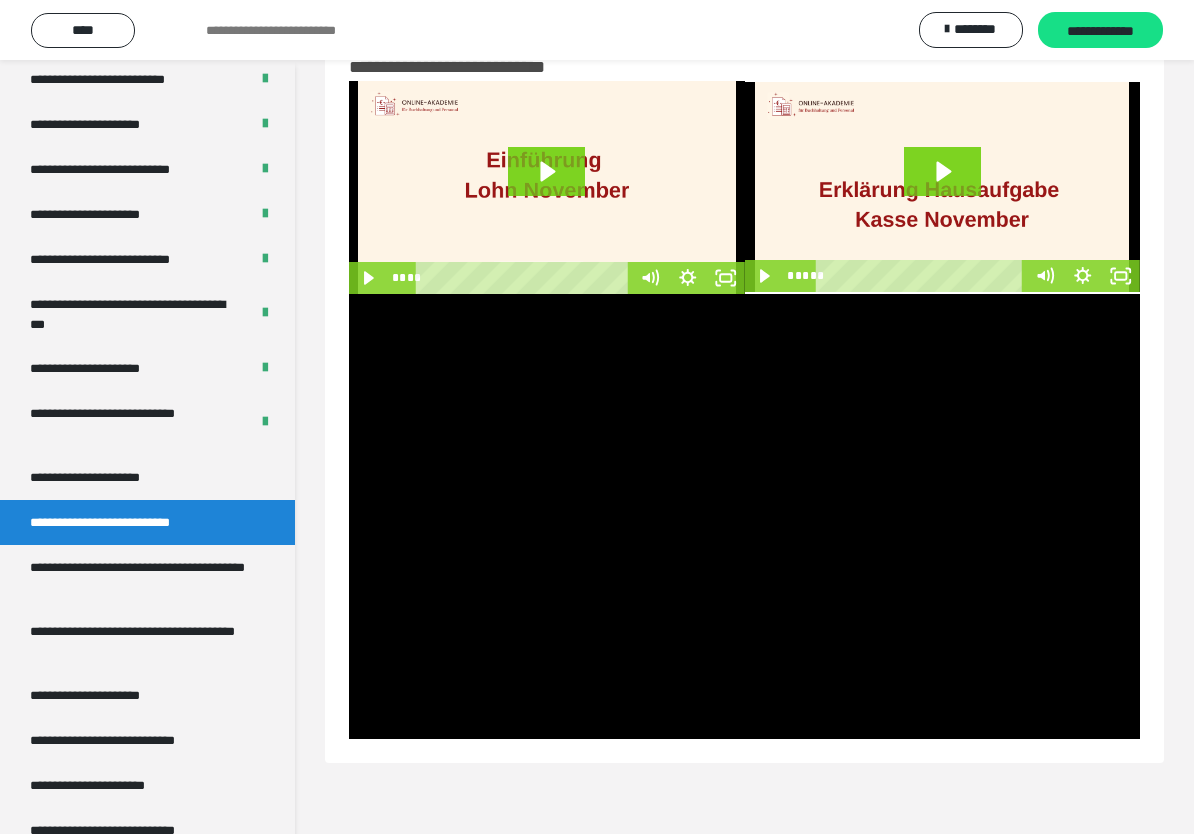 click at bounding box center [744, 516] 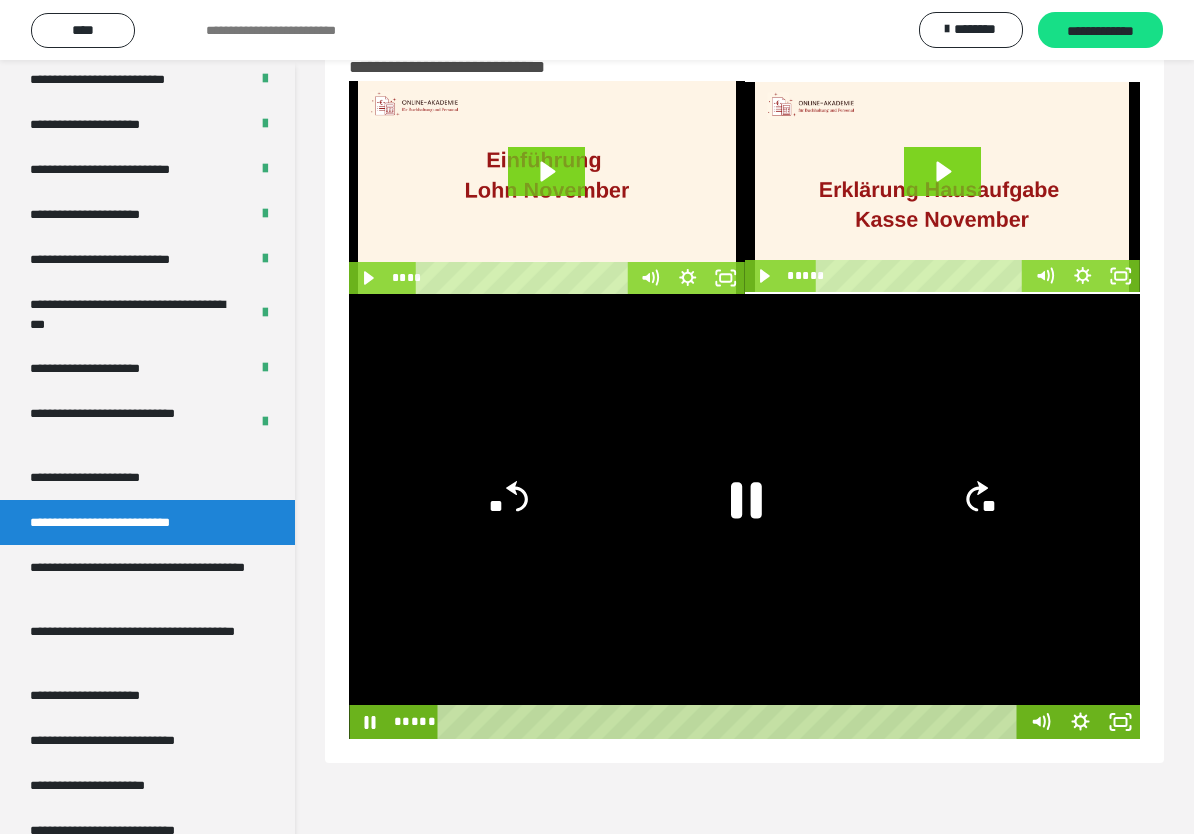 click 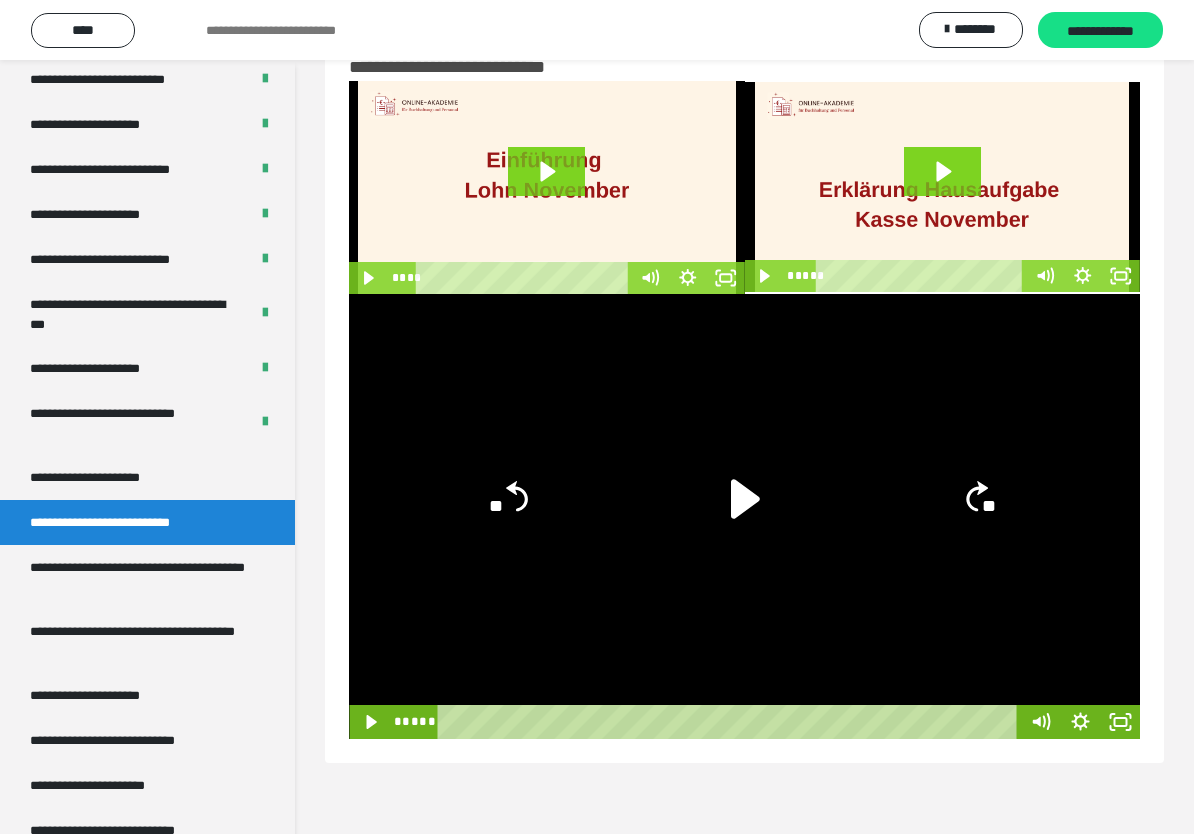 click at bounding box center [744, 516] 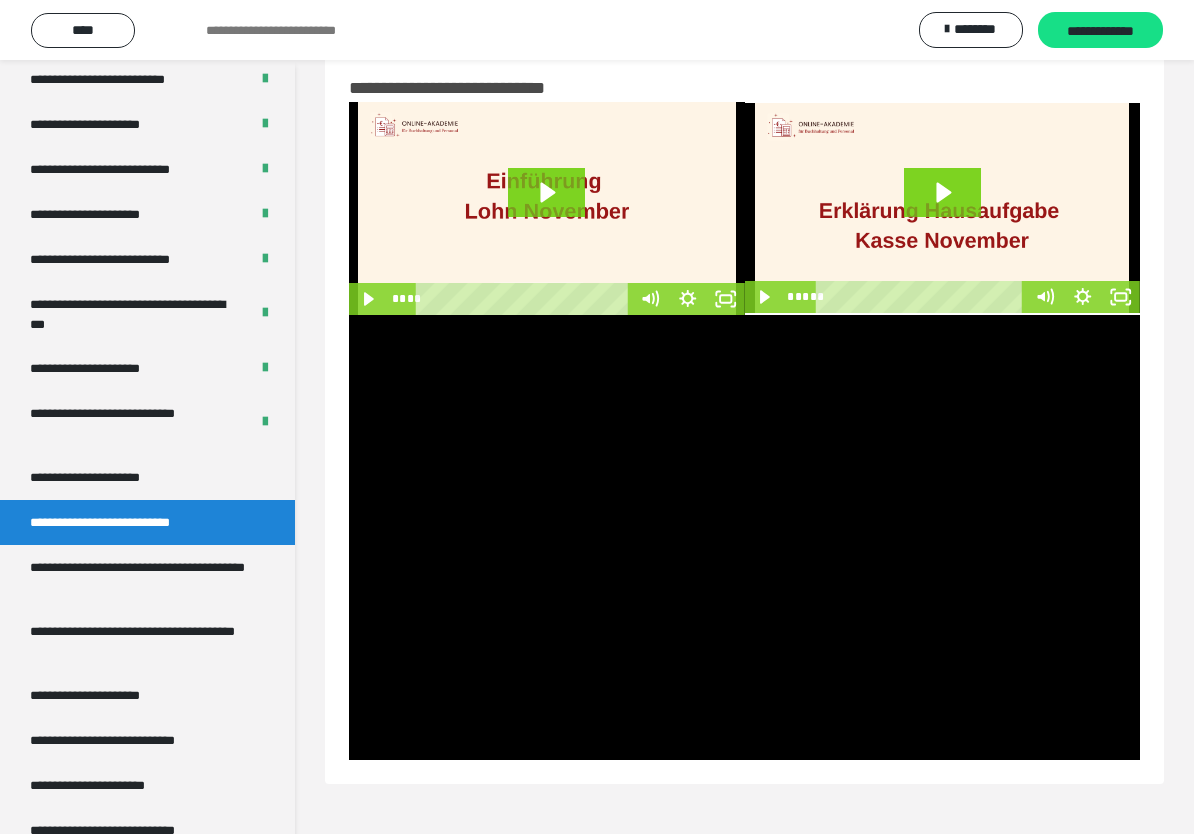 scroll, scrollTop: 36, scrollLeft: 0, axis: vertical 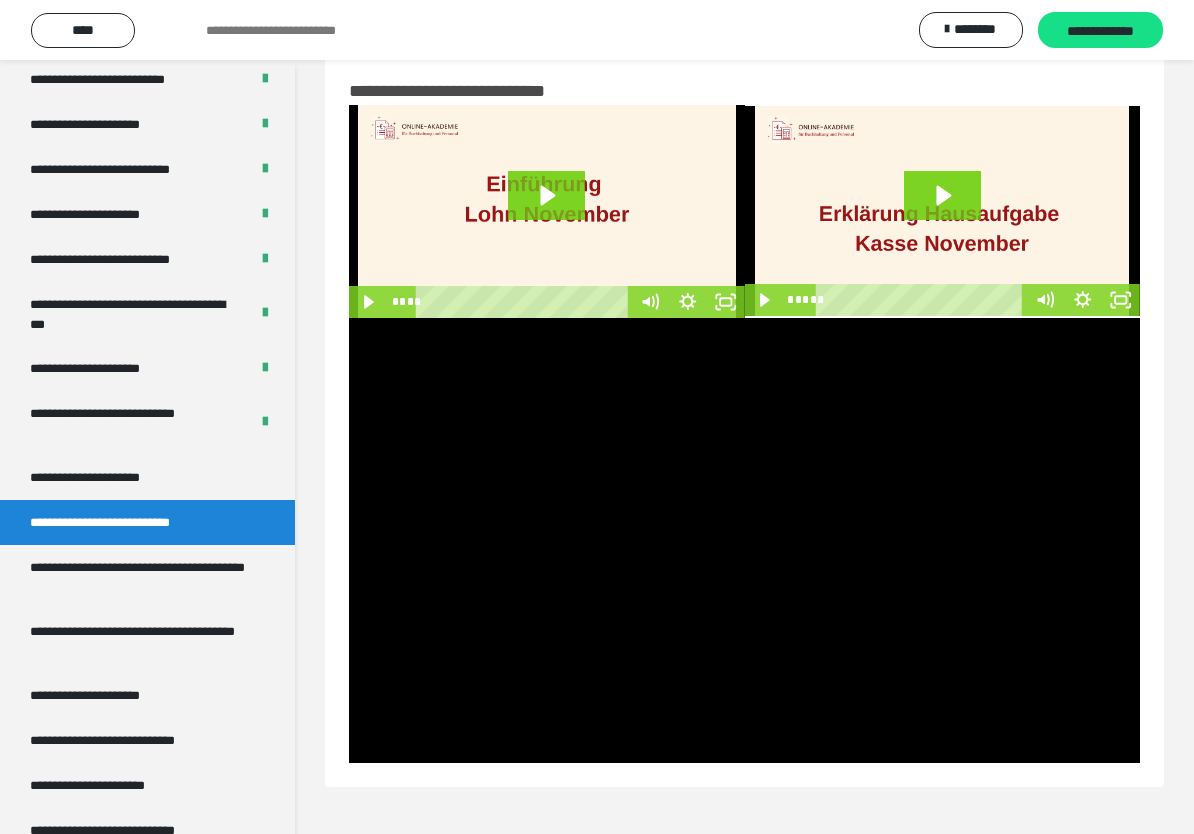 click at bounding box center [744, 540] 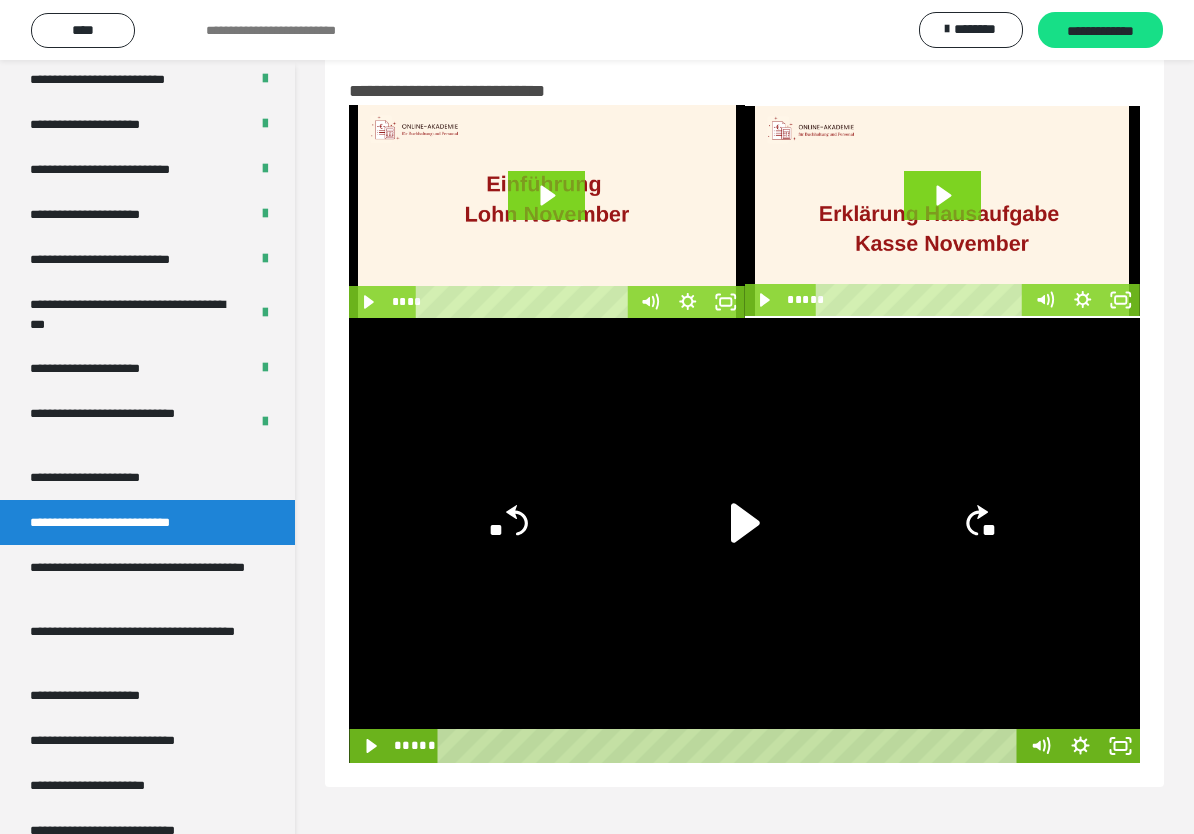 click 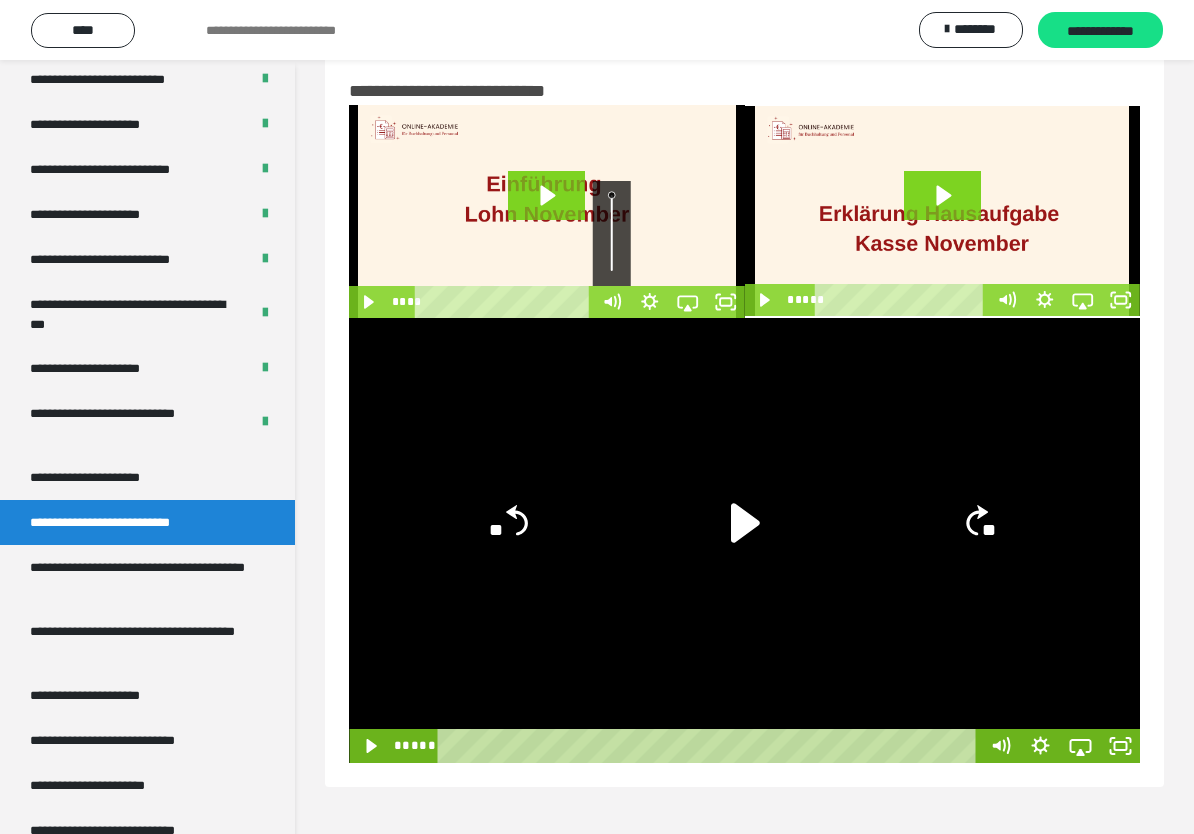 click 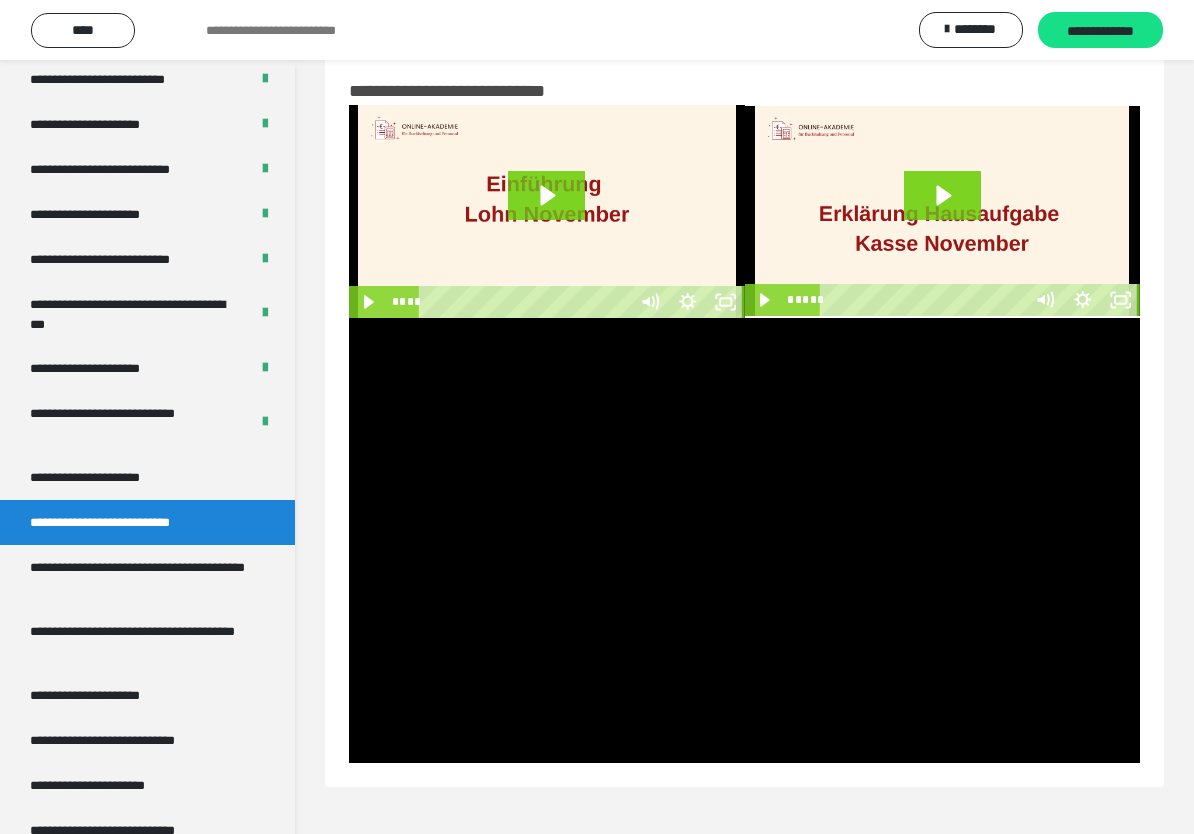click at bounding box center [744, 540] 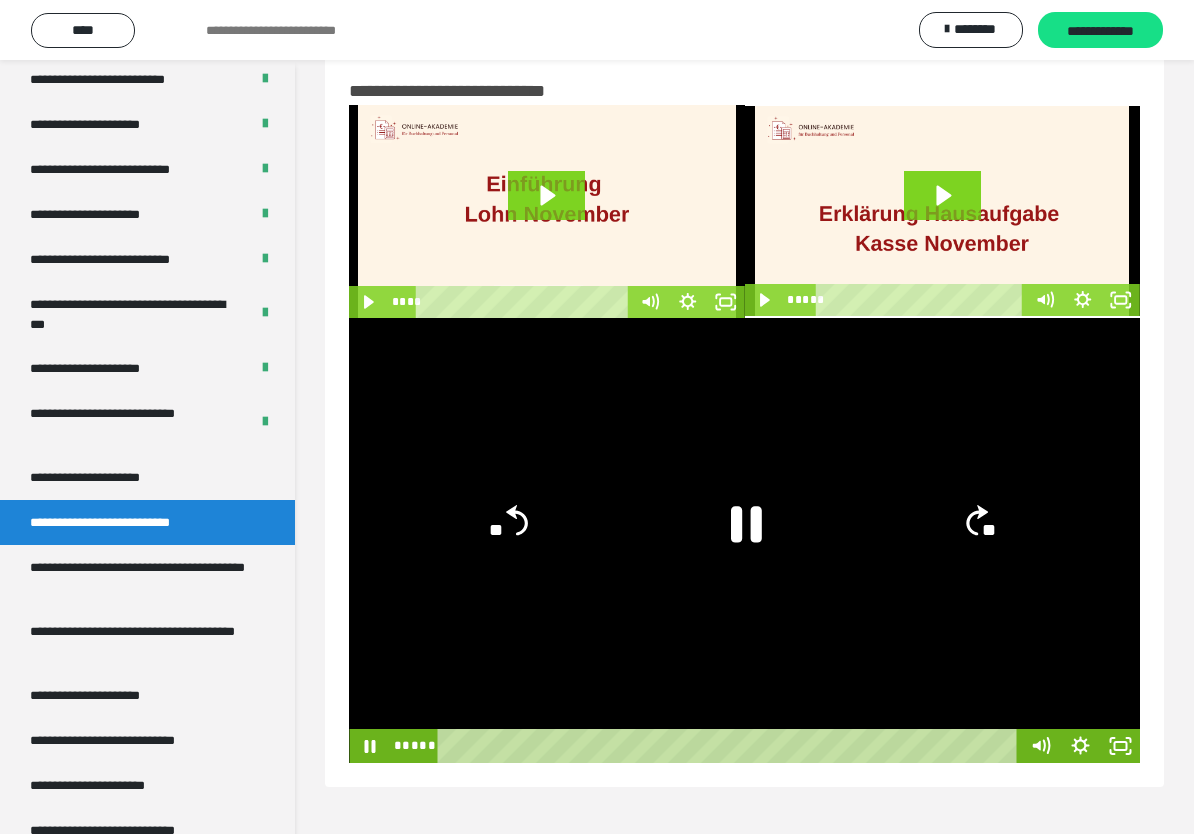click on "**" 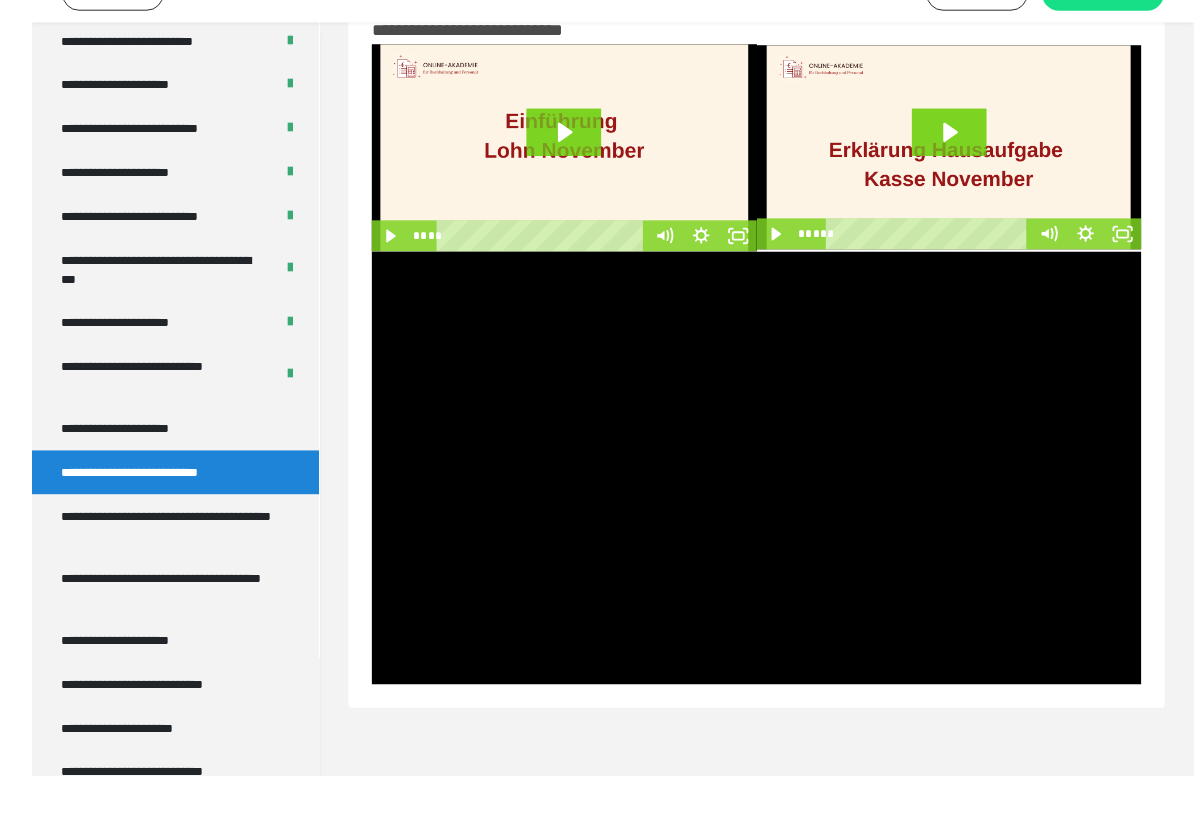 scroll, scrollTop: 60, scrollLeft: 0, axis: vertical 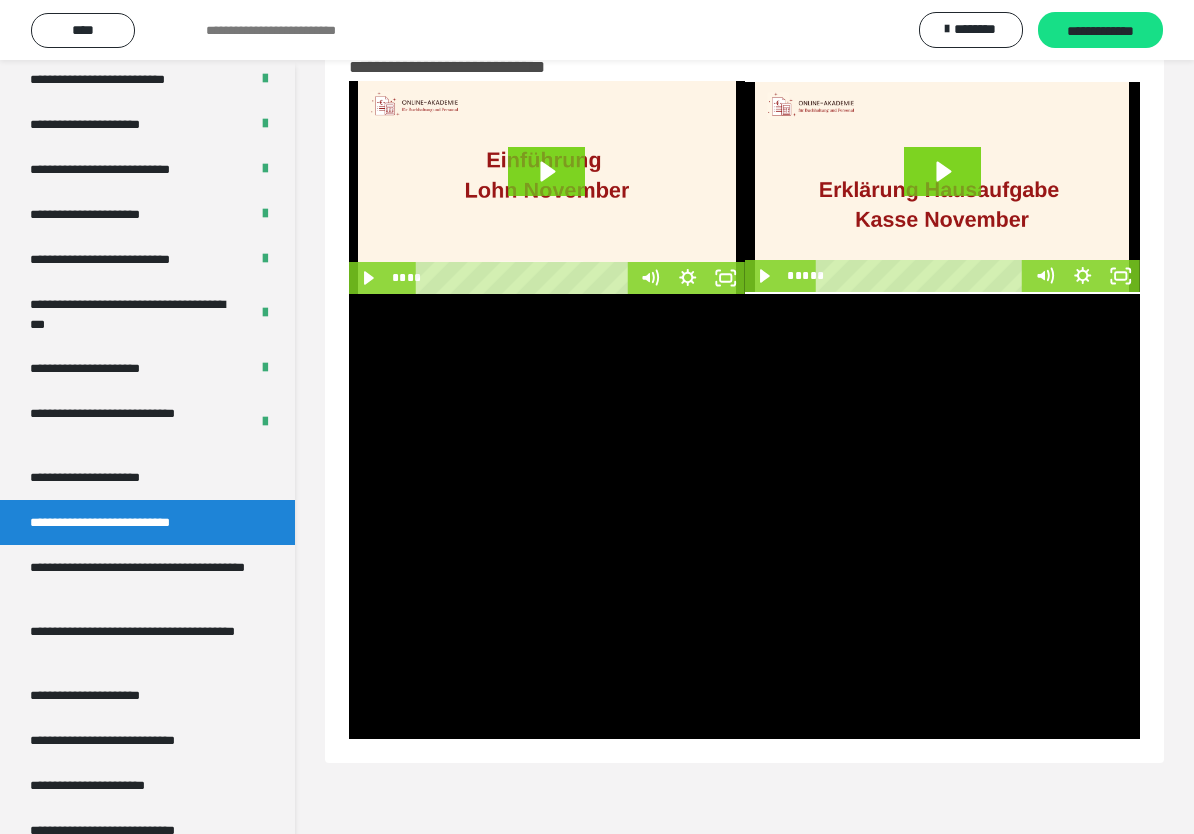 click at bounding box center (744, 516) 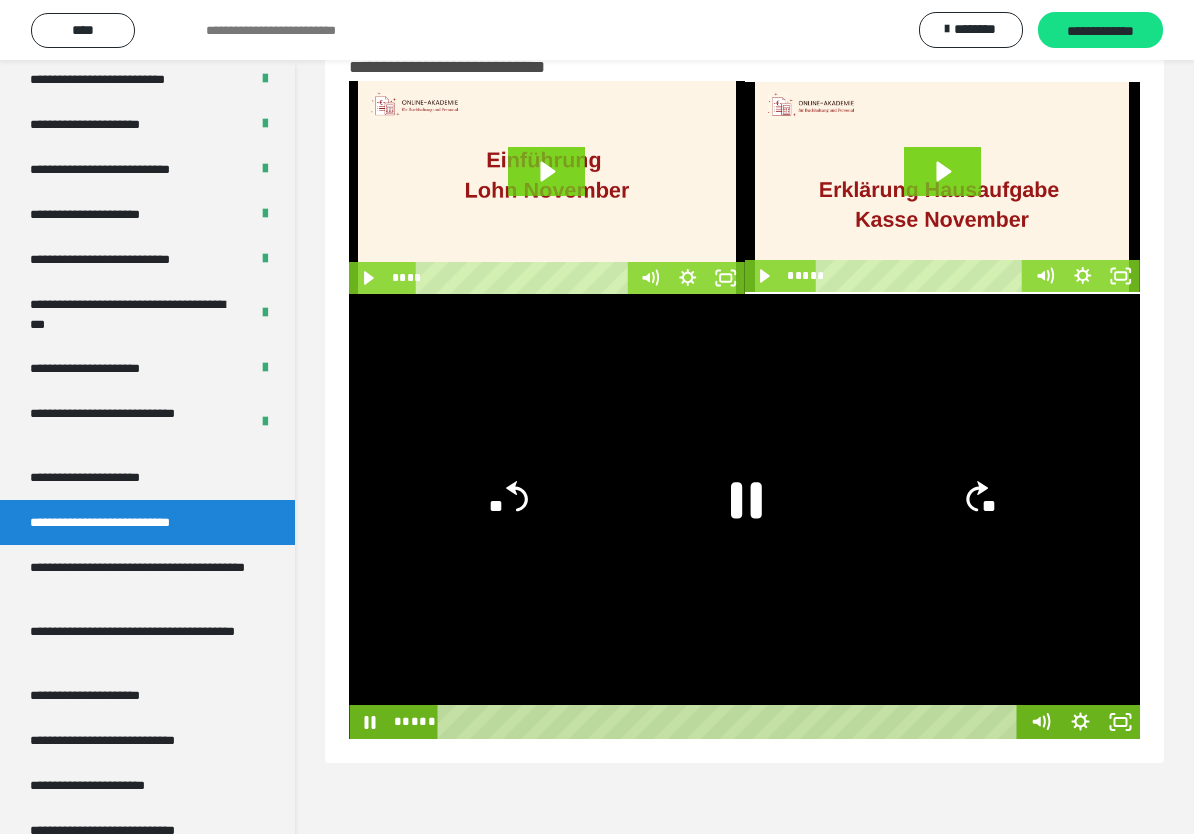 click 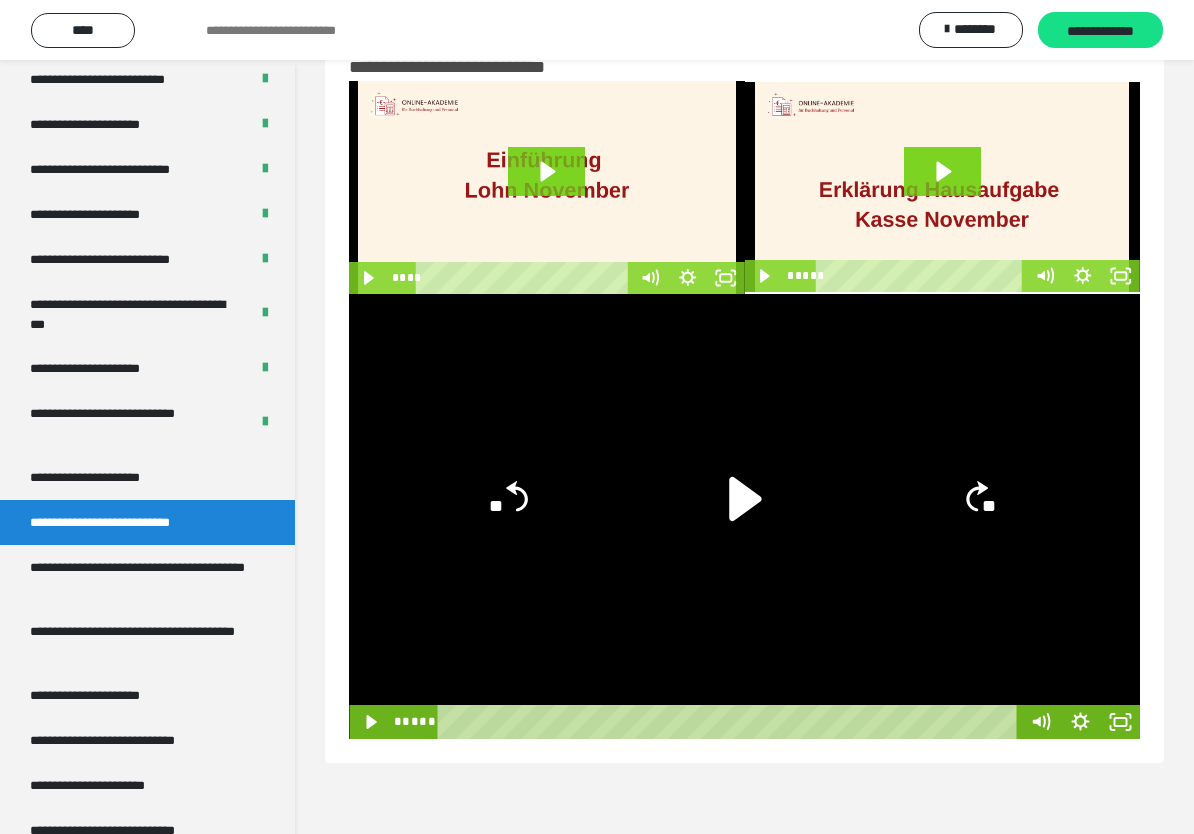 click 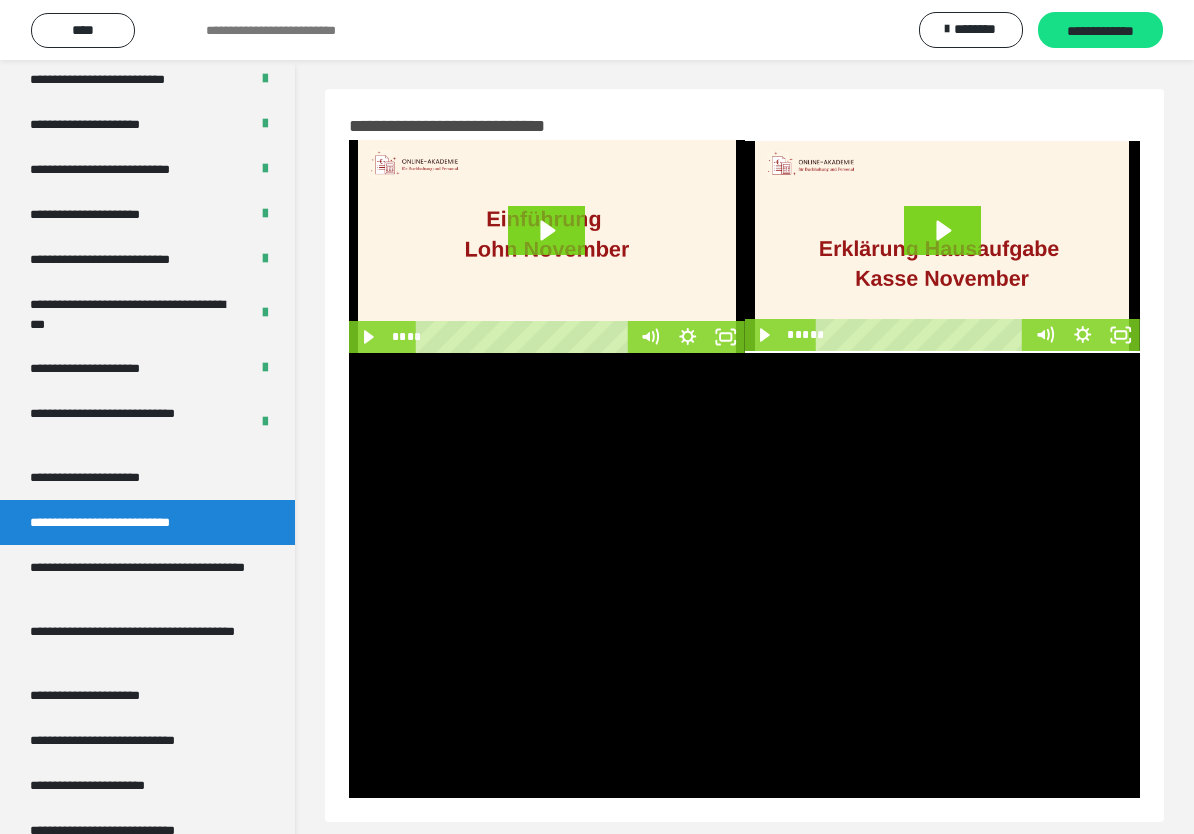 scroll, scrollTop: 0, scrollLeft: 0, axis: both 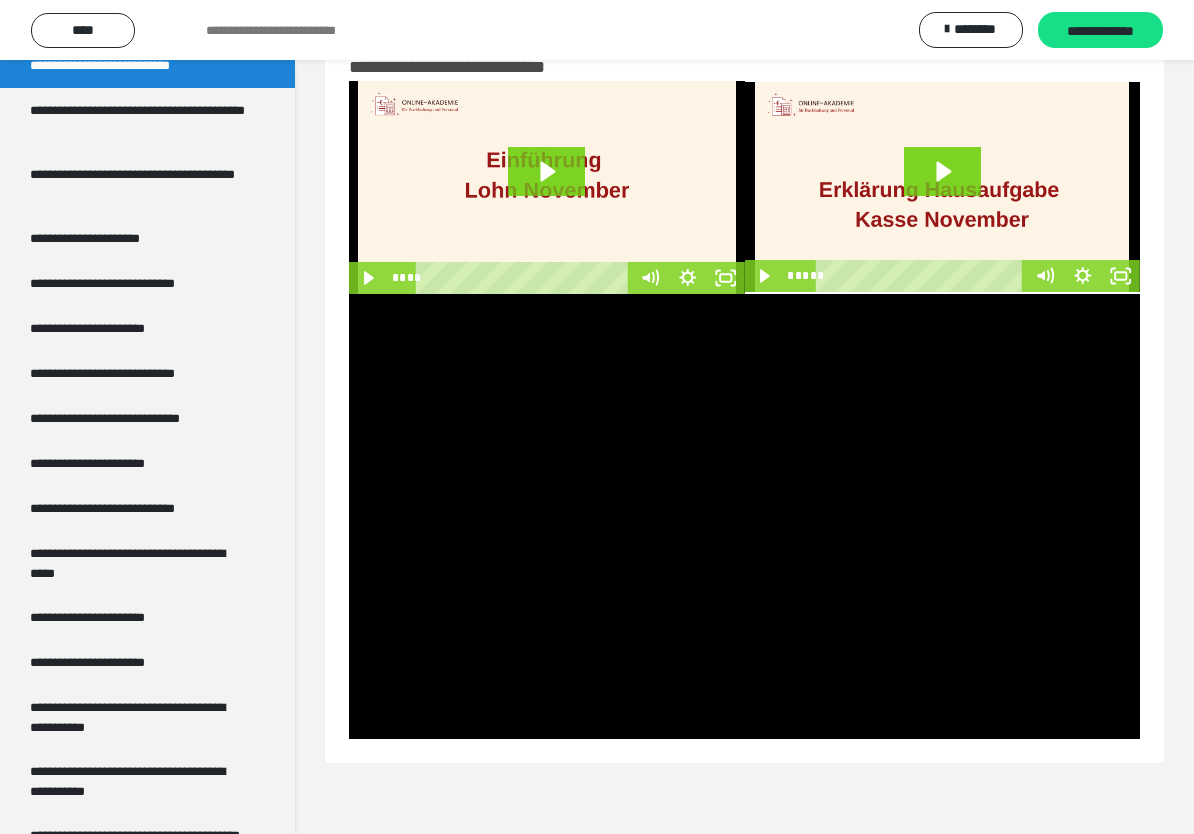 click at bounding box center (744, 516) 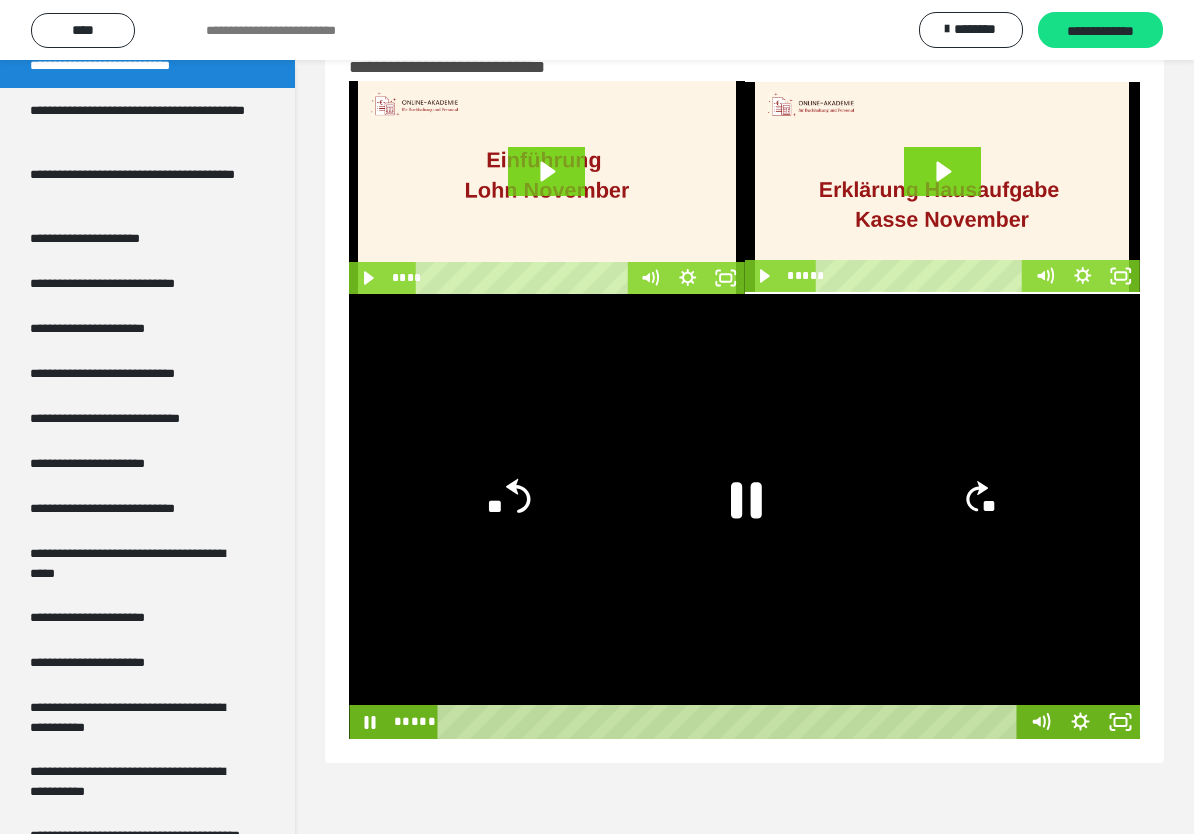 click on "**" 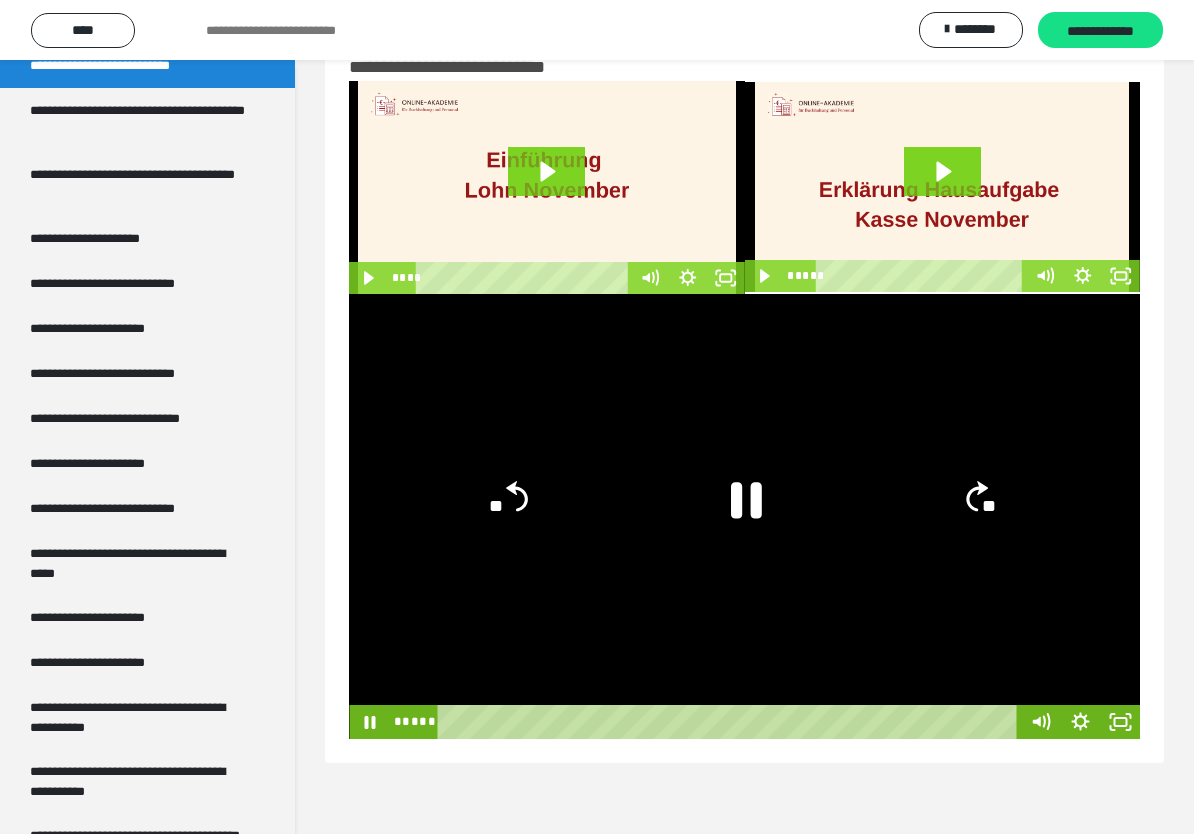 click on "**" 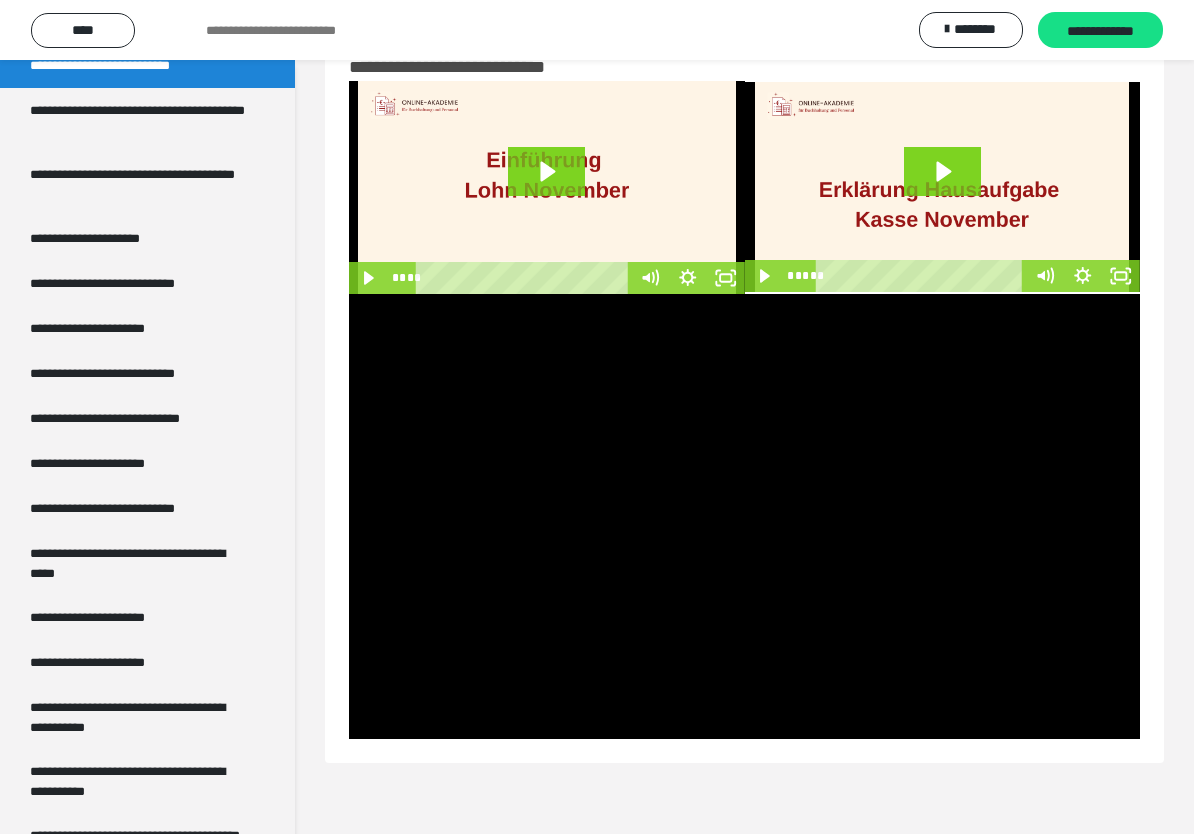 click at bounding box center [744, 516] 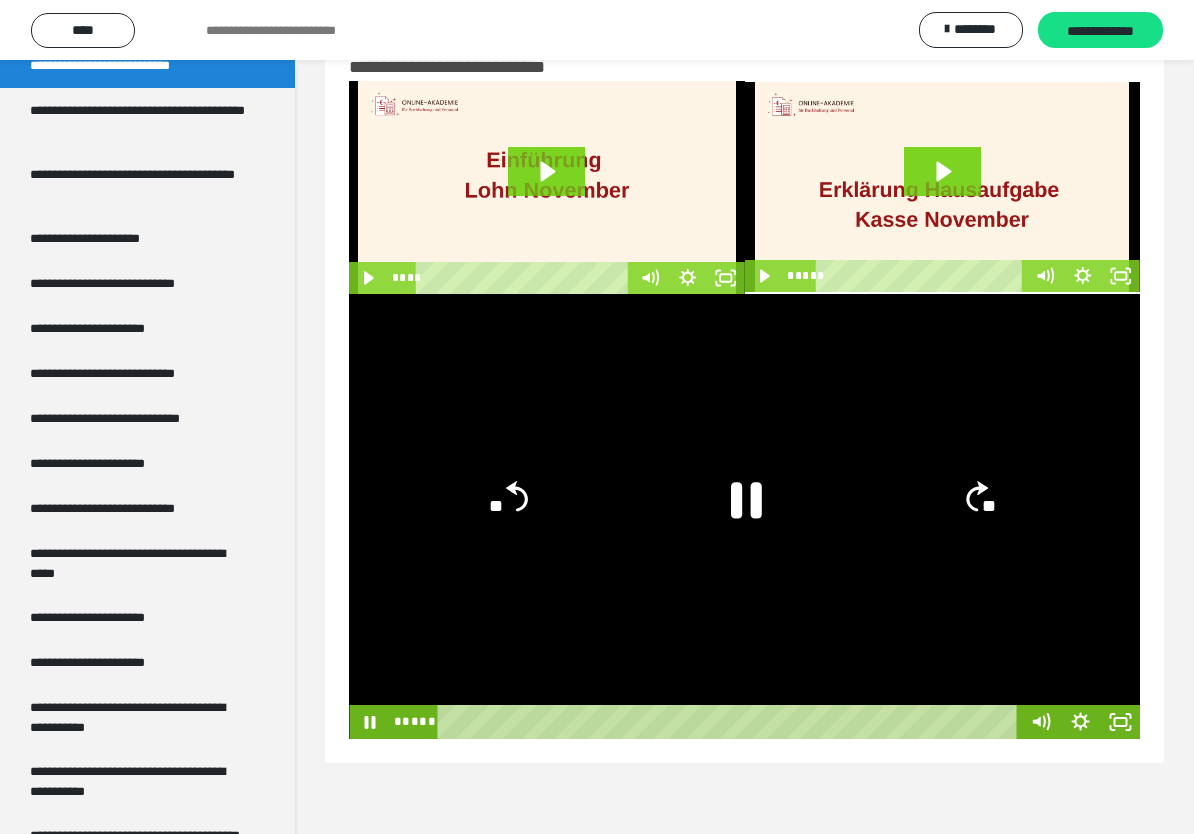 click 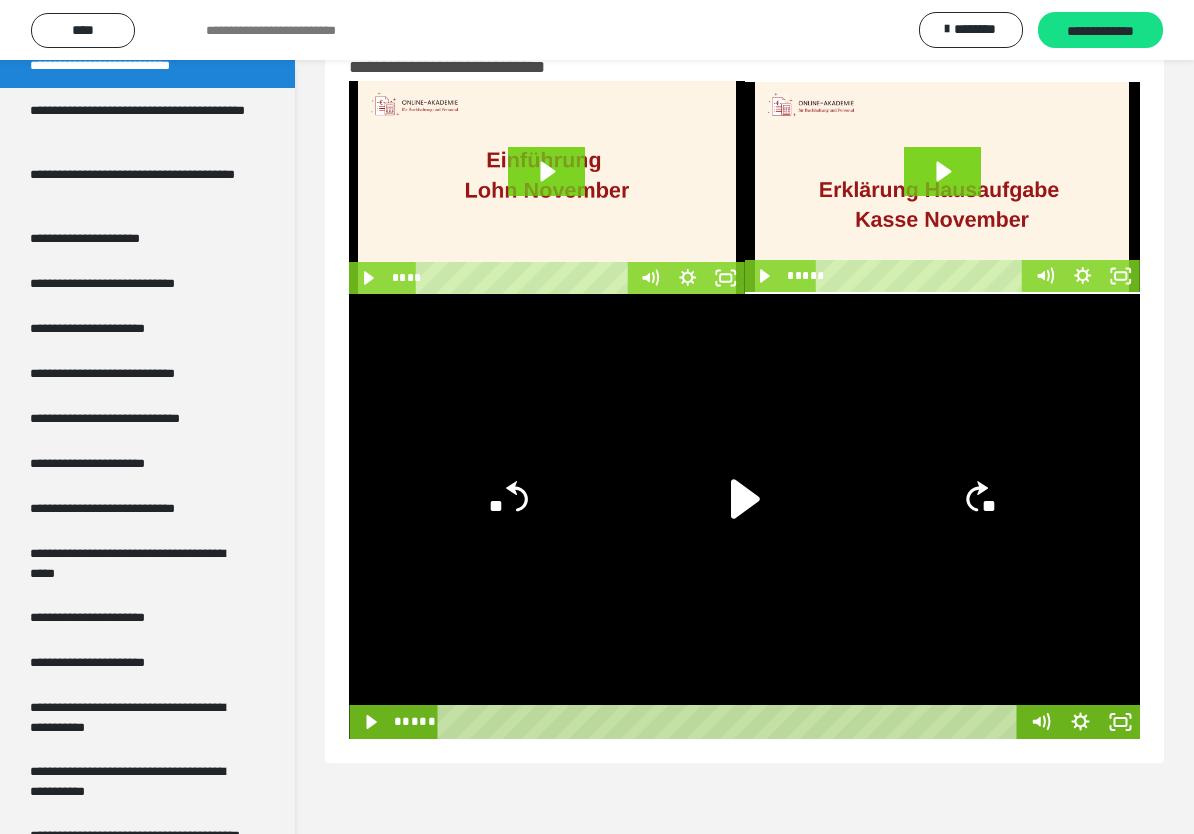 click 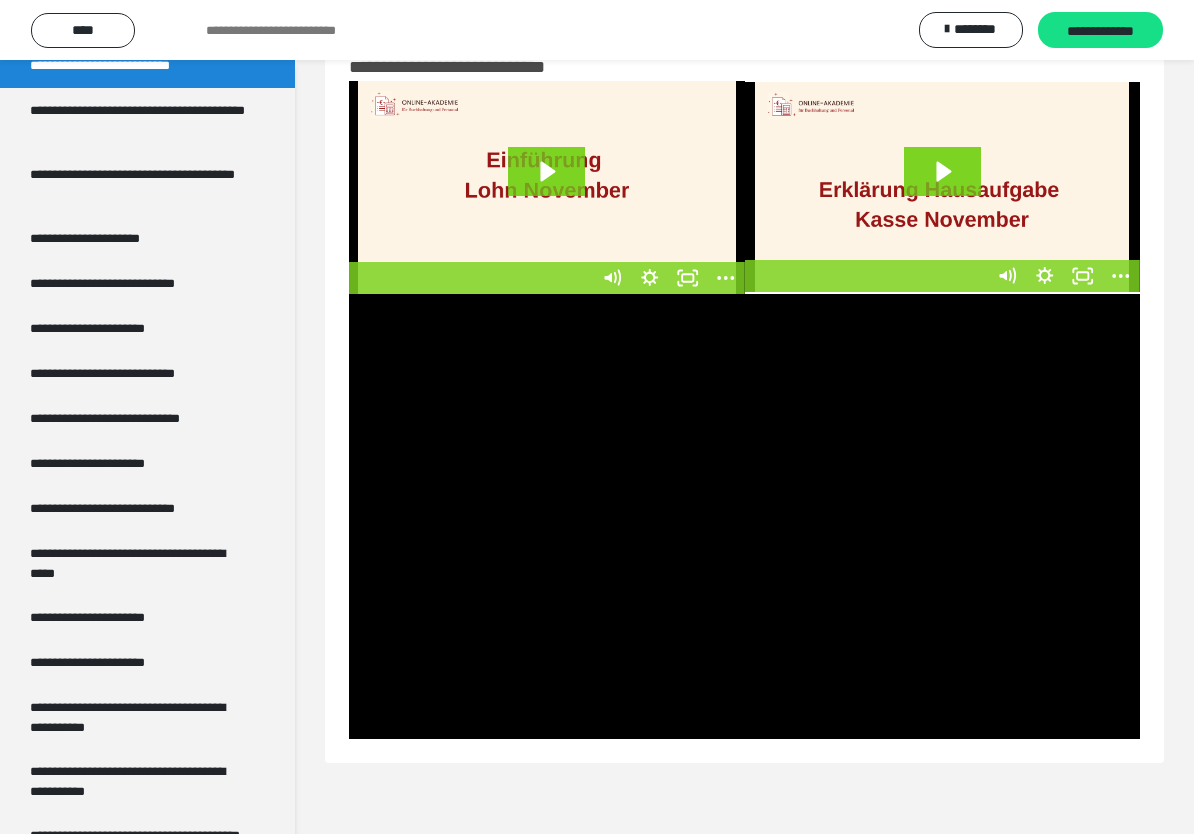 click at bounding box center (744, 516) 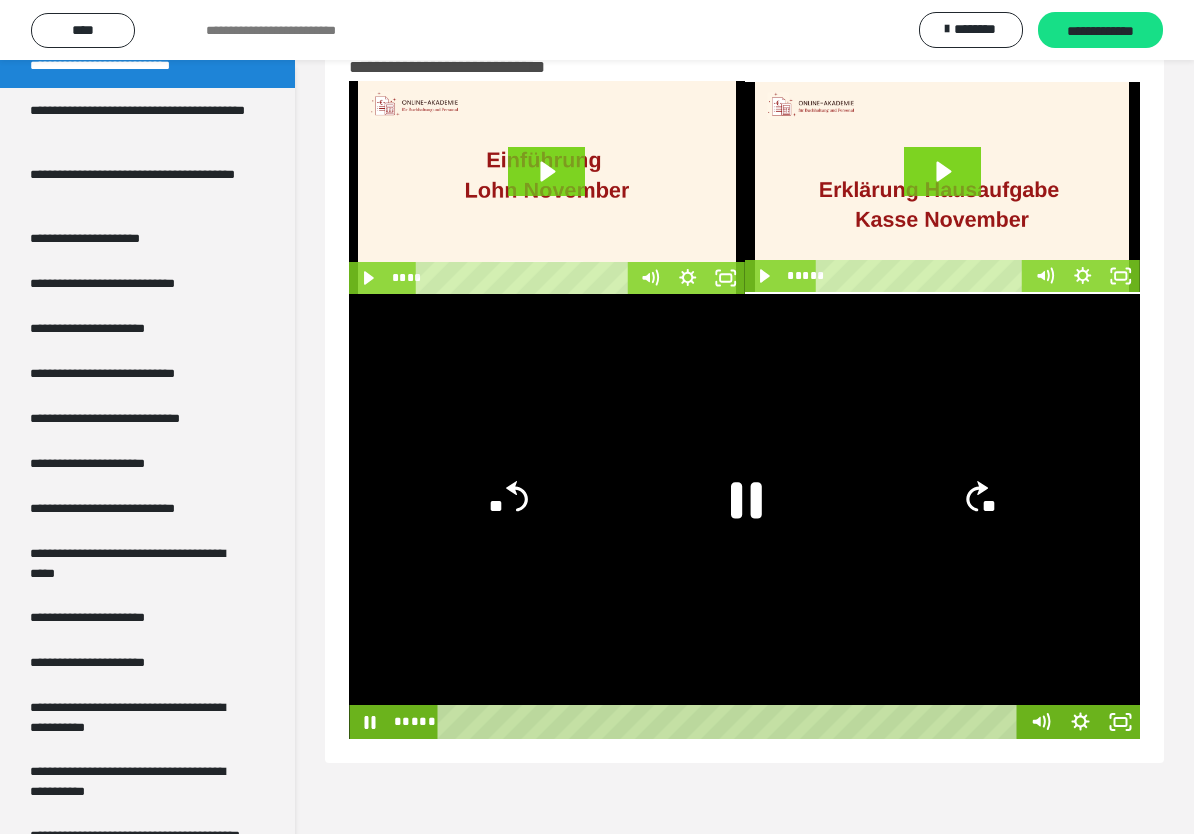 click 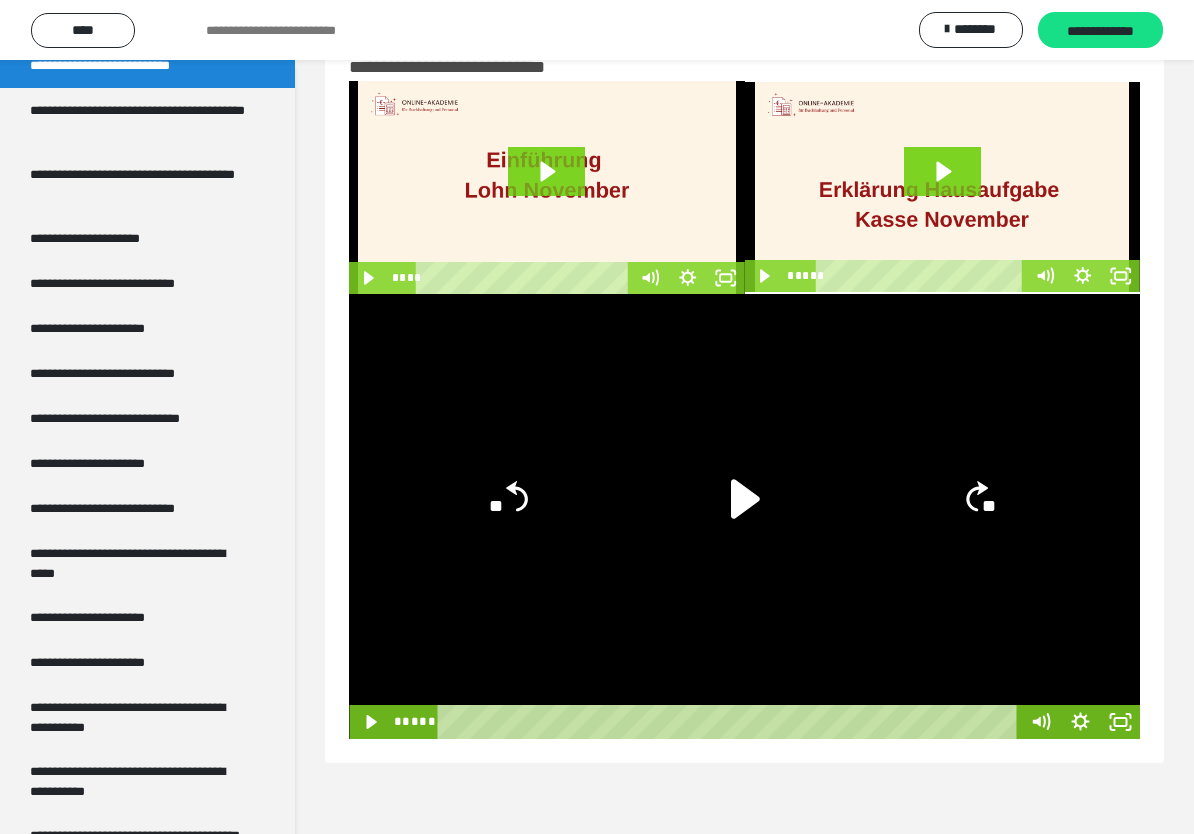 click on "**" 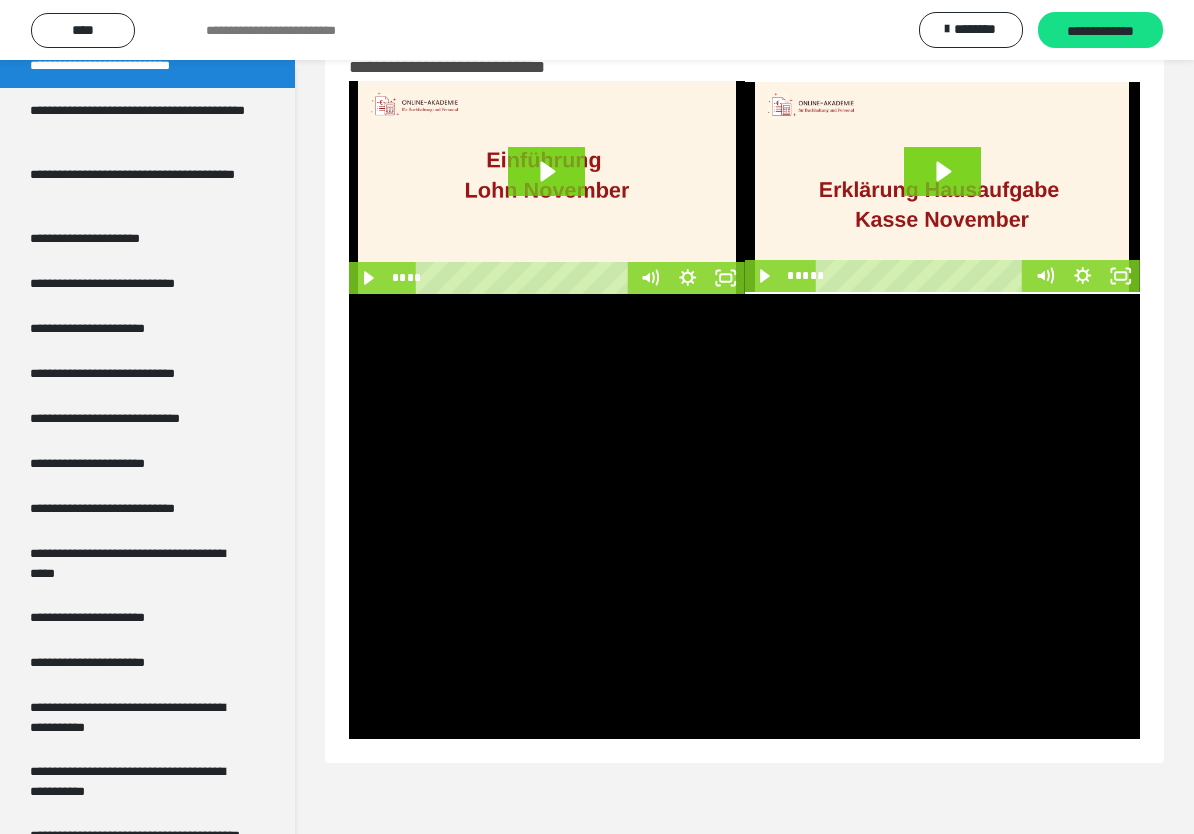 click at bounding box center [744, 516] 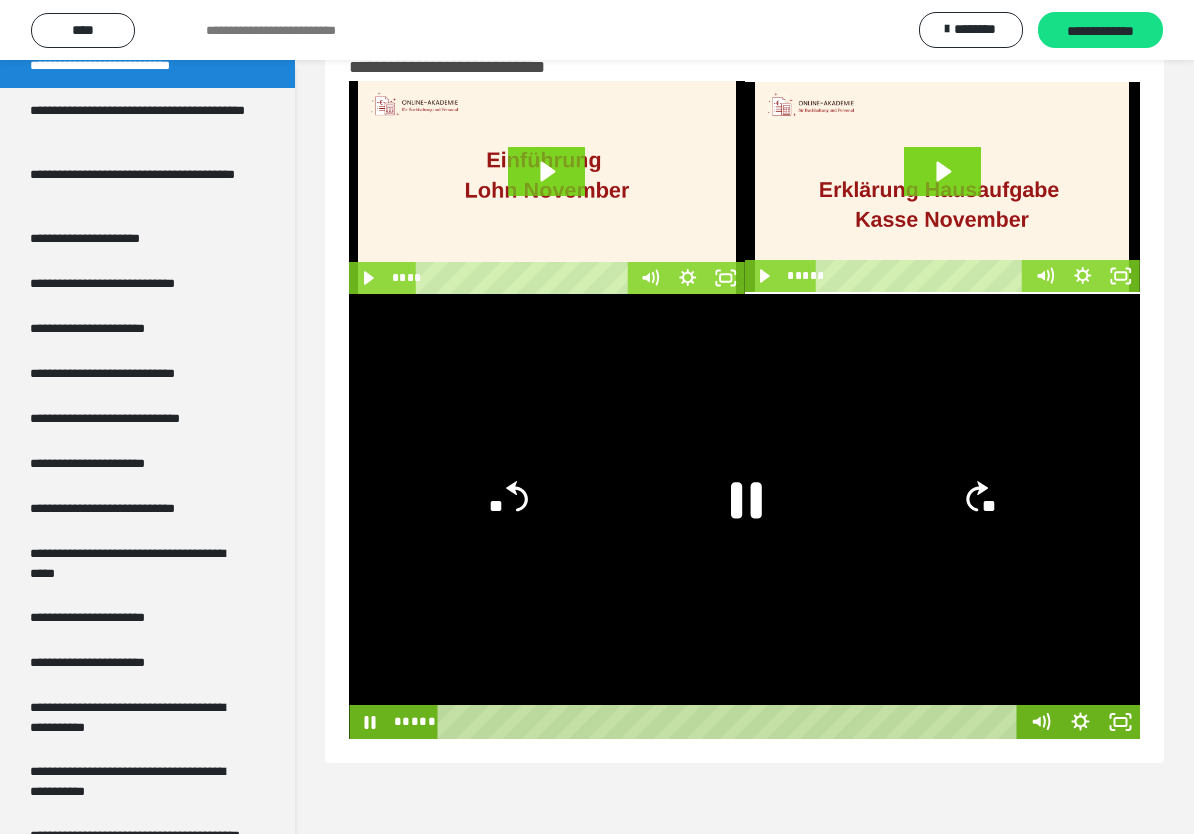 click on "**" 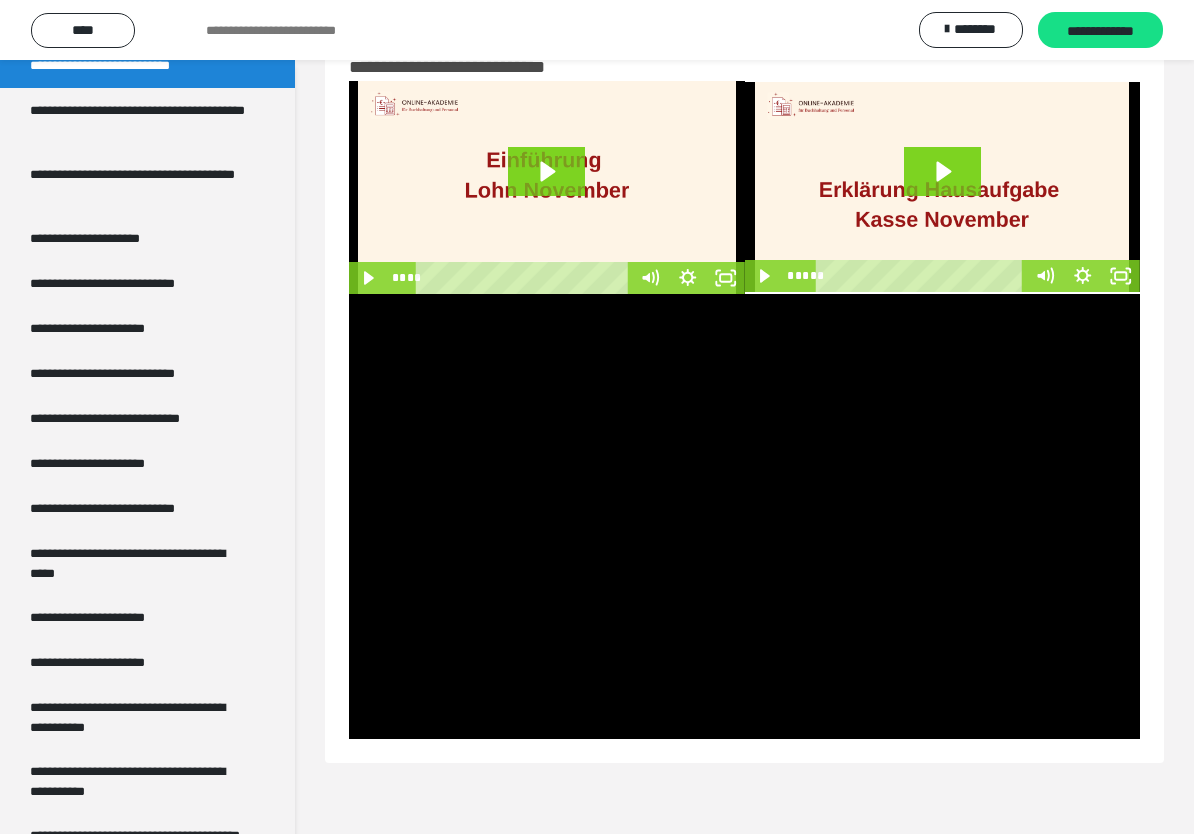 click at bounding box center [744, 516] 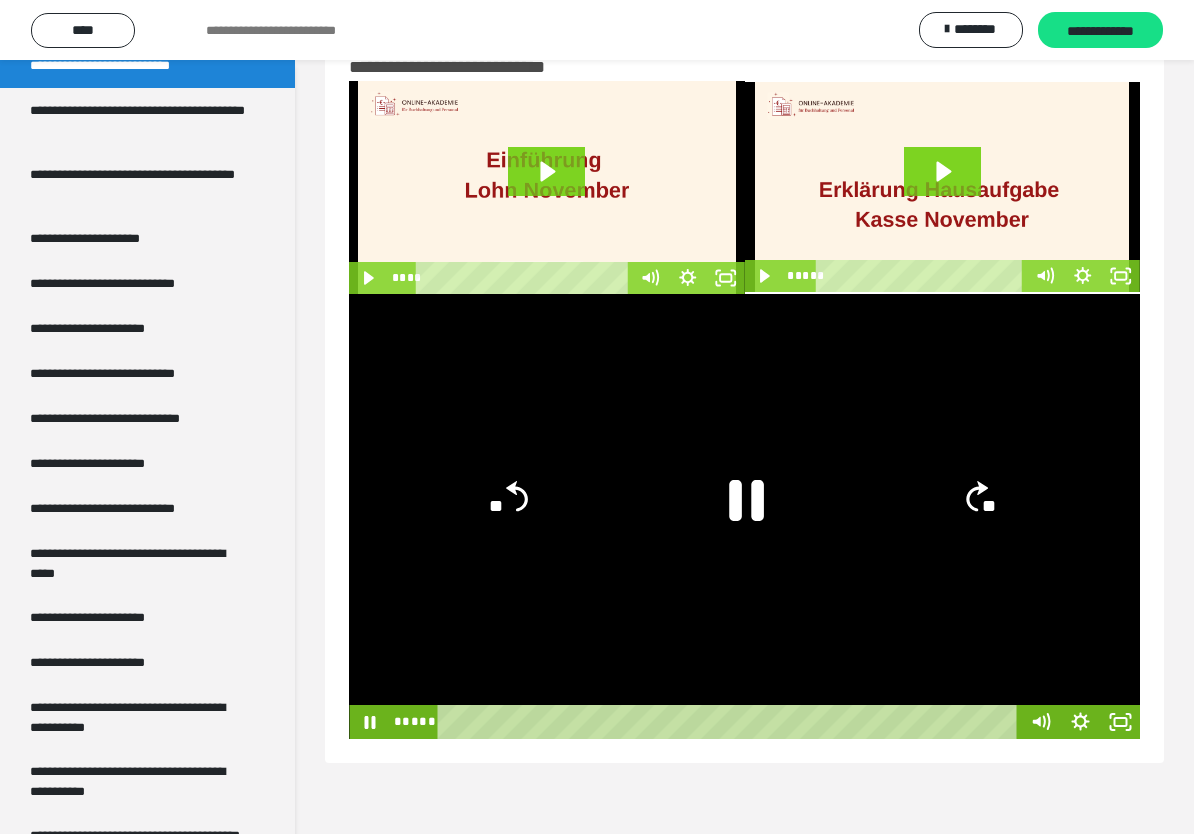 click 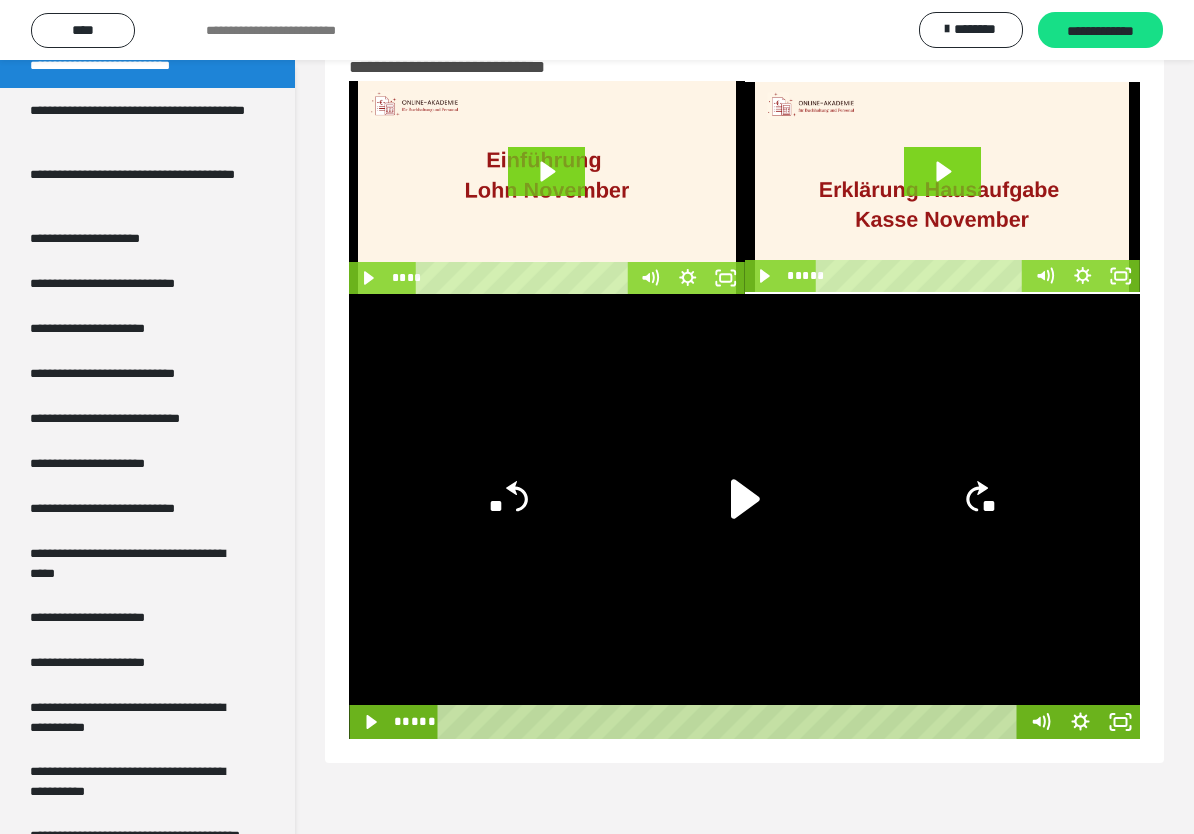 click 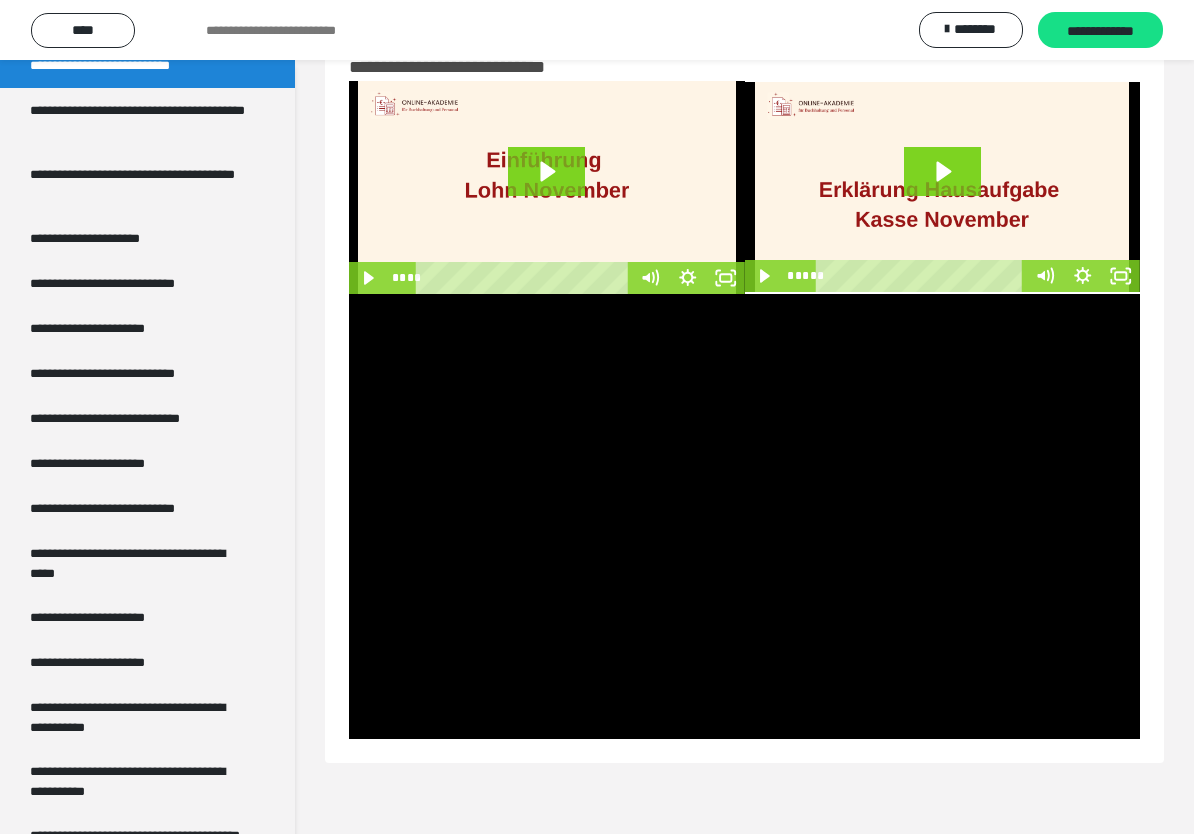 click at bounding box center (744, 516) 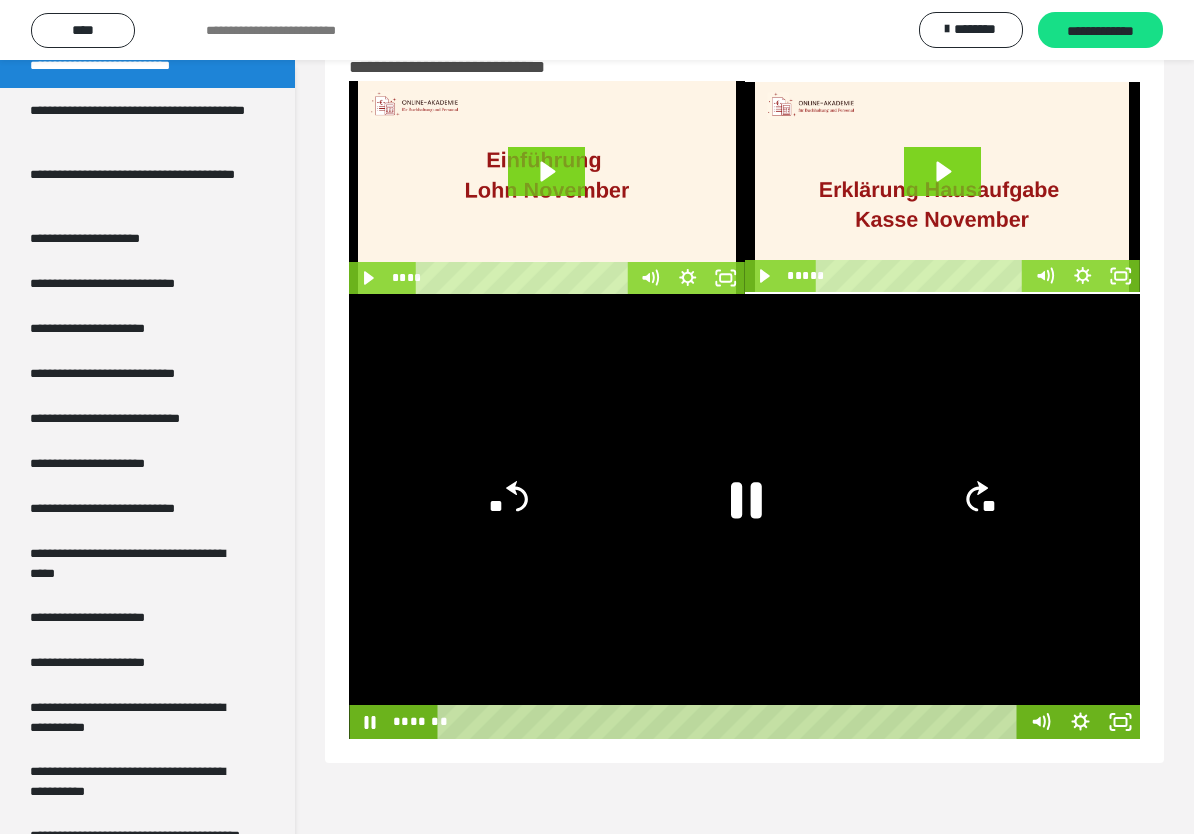 click on "**" 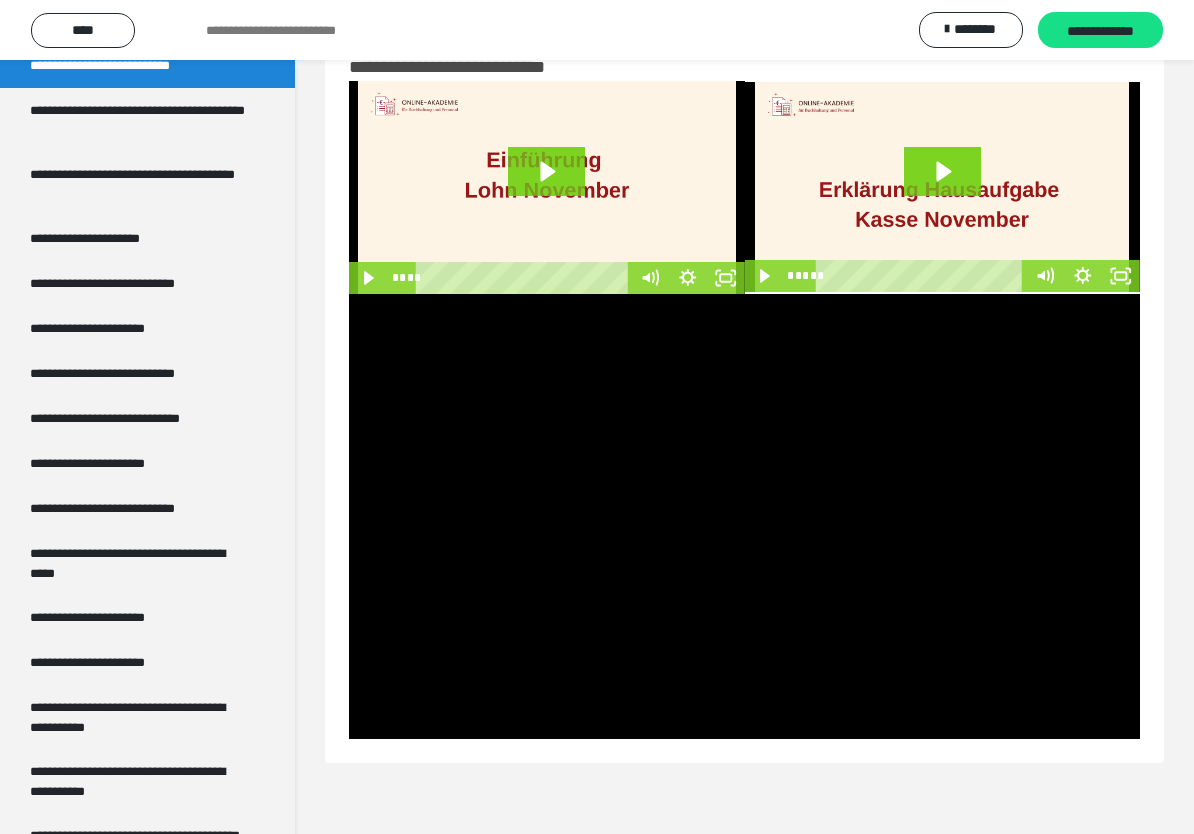 click at bounding box center (744, 516) 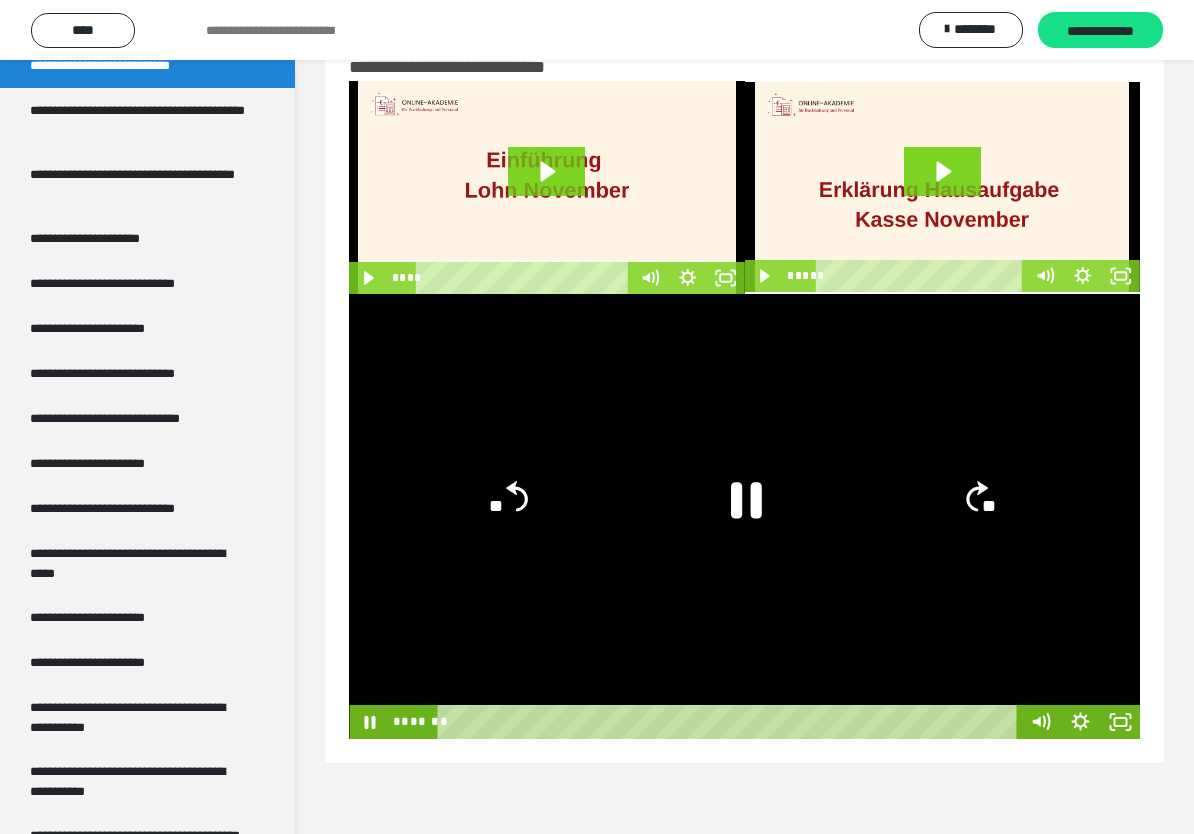 click on "**" 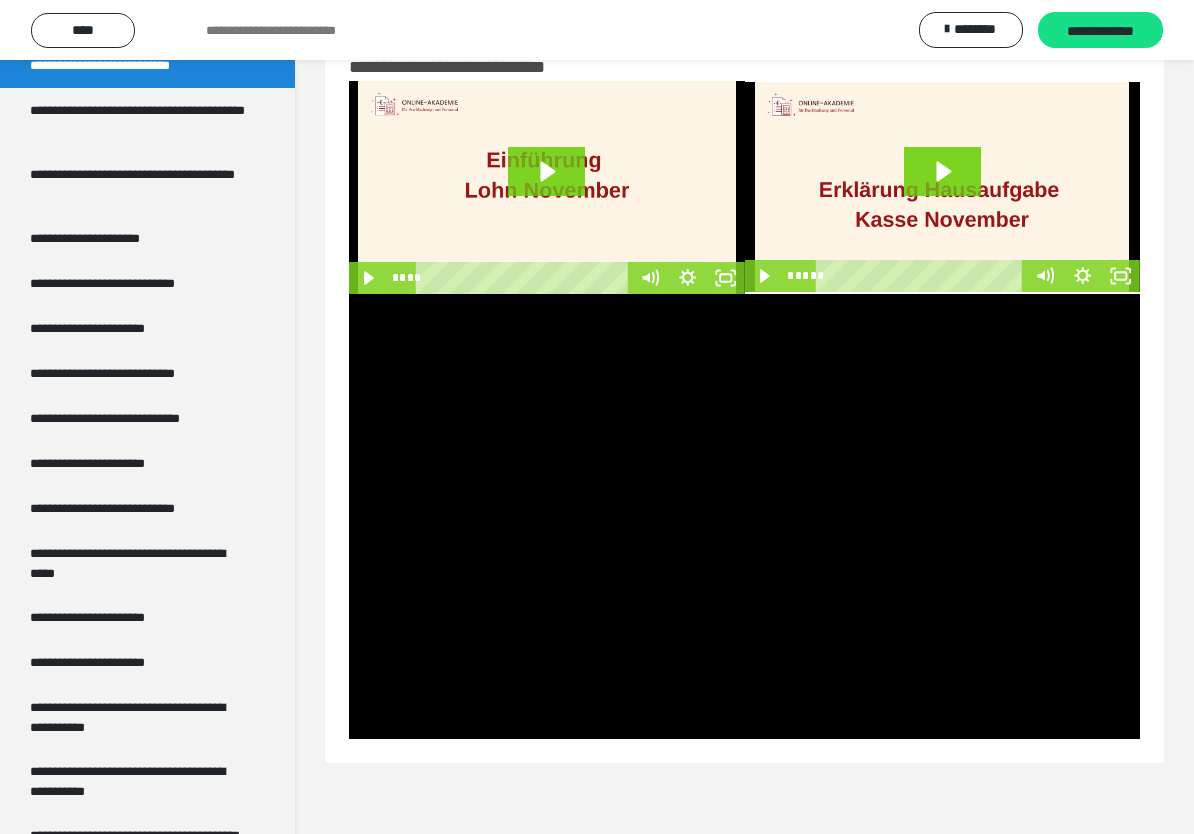 click at bounding box center [744, 516] 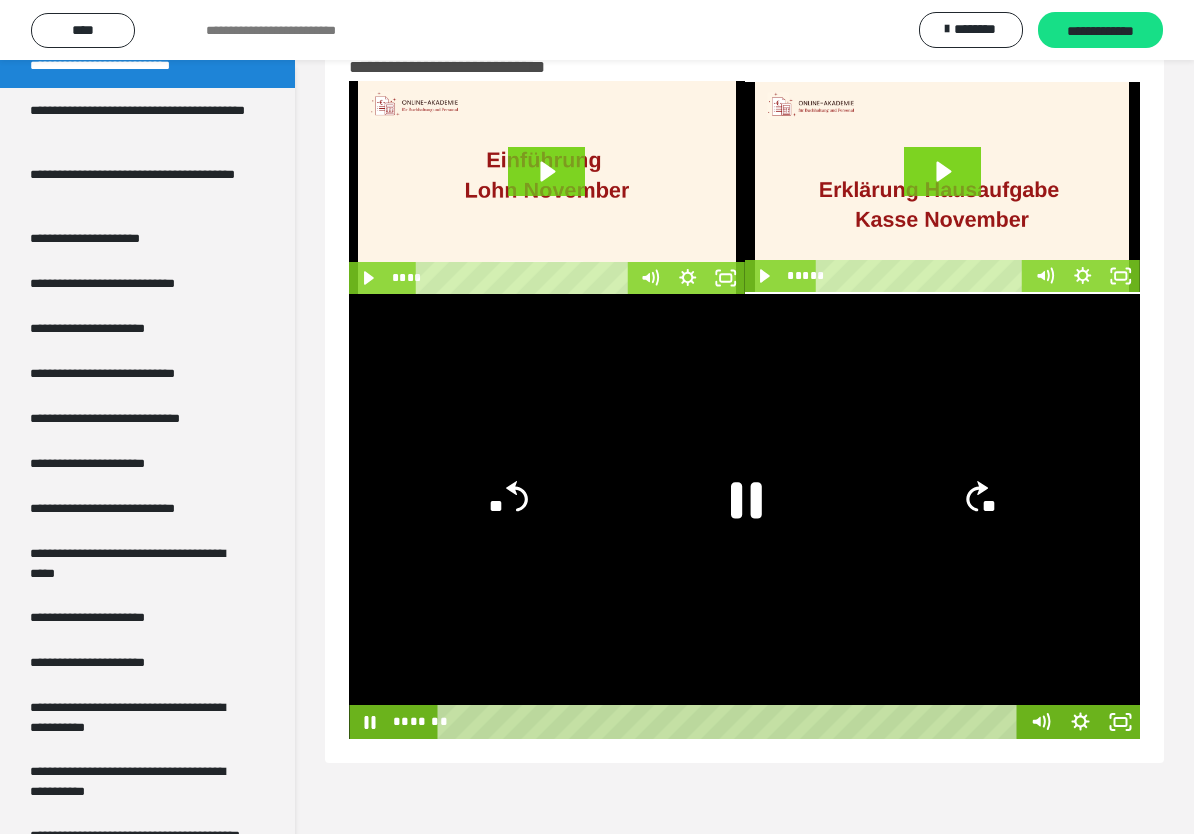 click 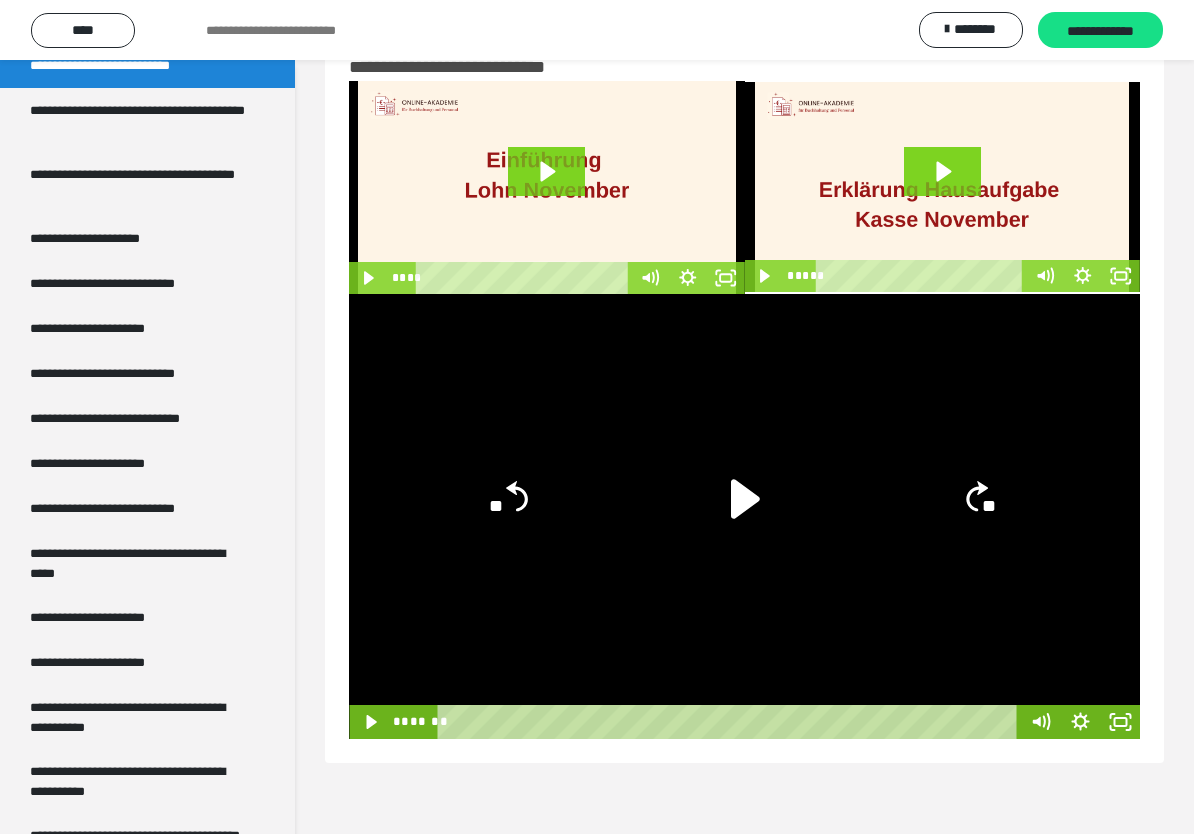 click on "**" 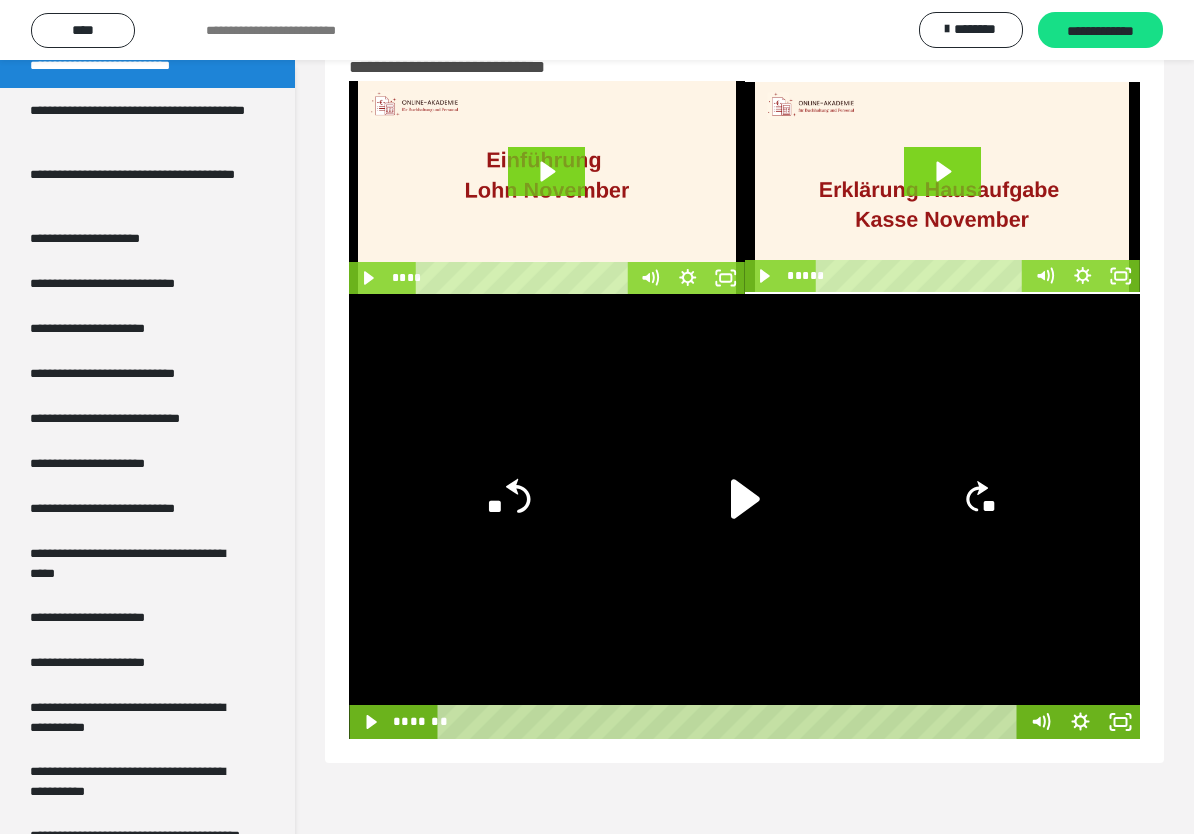 click on "**" 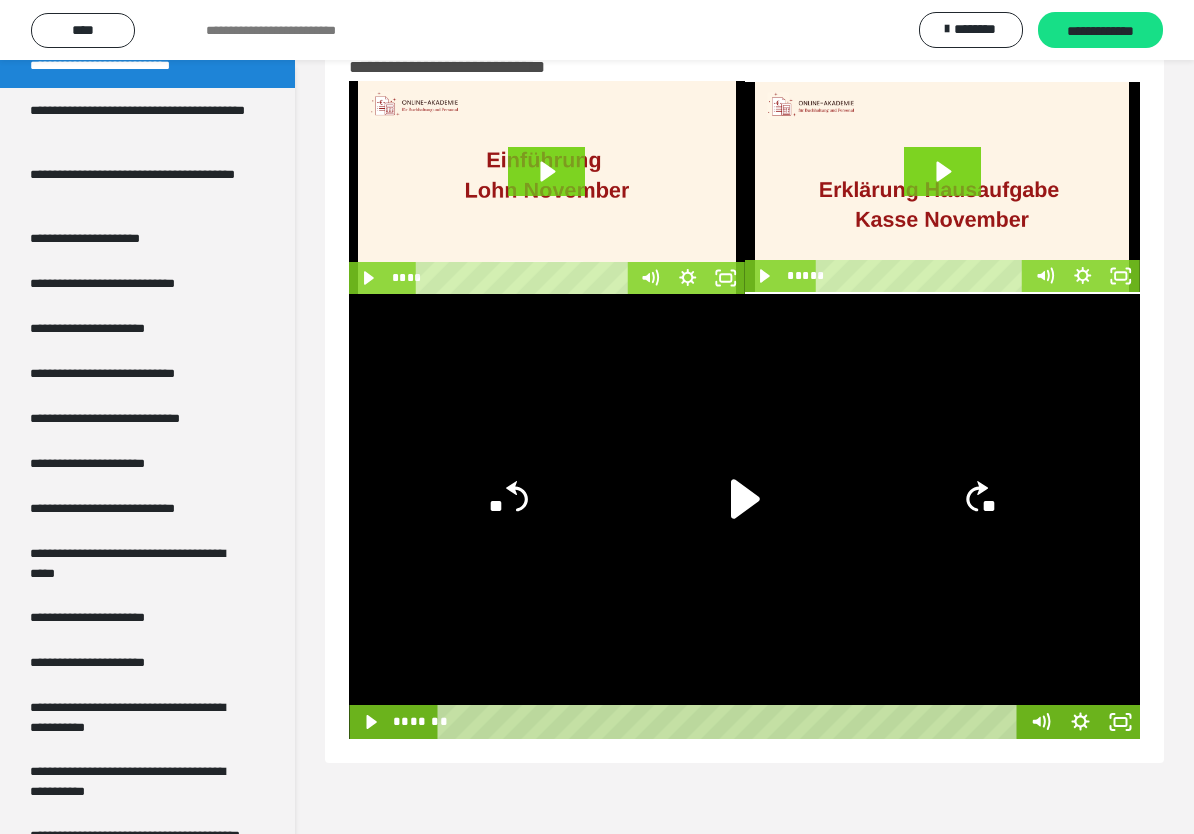 click on "**" 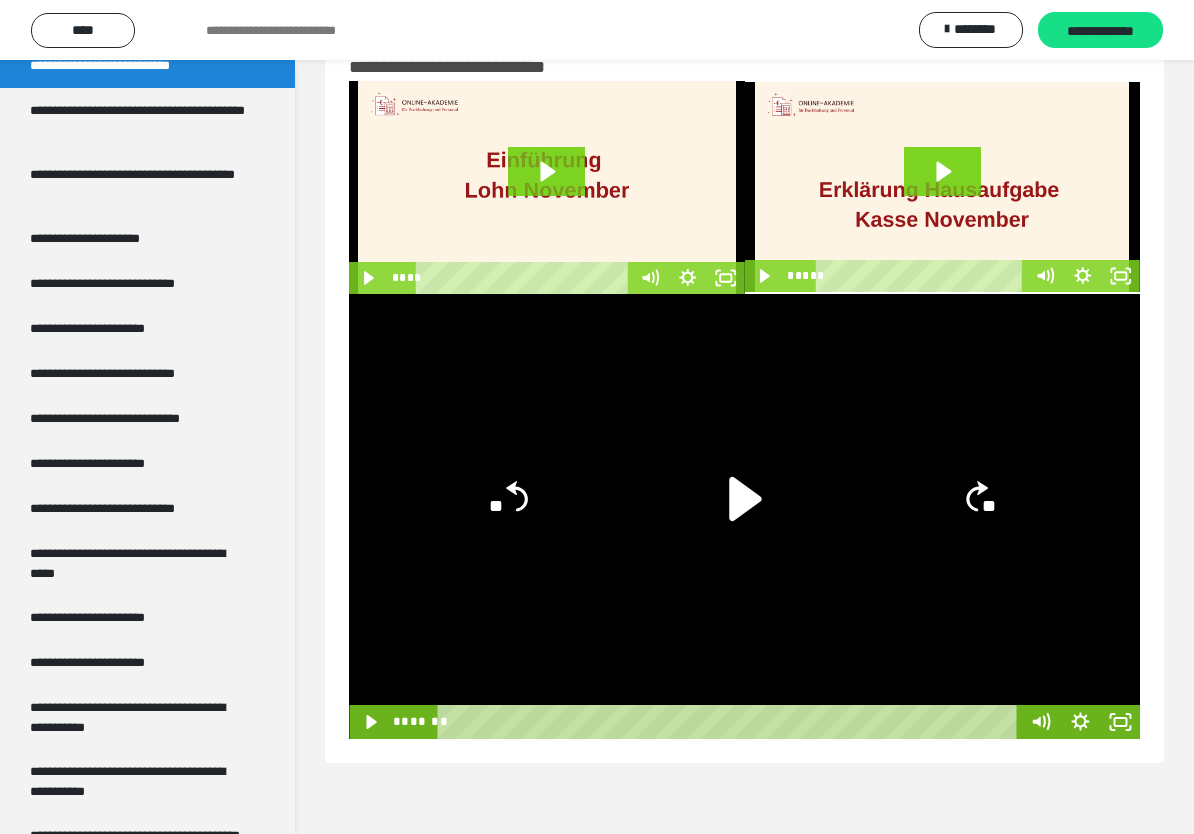 click 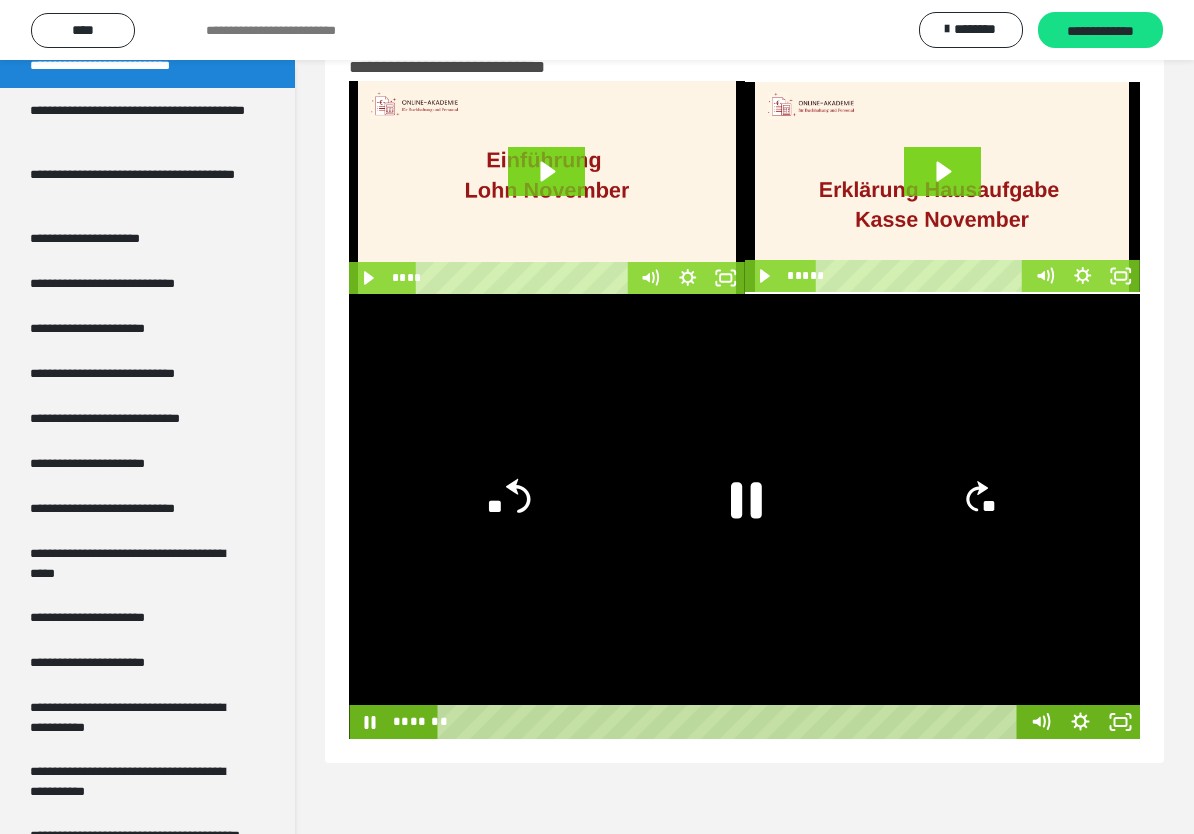 click on "**" 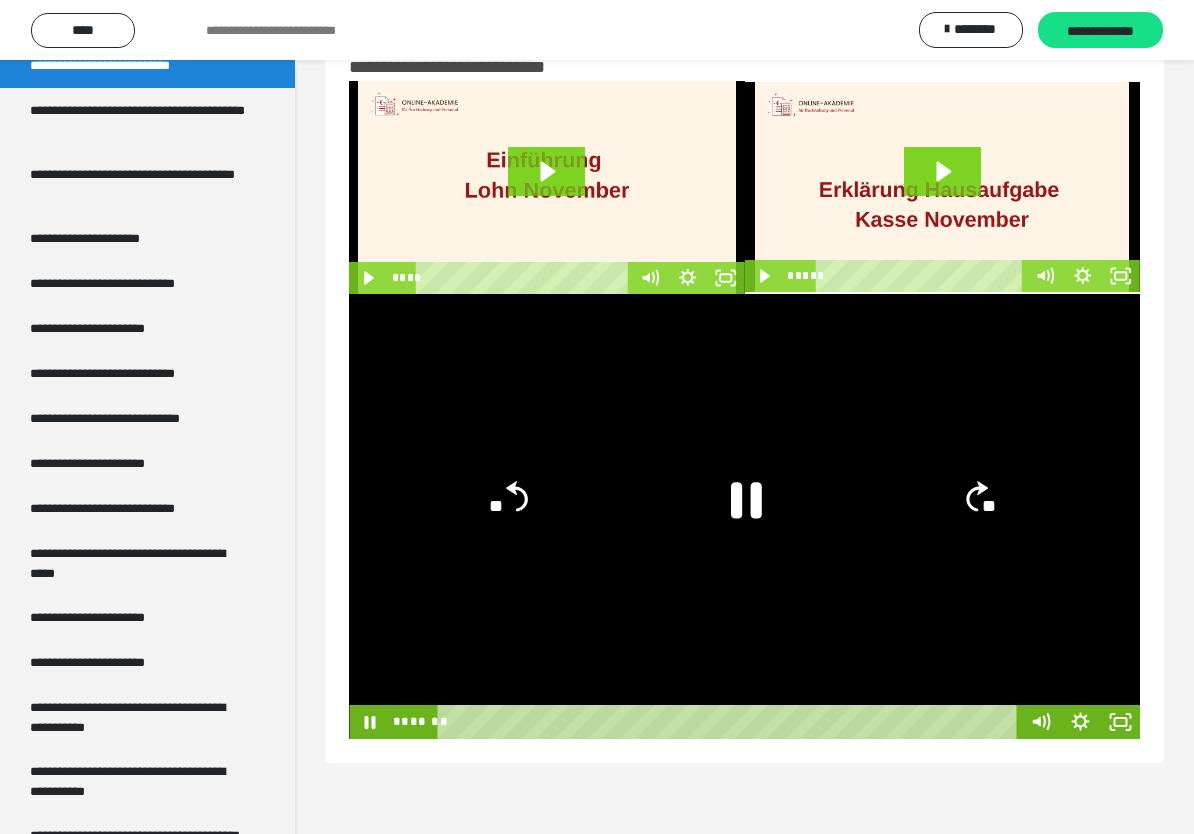 click on "**" 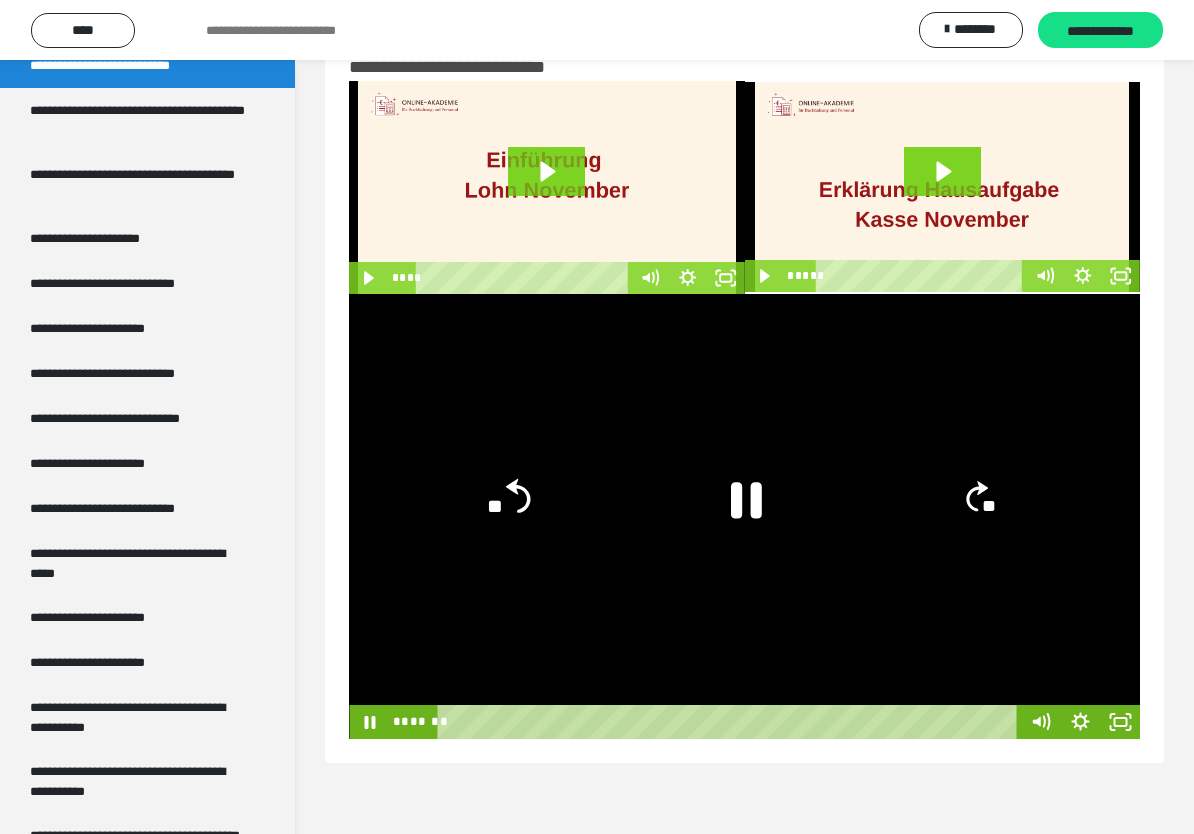 click on "**" 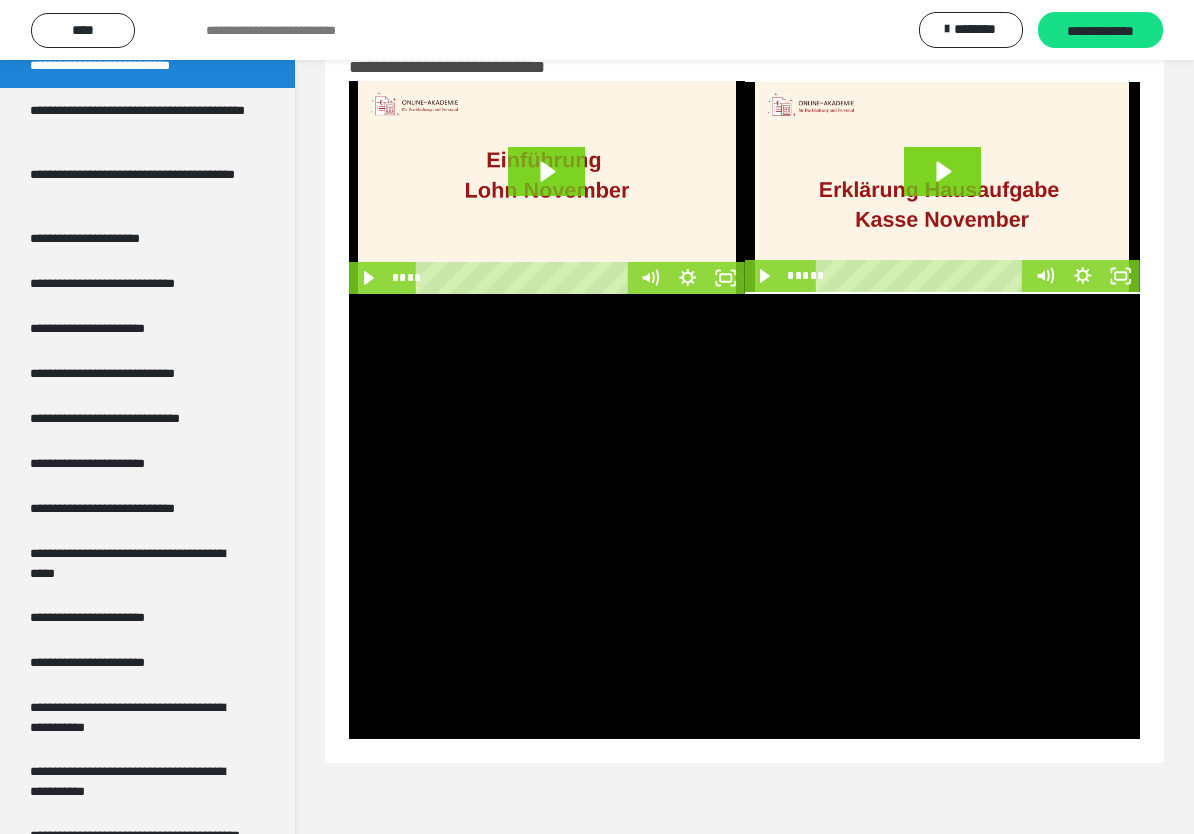 click at bounding box center [744, 516] 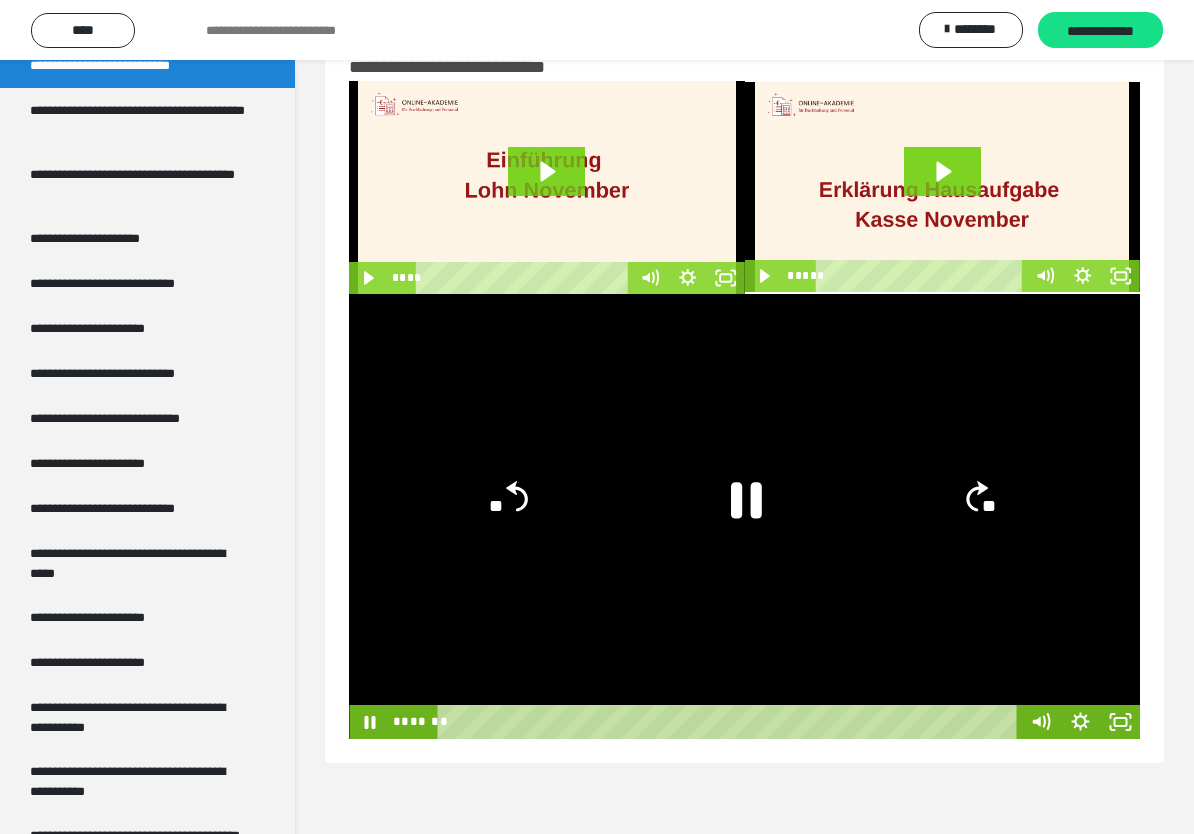click 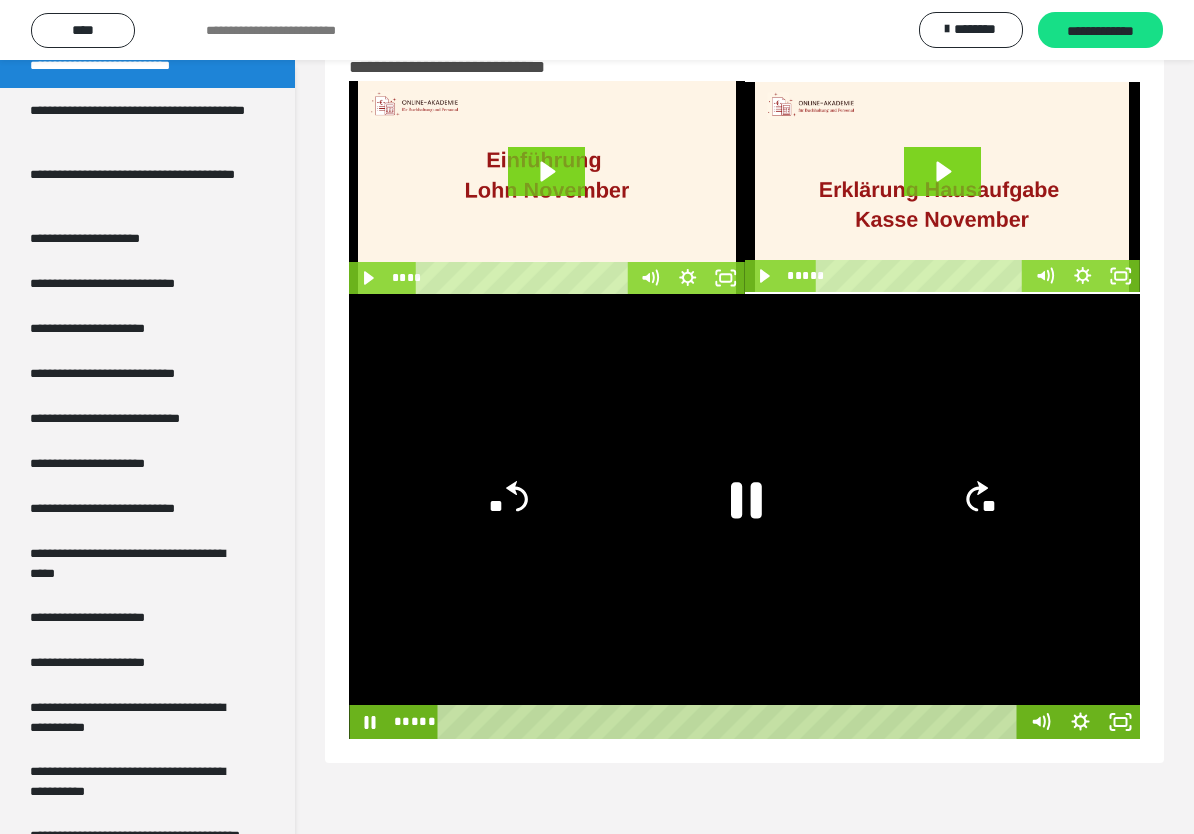 click 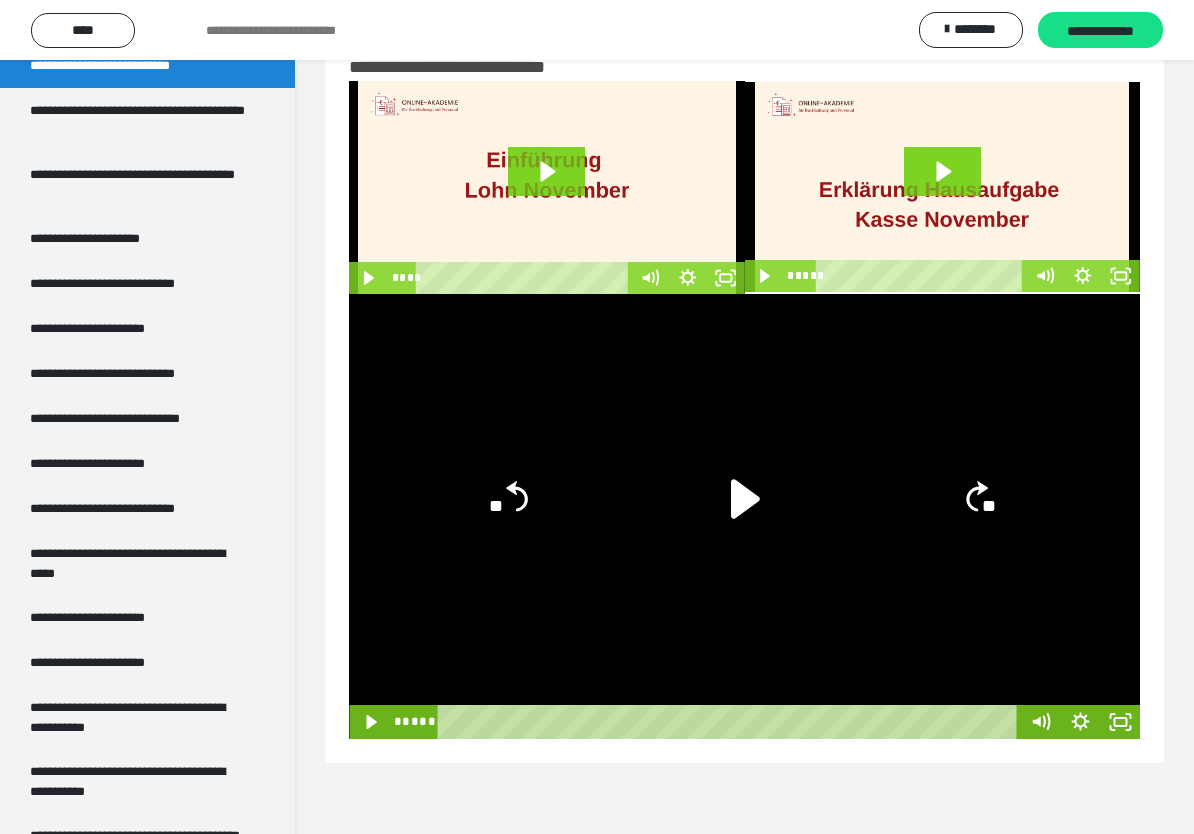 click on "**" 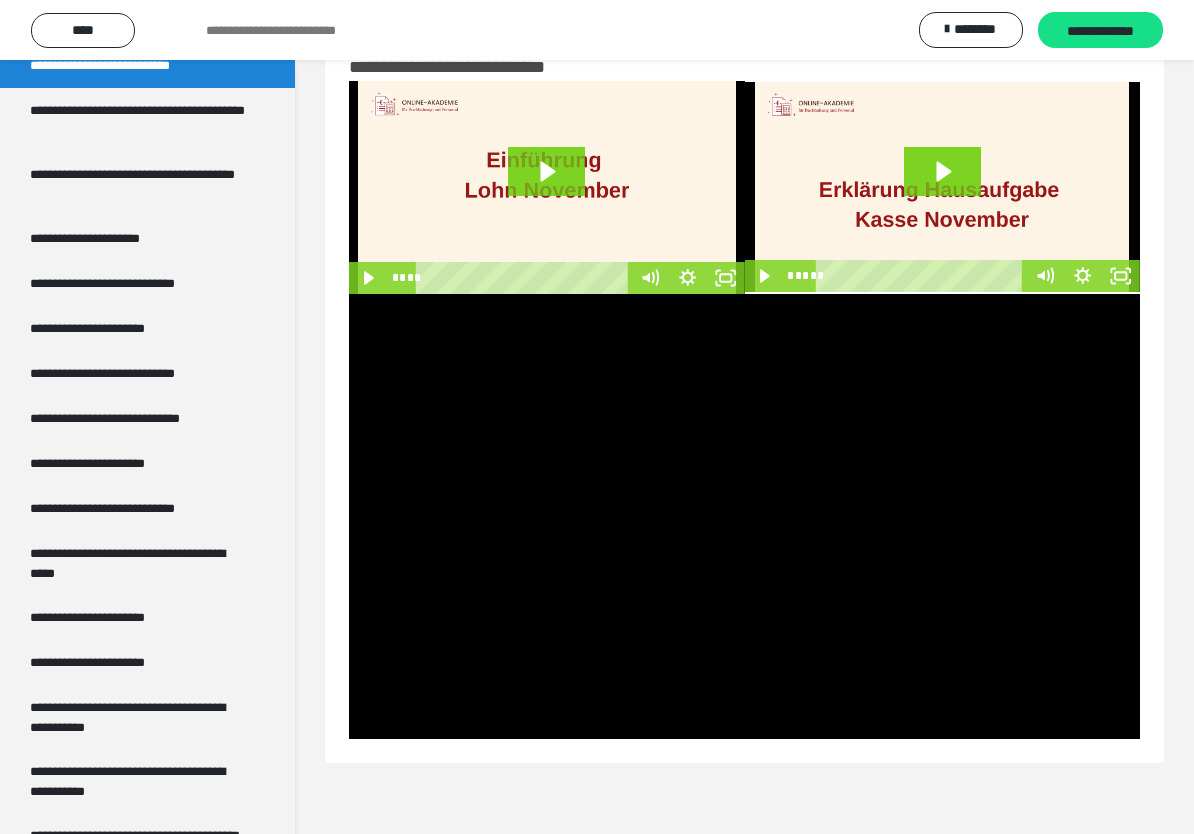click at bounding box center [744, 516] 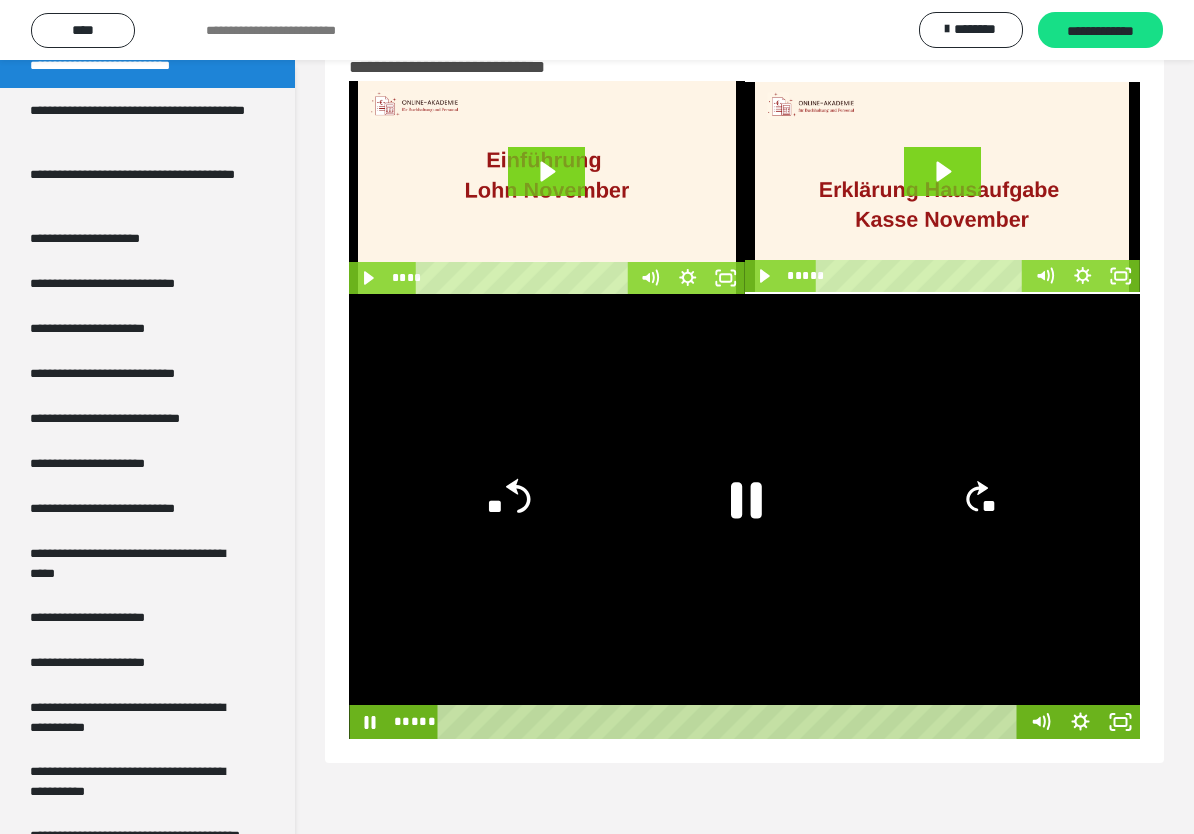 click 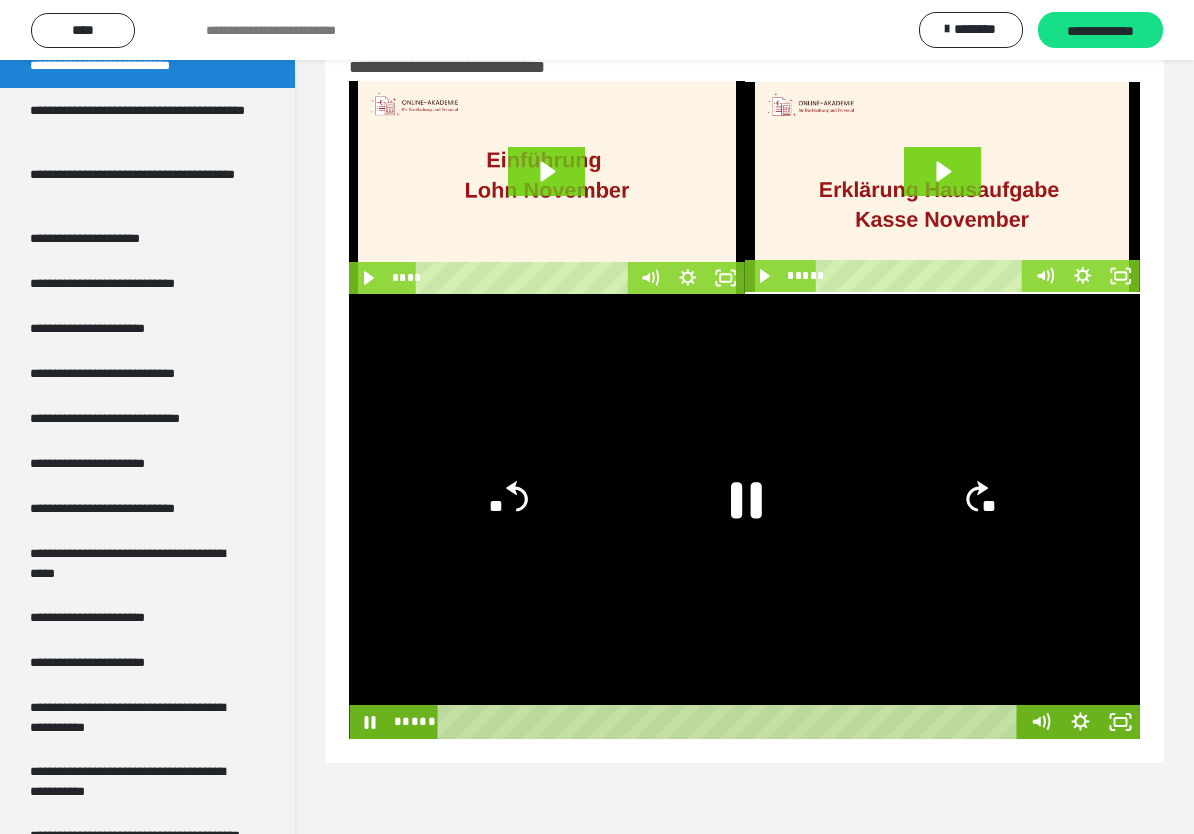 click on "**" 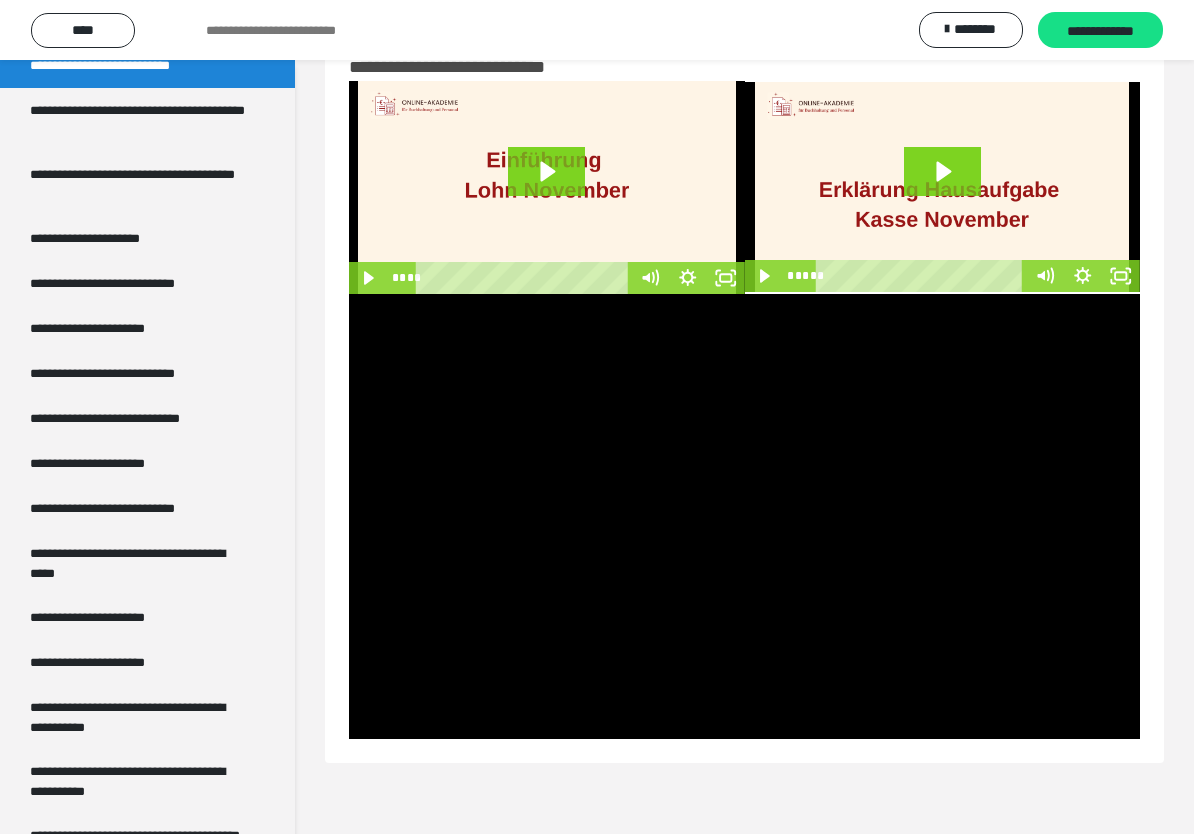 click at bounding box center [744, 516] 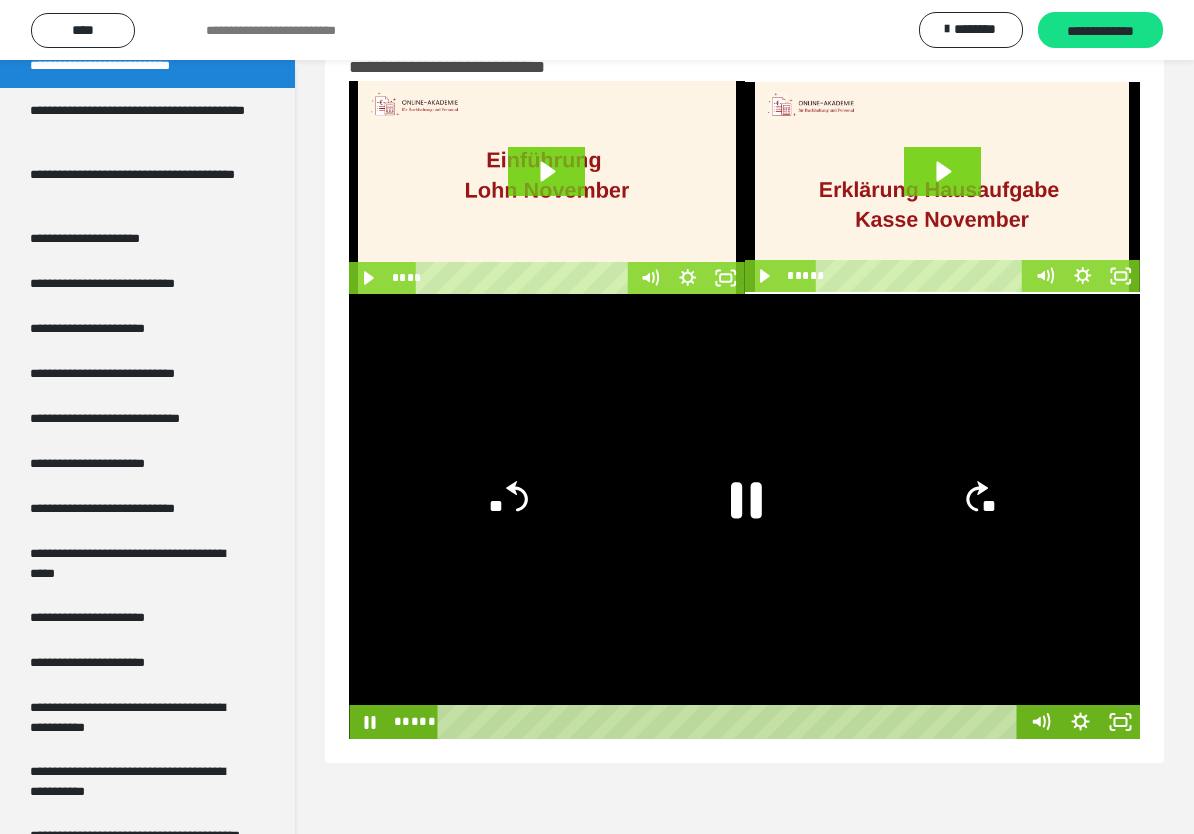 click 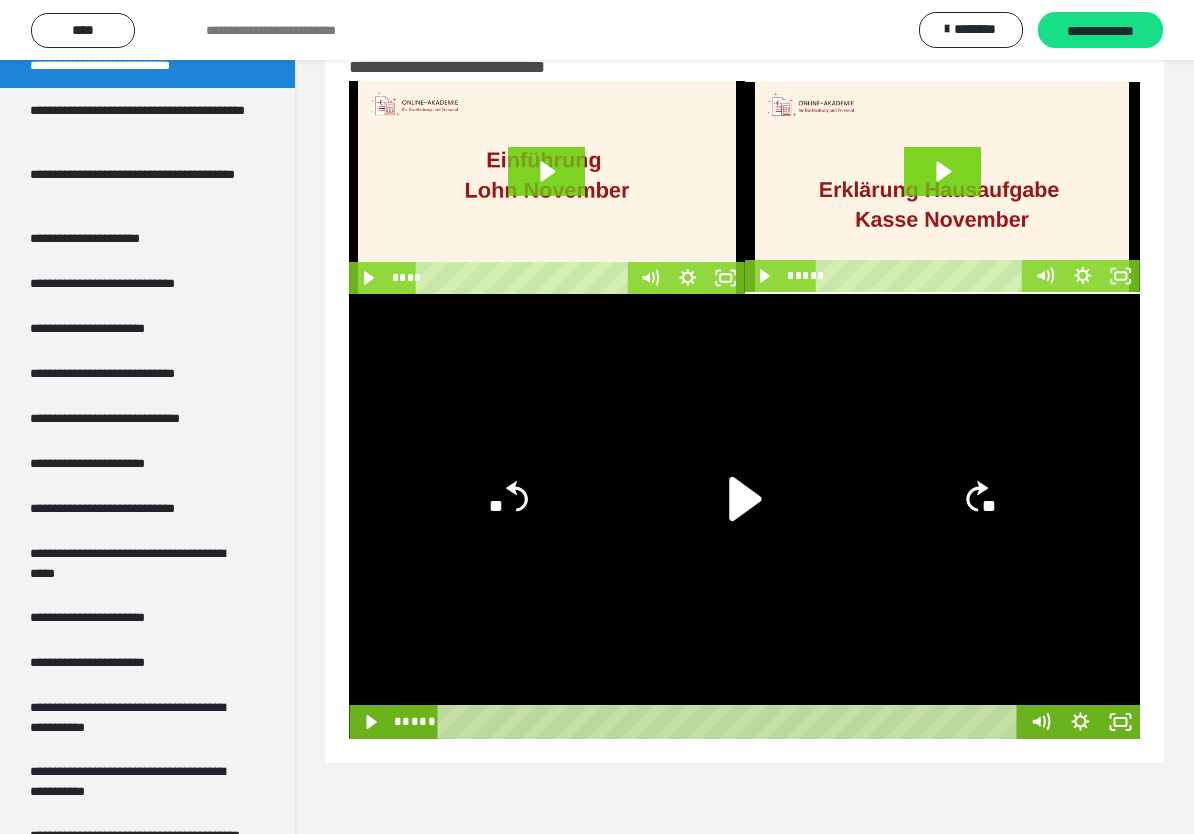 click 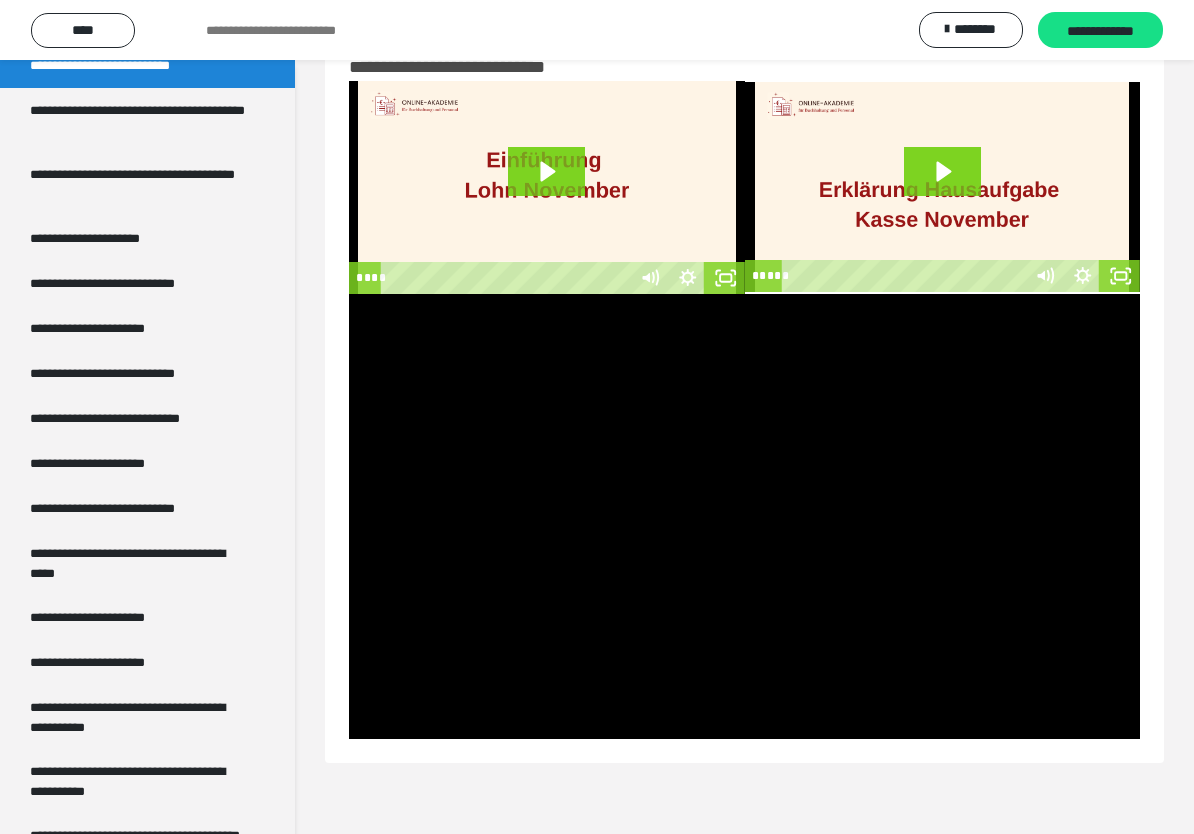 click at bounding box center (744, 516) 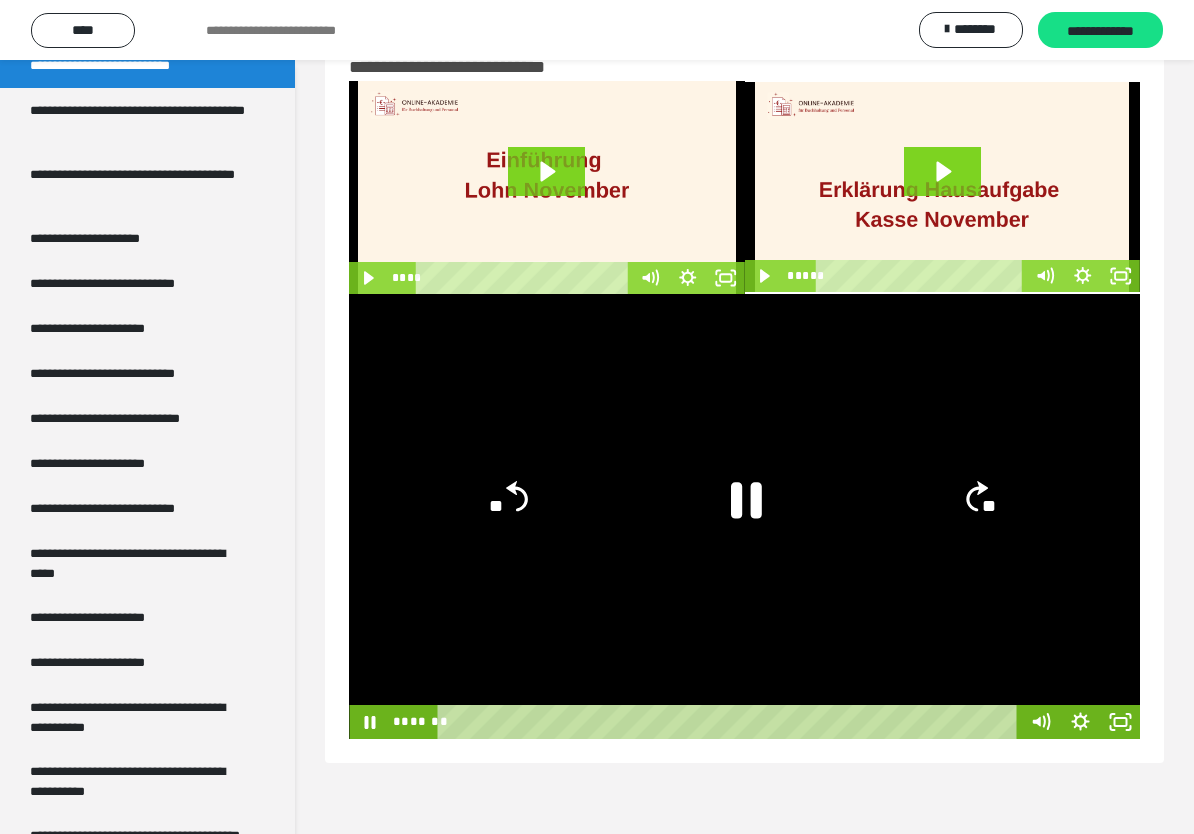 click 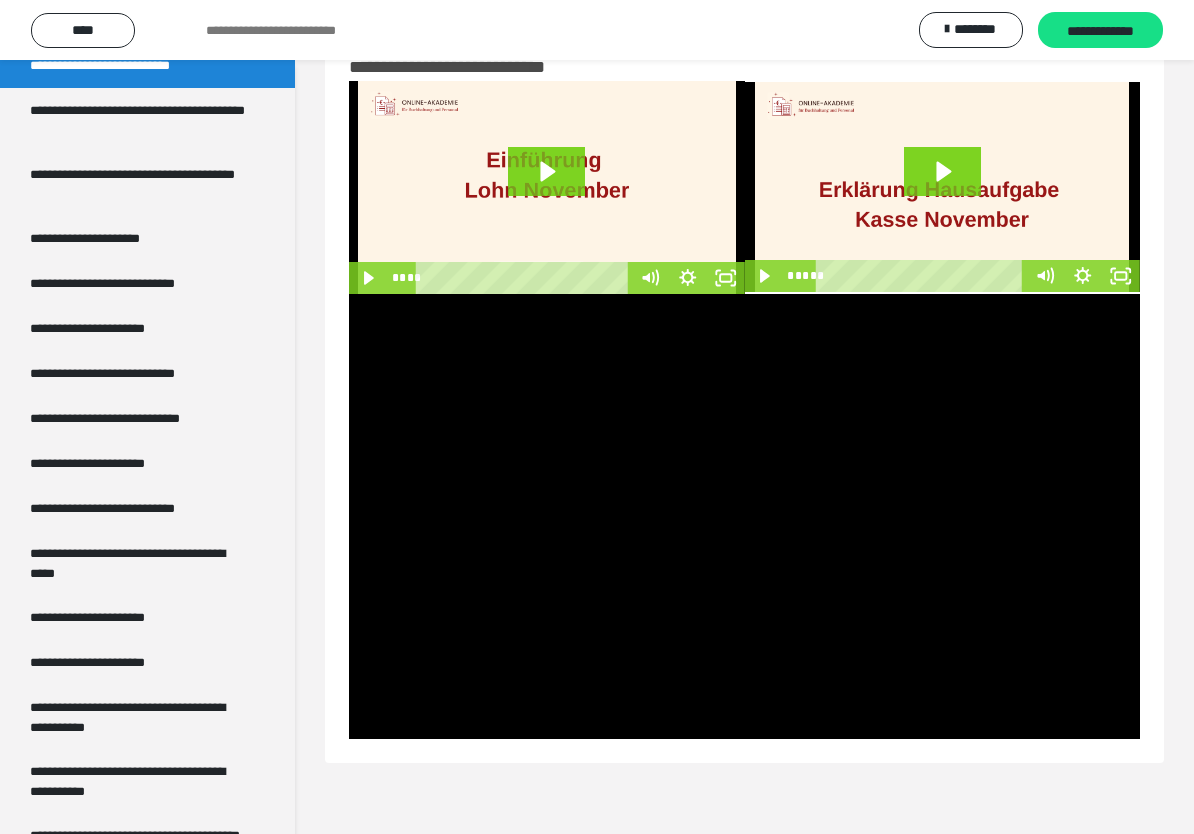 click at bounding box center [744, 516] 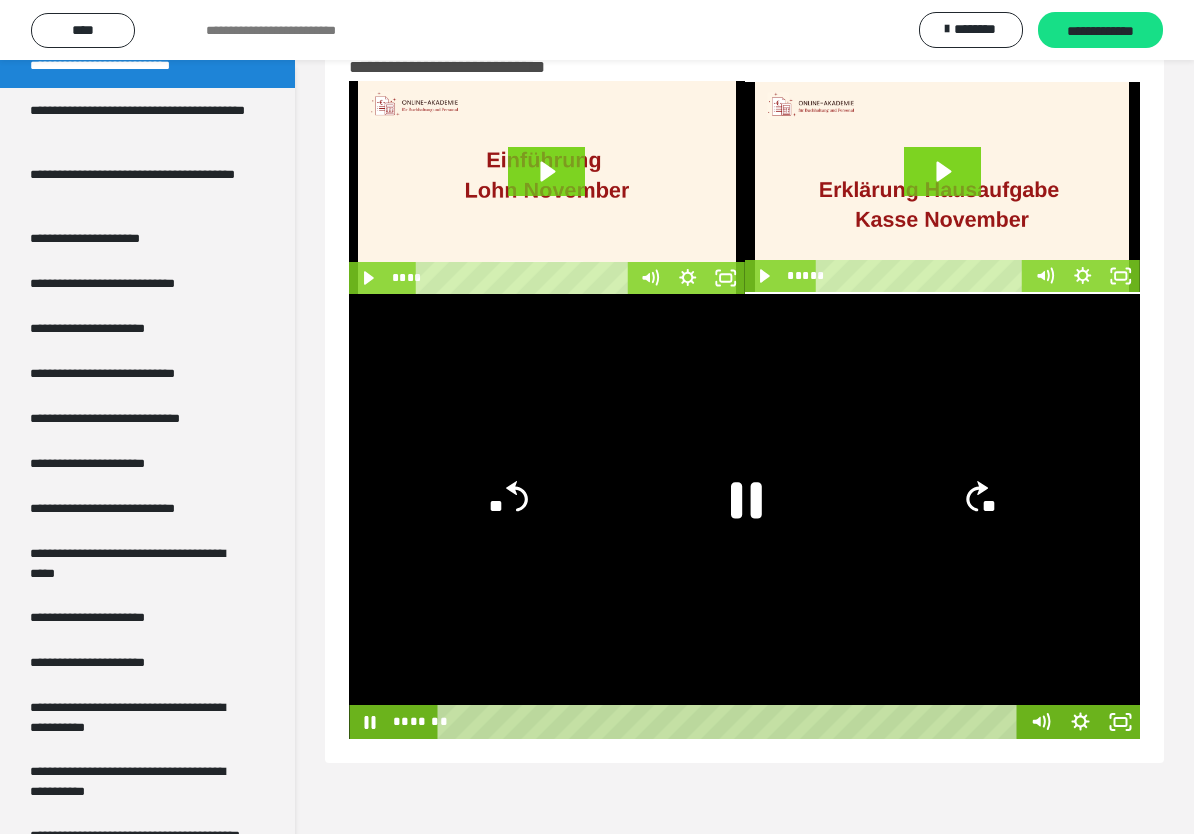 click on "**" 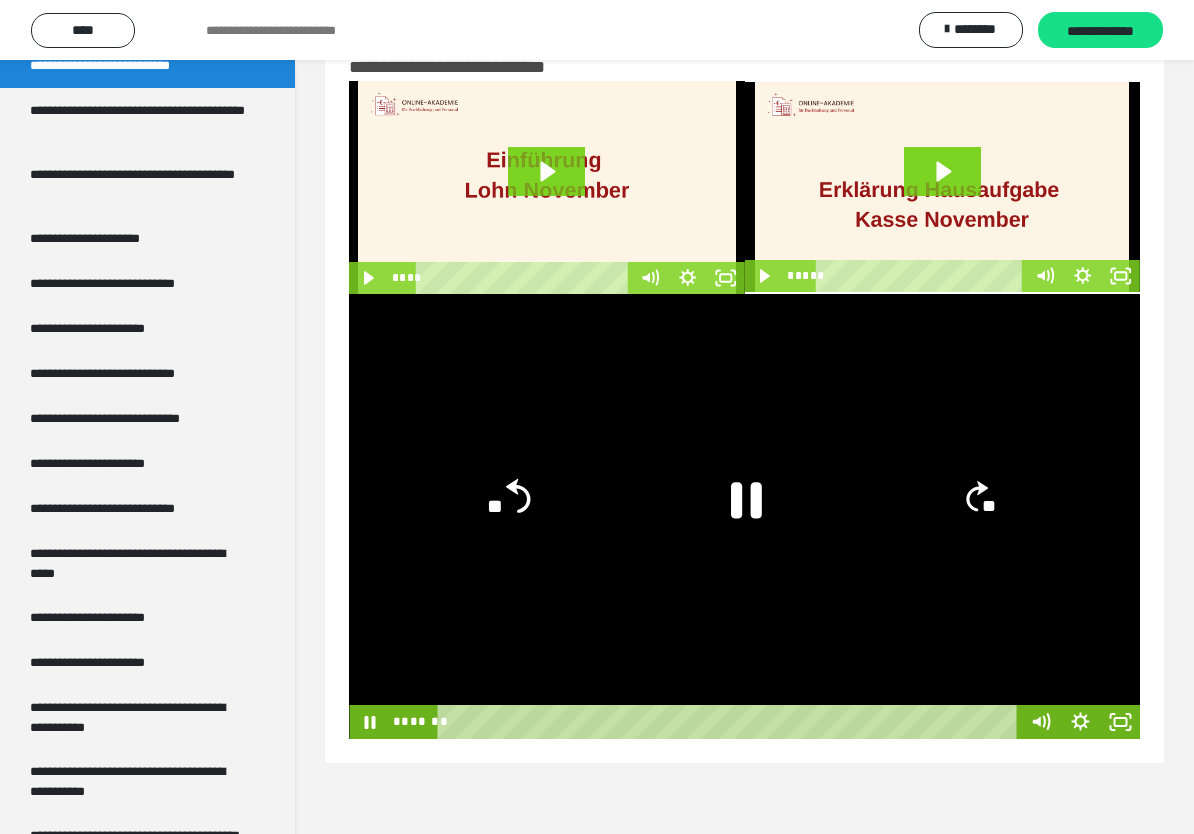 click on "**" 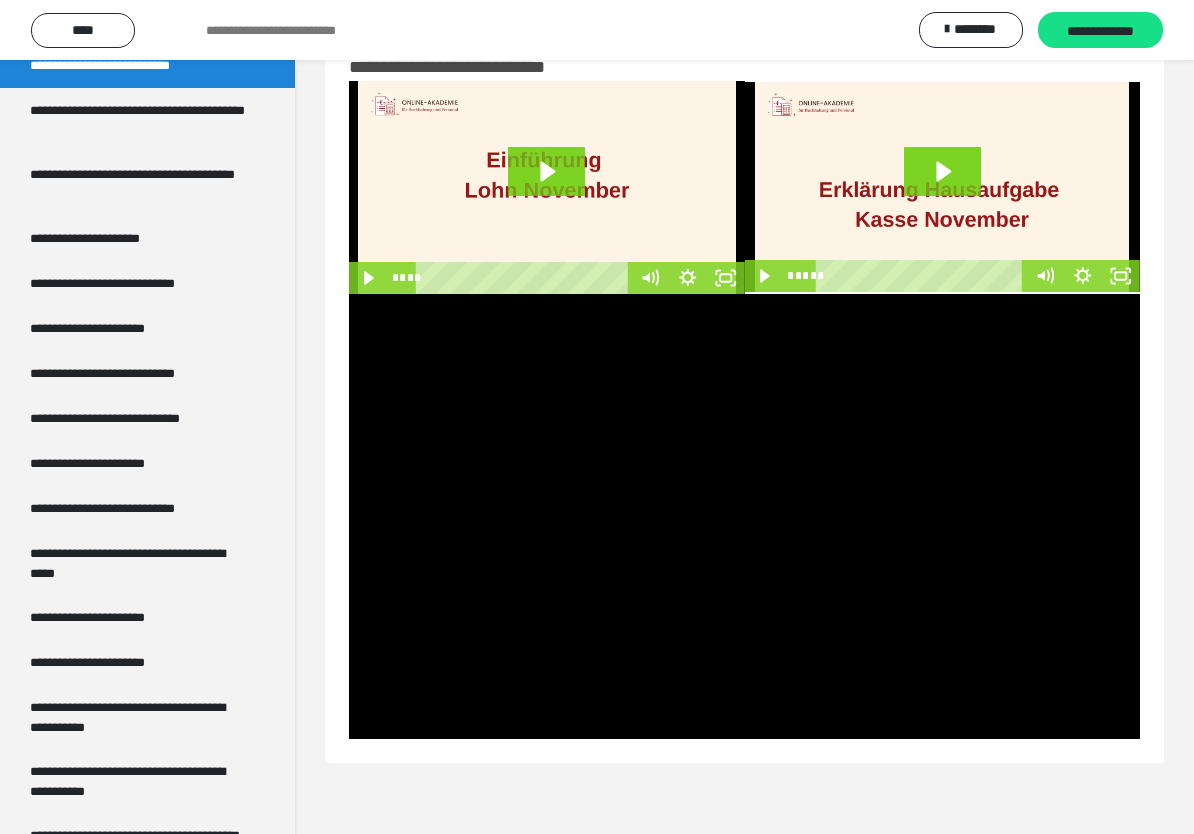 click at bounding box center [744, 516] 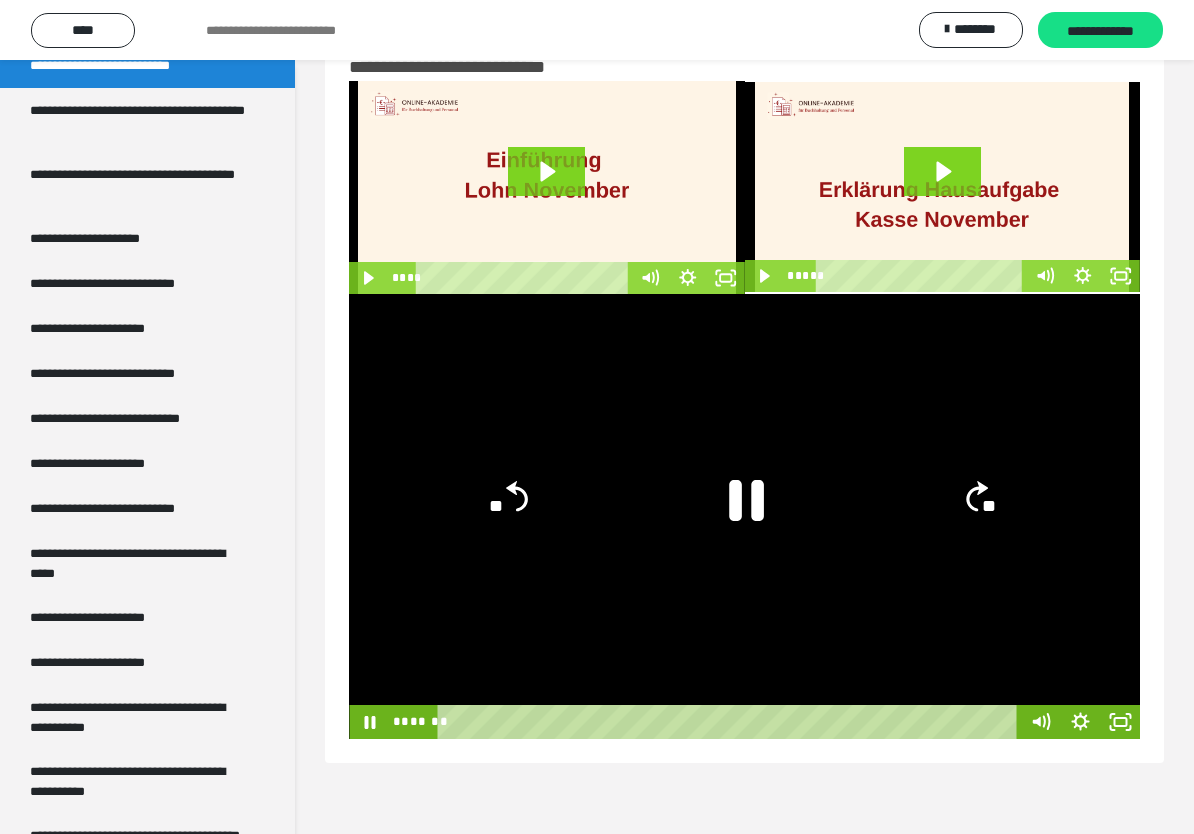 click 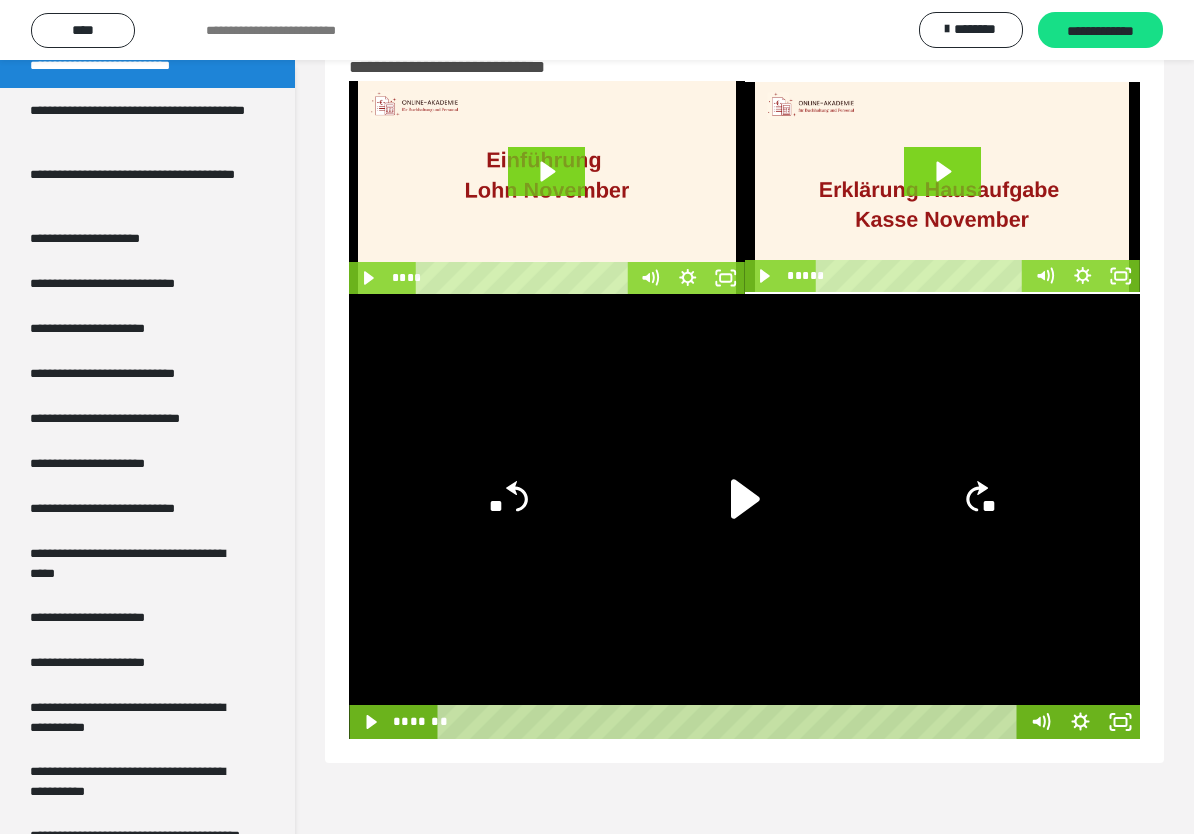 click 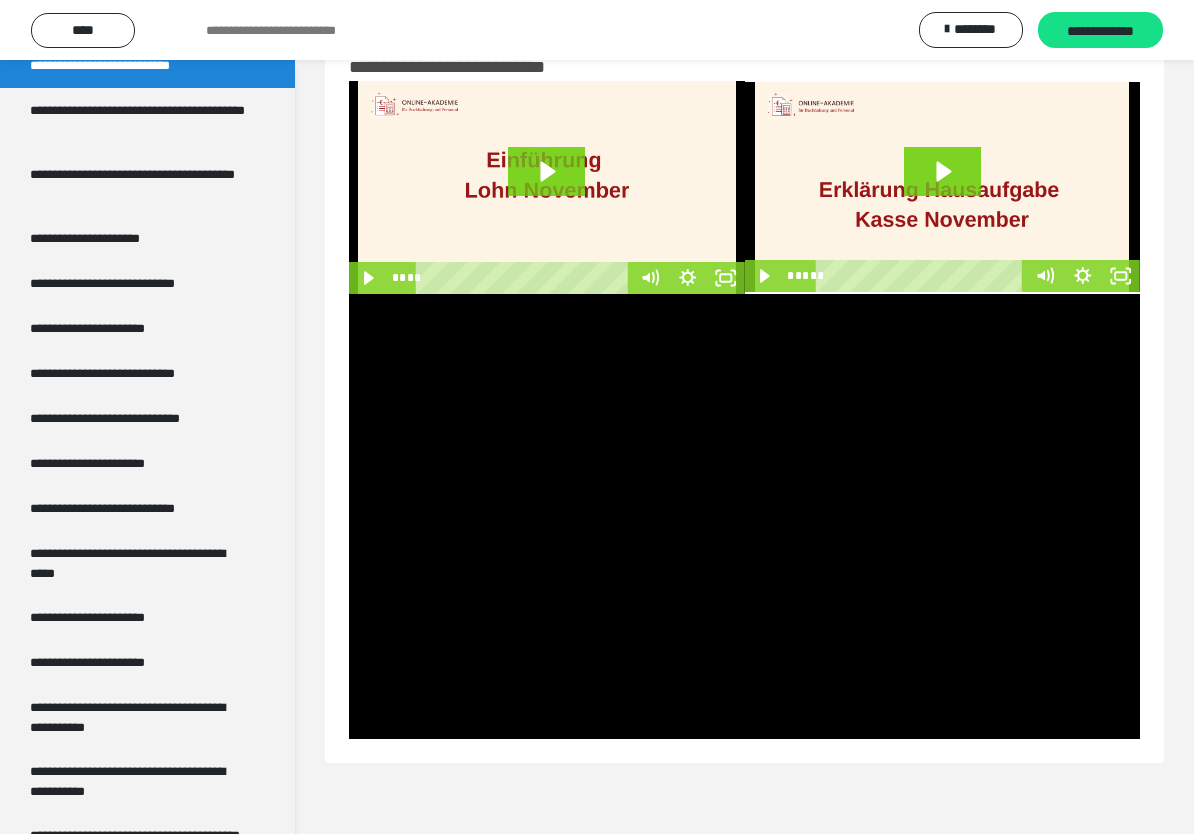 click at bounding box center [744, 516] 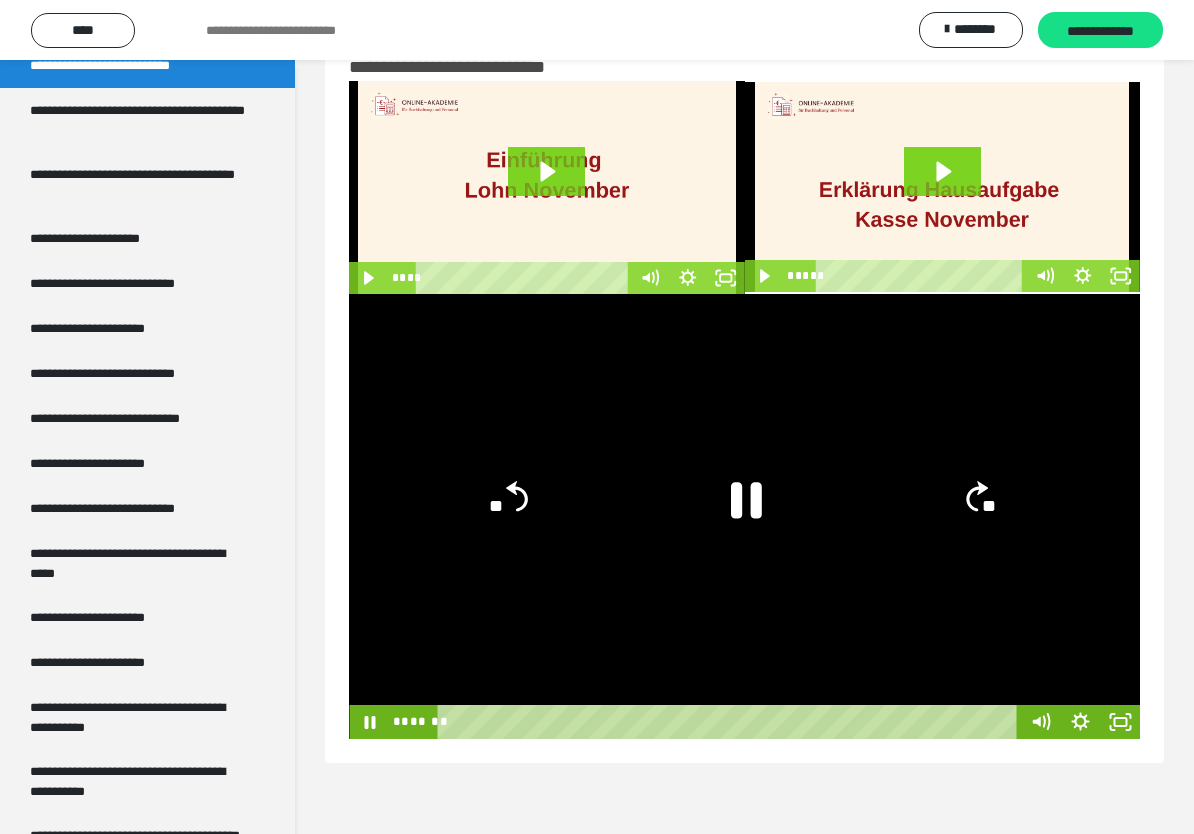 click on "**" 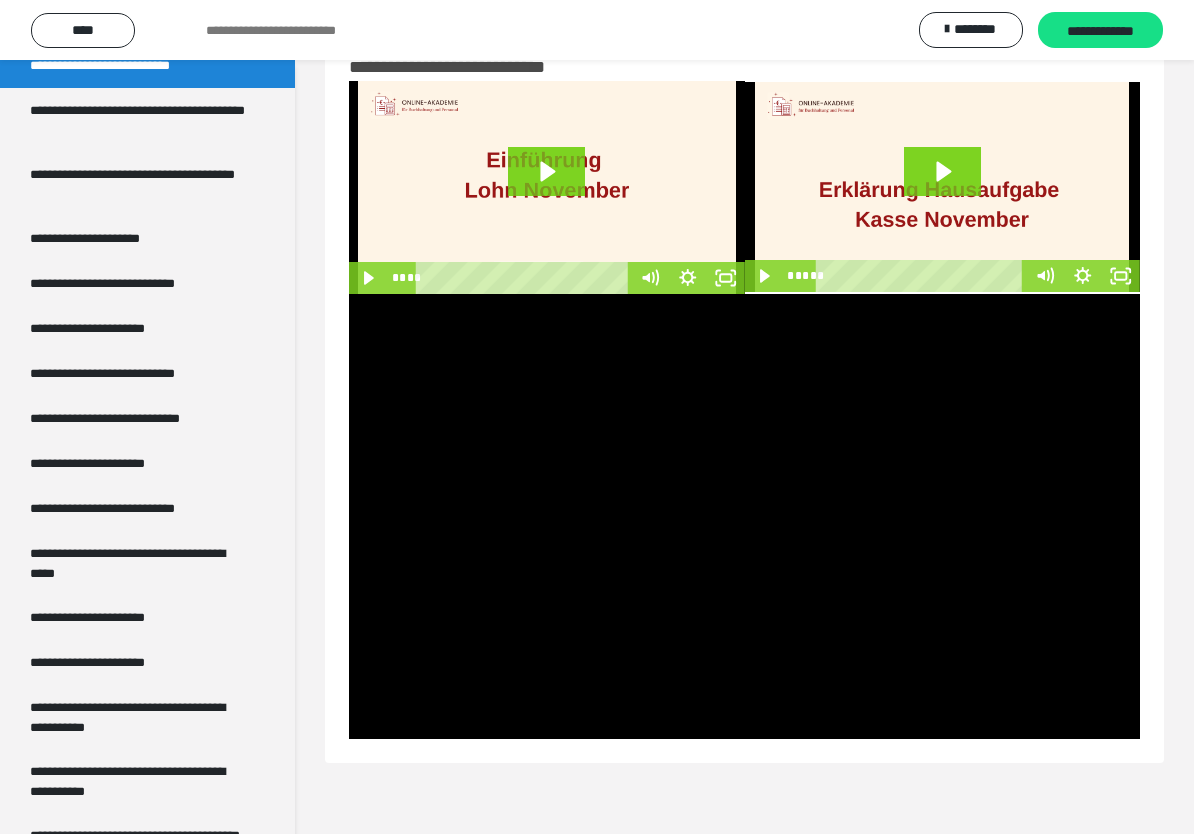 click at bounding box center (744, 516) 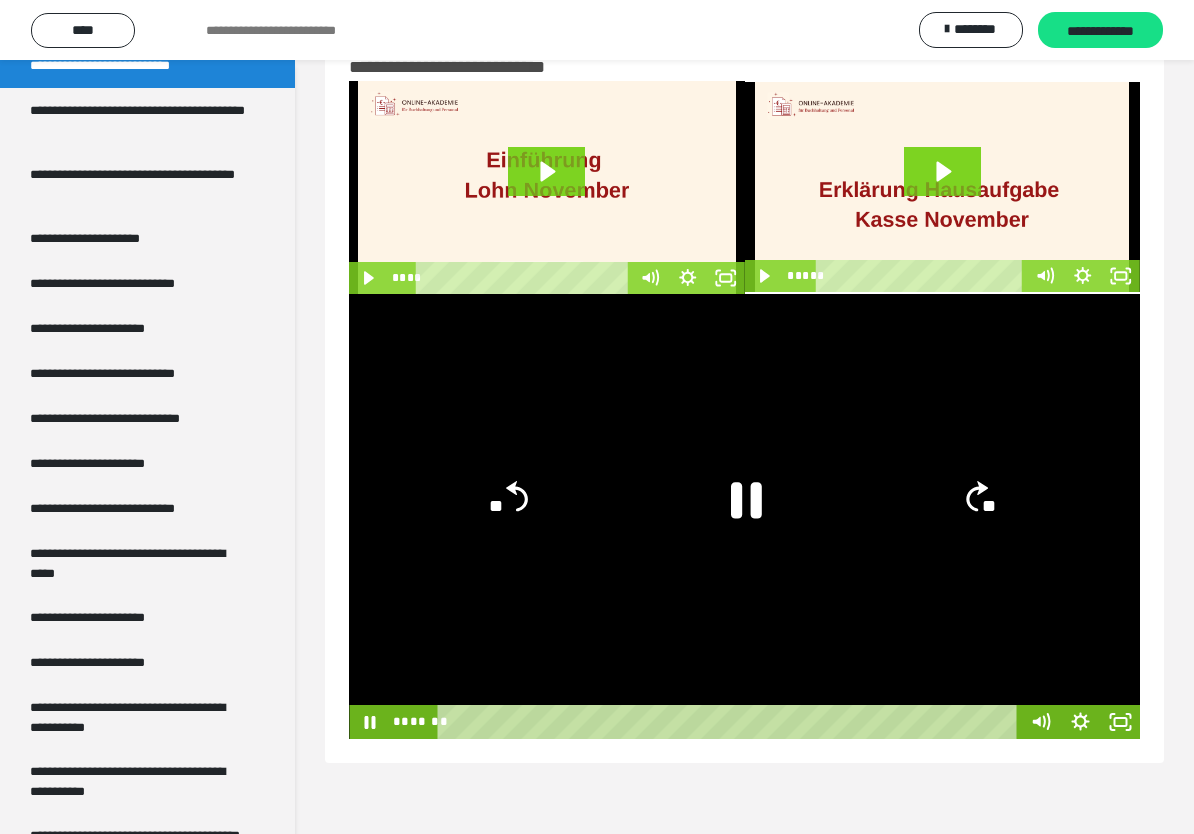 click on "**" 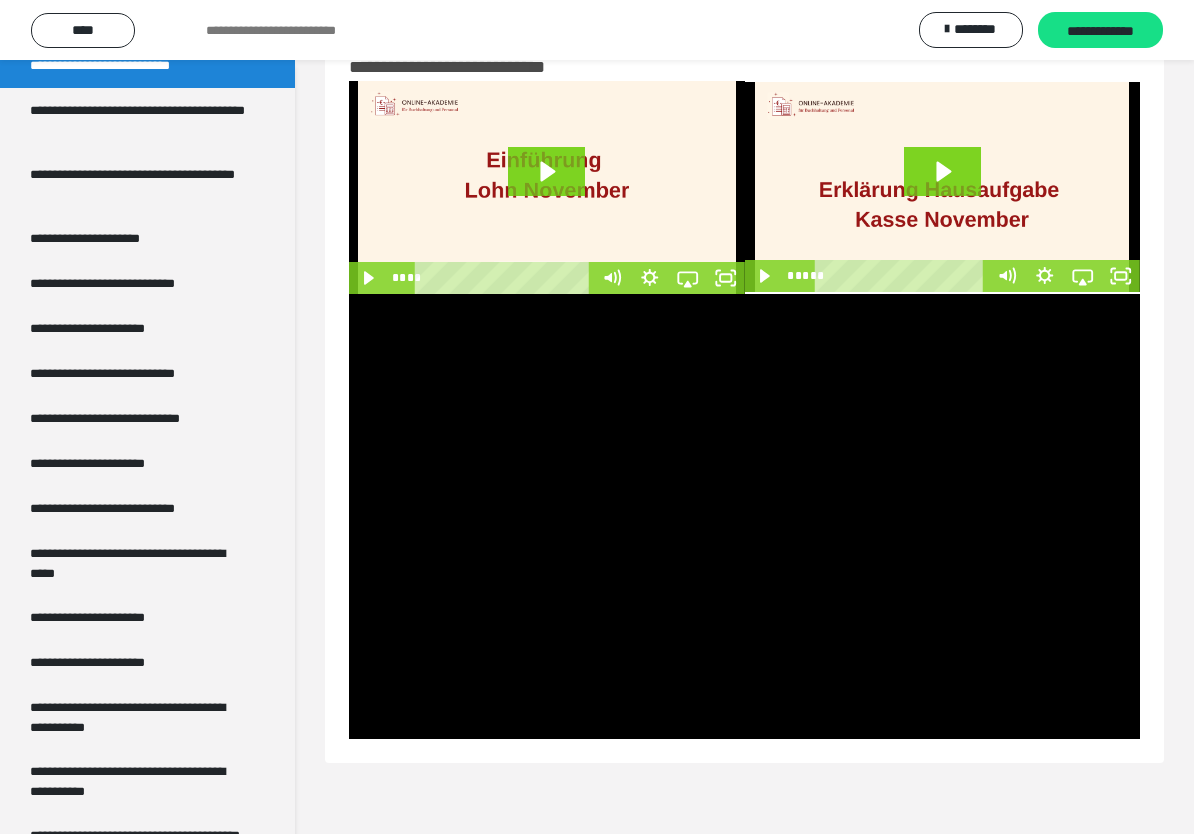 click at bounding box center [744, 516] 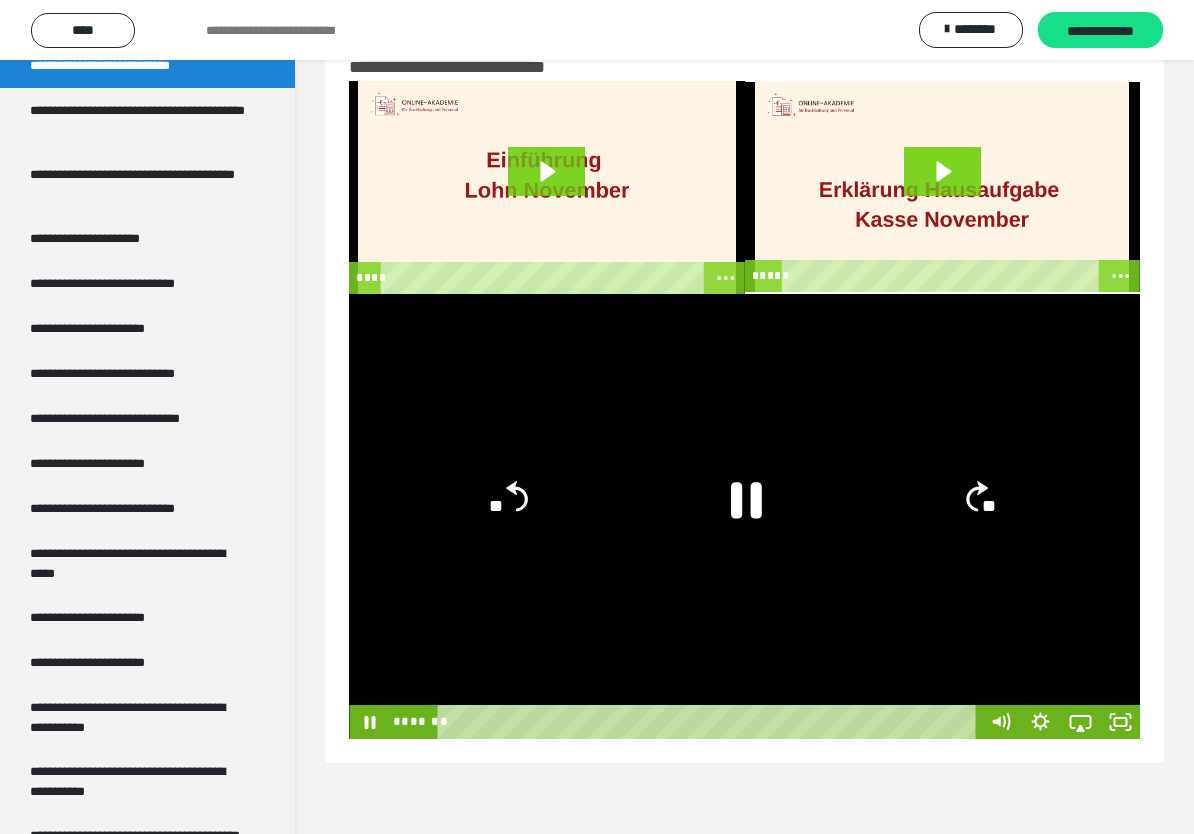 click 